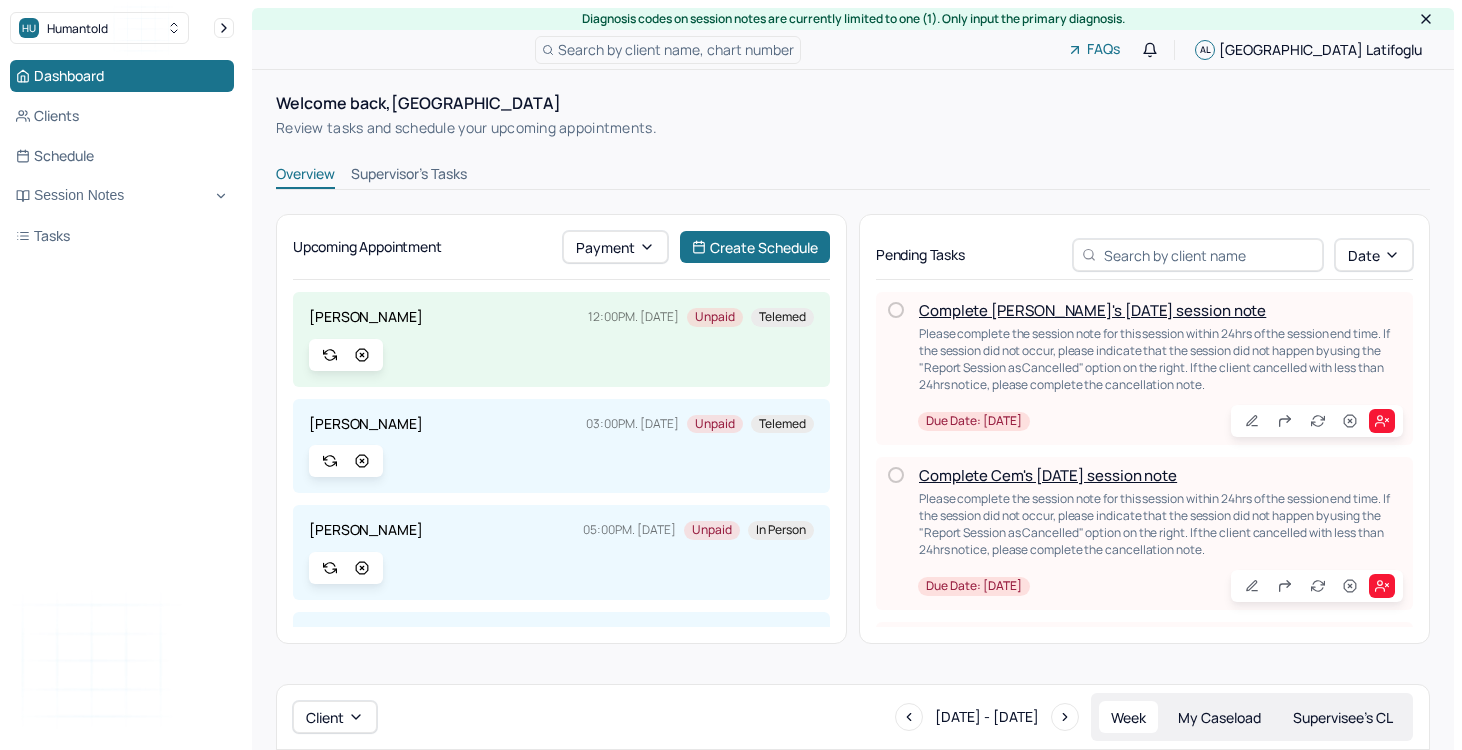scroll, scrollTop: 0, scrollLeft: 0, axis: both 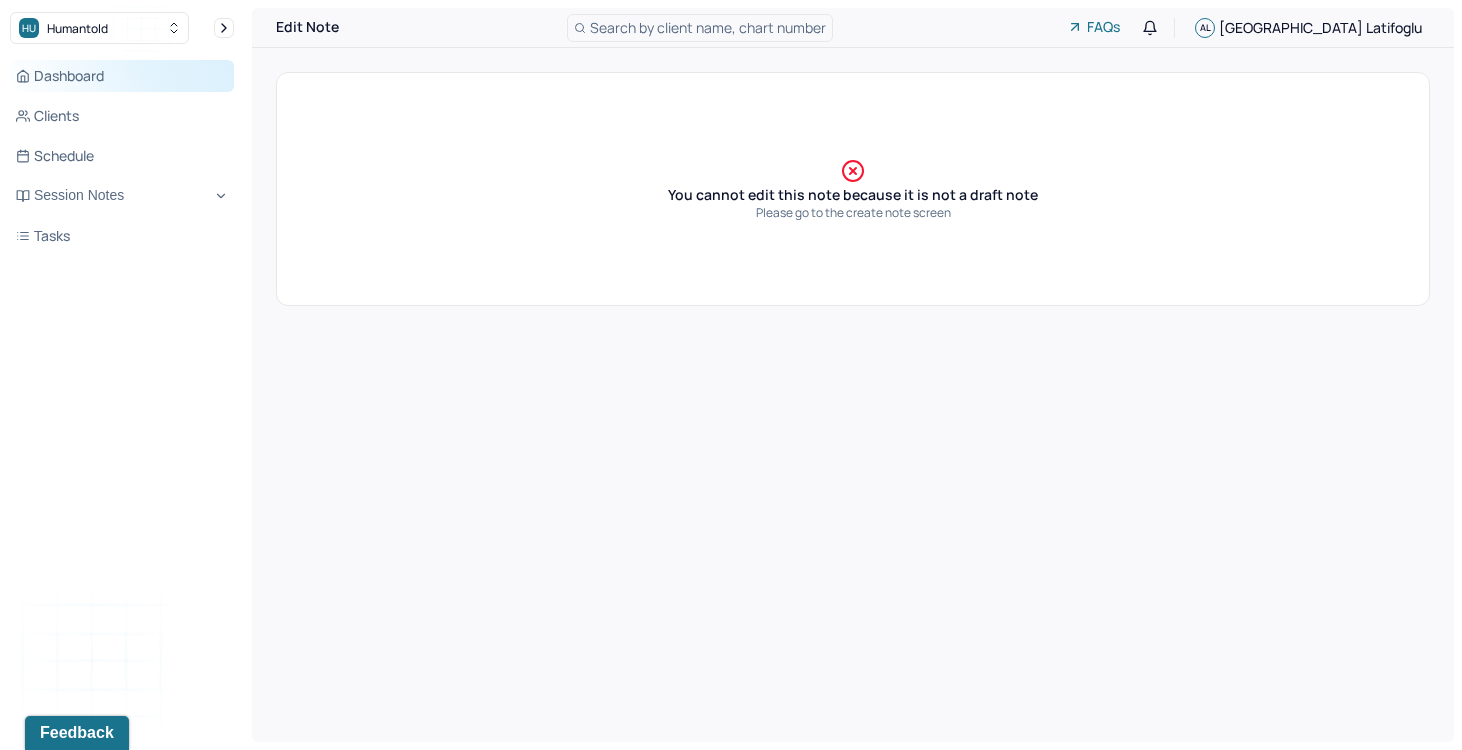 click on "Dashboard" at bounding box center (122, 76) 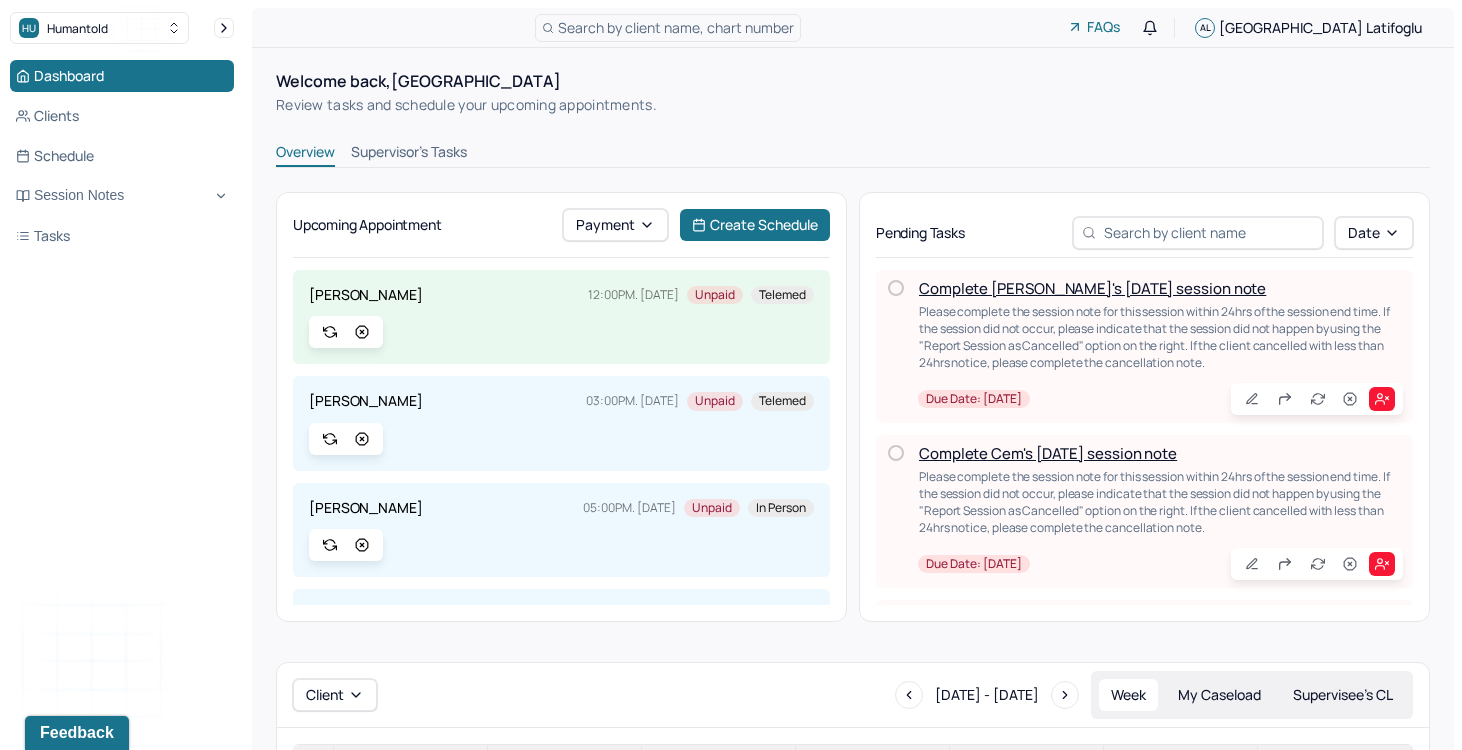 click on "Complete [PERSON_NAME]'s [DATE] session note" at bounding box center [1092, 288] 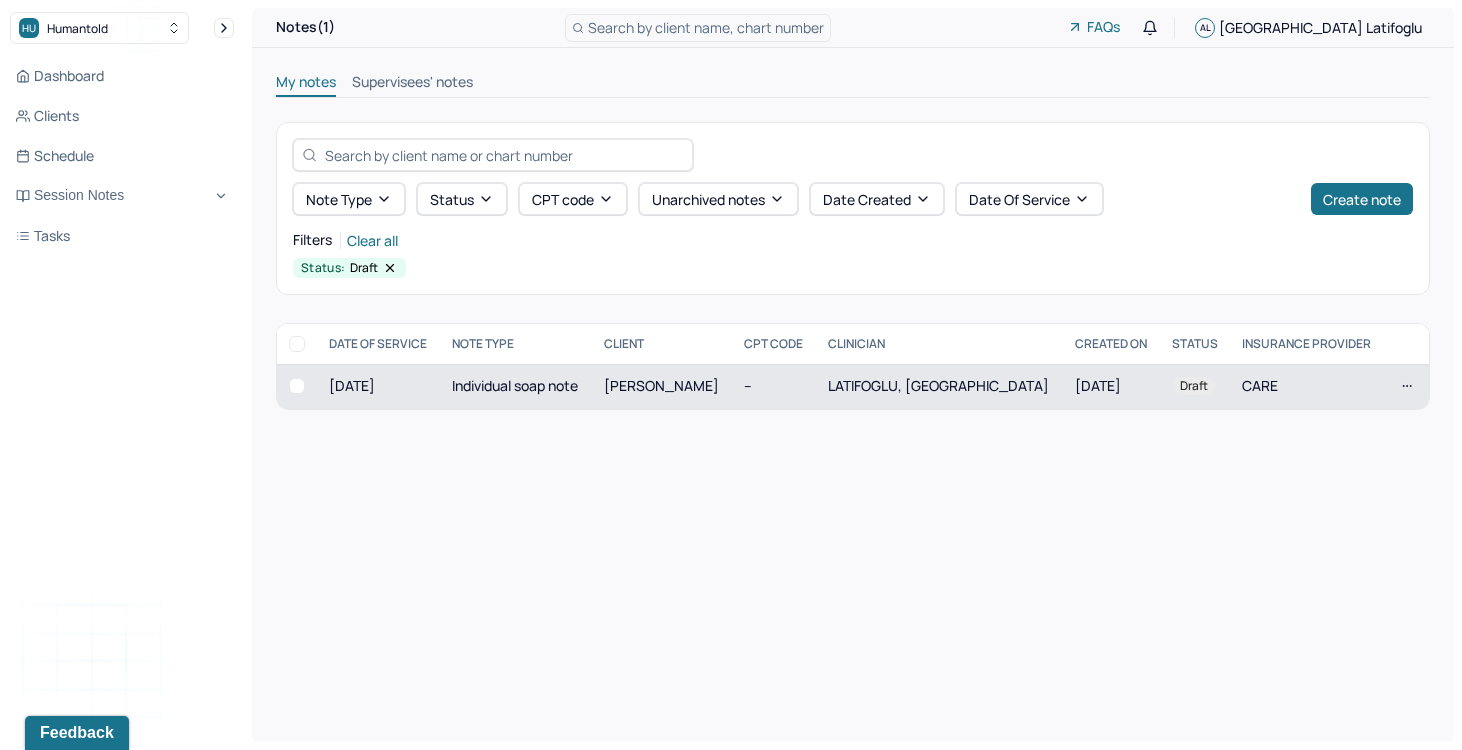 click on "[PERSON_NAME]" at bounding box center (661, 385) 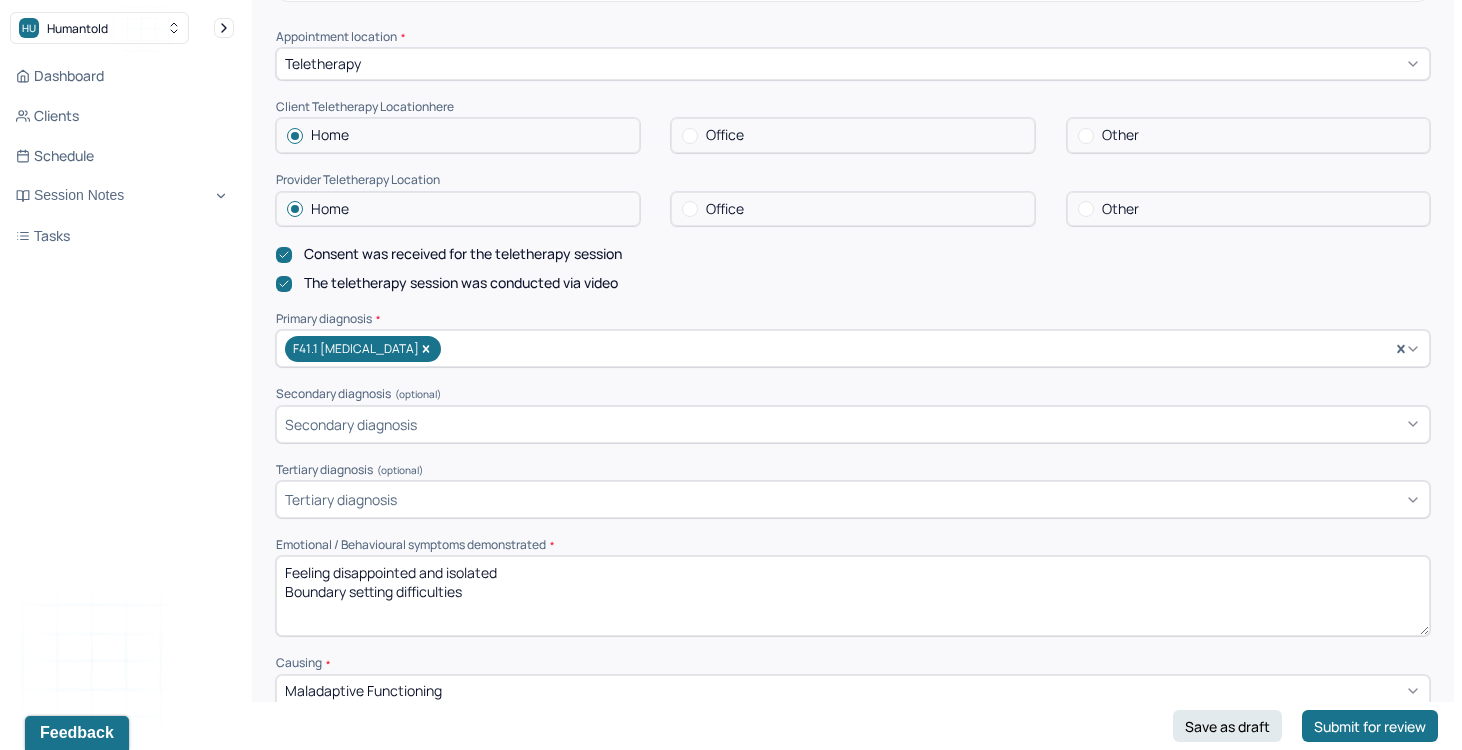 scroll, scrollTop: 416, scrollLeft: 0, axis: vertical 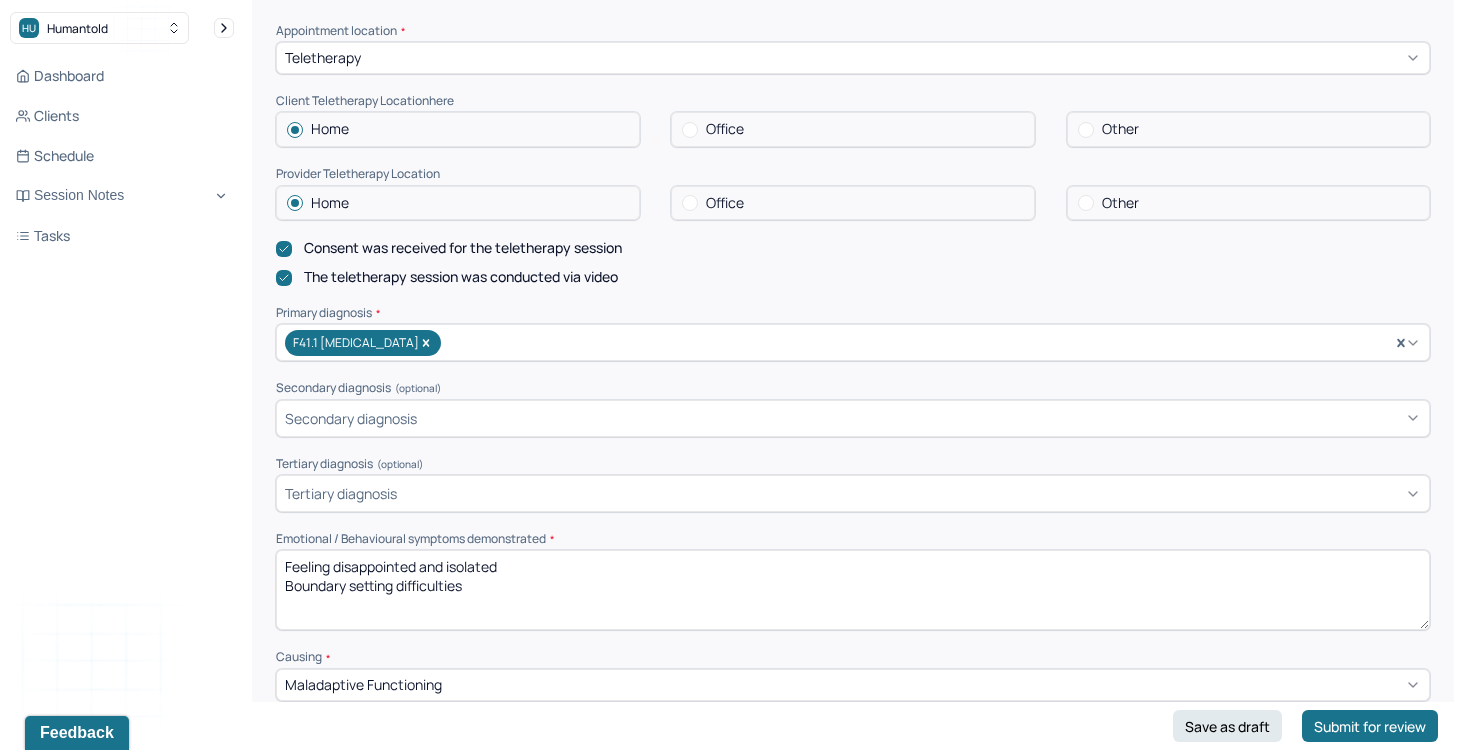 click on "Feeling disappointed and isolated
Boundary setting difficulties" at bounding box center [853, 590] 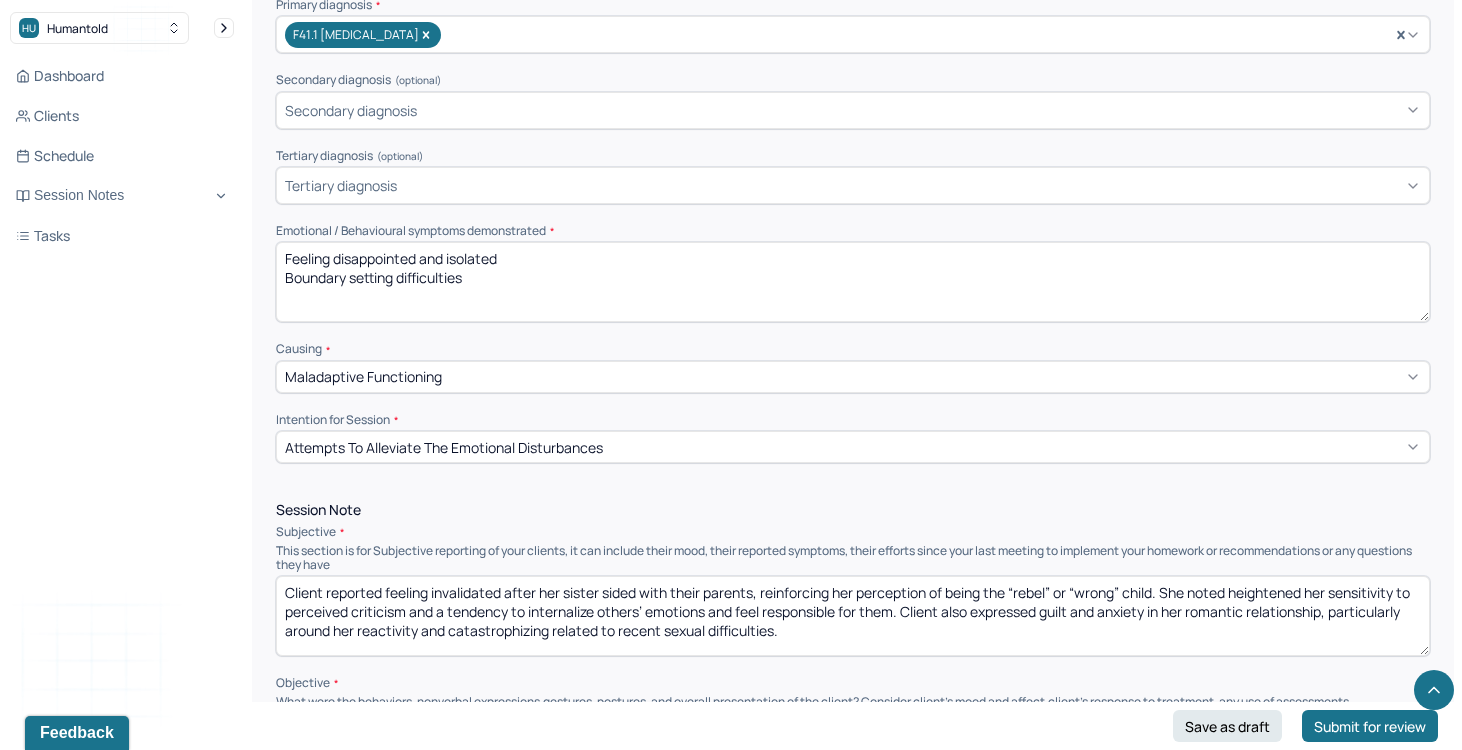 scroll, scrollTop: 728, scrollLeft: 0, axis: vertical 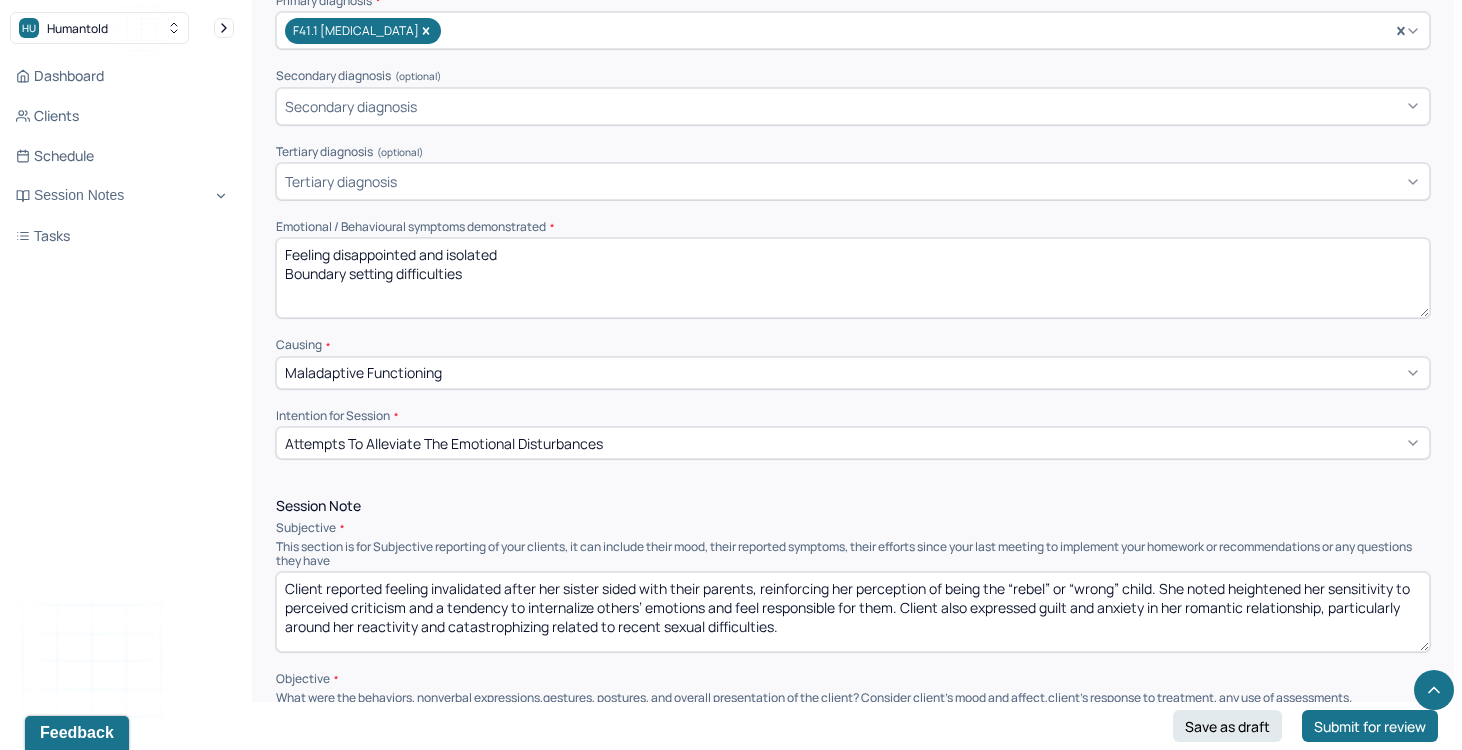 click on "Client reported feeling invalidated after her sister sided with their parents, reinforcing her perception of being the “rebel” or “wrong” child. She noted heightened her sensitivity to perceived criticism and a tendency to internalize others’ emotions and feel responsible for them. Client also expressed guilt and anxiety in her romantic relationship, particularly around her reactivity and catastrophizing related to recent sexual difficulties." at bounding box center [853, 612] 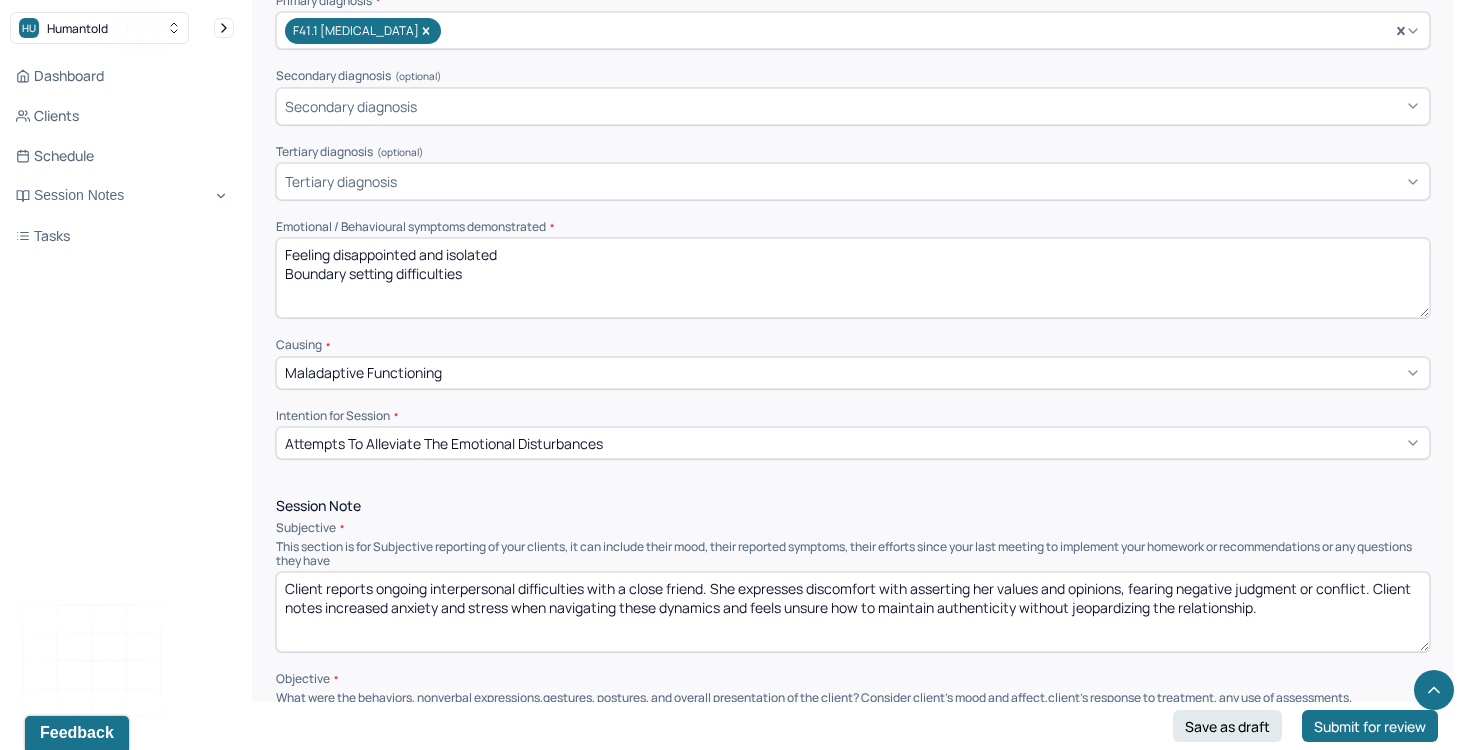 click on "Client reported feeling invalidated after her sister sided with their parents, reinforcing her perception of being the “rebel” or “wrong” child. She noted heightened her sensitivity to perceived criticism and a tendency to internalize others’ emotions and feel responsible for them. Client also expressed guilt and anxiety in her romantic relationship, particularly around her reactivity and catastrophizing related to recent sexual difficulties." at bounding box center (853, 612) 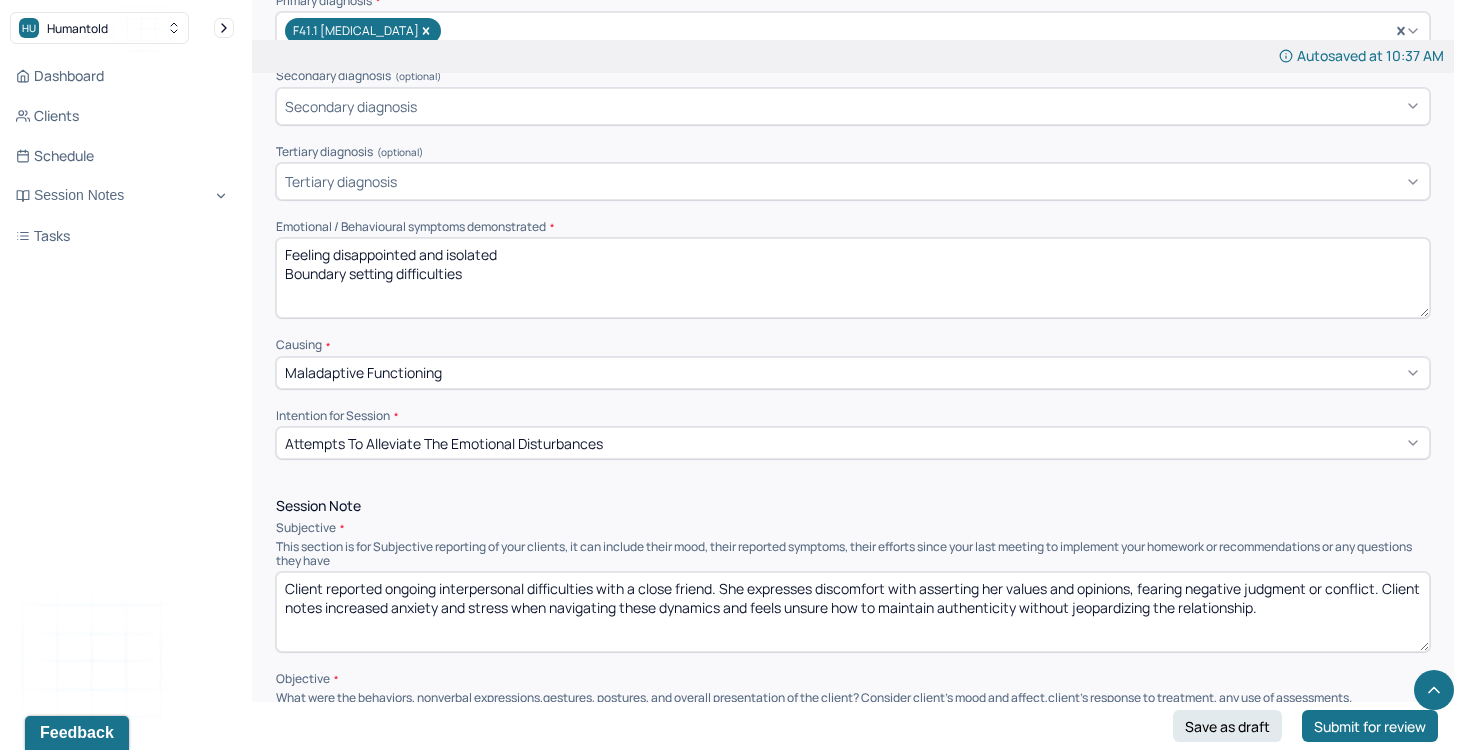 drag, startPoint x: 607, startPoint y: 589, endPoint x: 752, endPoint y: 594, distance: 145.08618 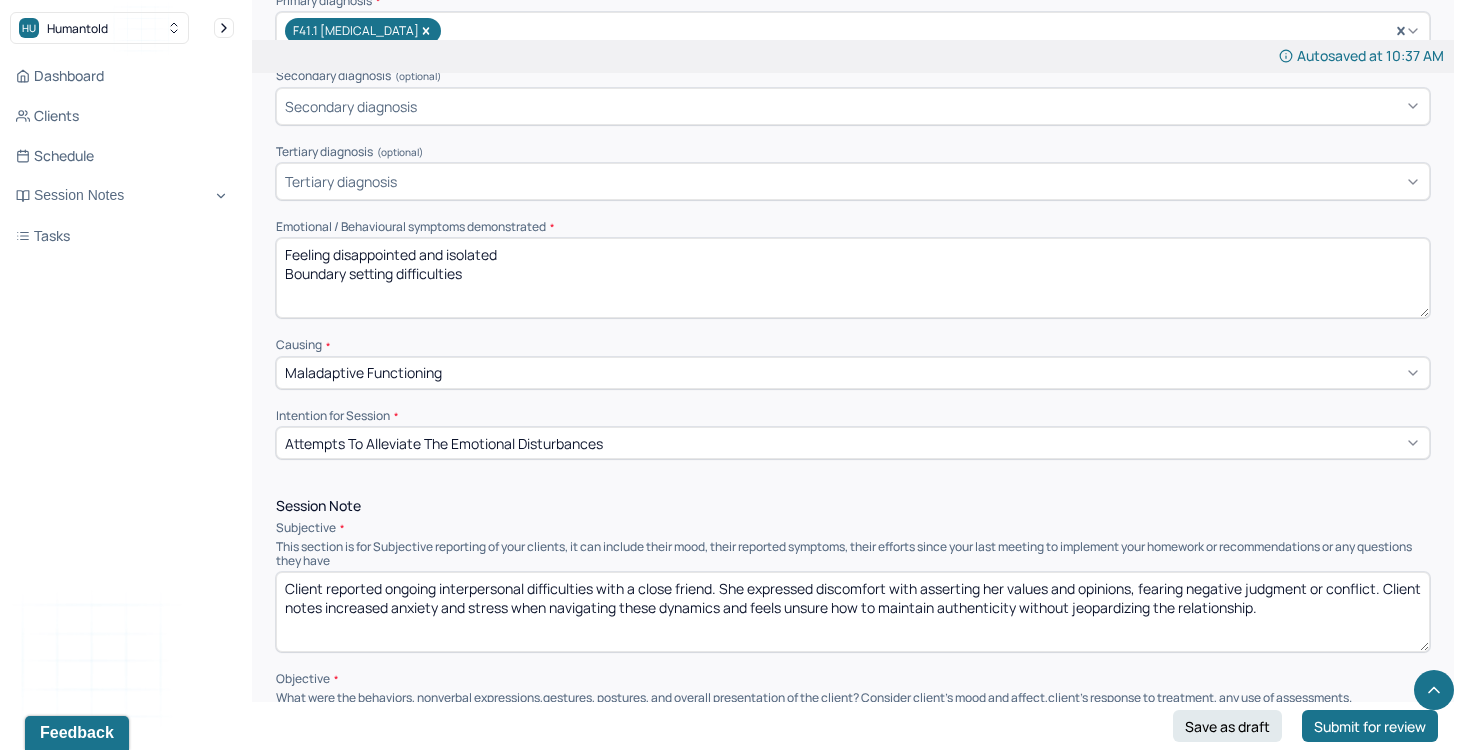 click on "Client reports ongoing interpersonal difficulties with a close friend. She expresses discomfort with asserting her values and opinions, fearing negative judgment or conflict. Client notes increased anxiety and stress when navigating these dynamics and feels unsure how to maintain authenticity without jeopardizing the relationship." at bounding box center (853, 612) 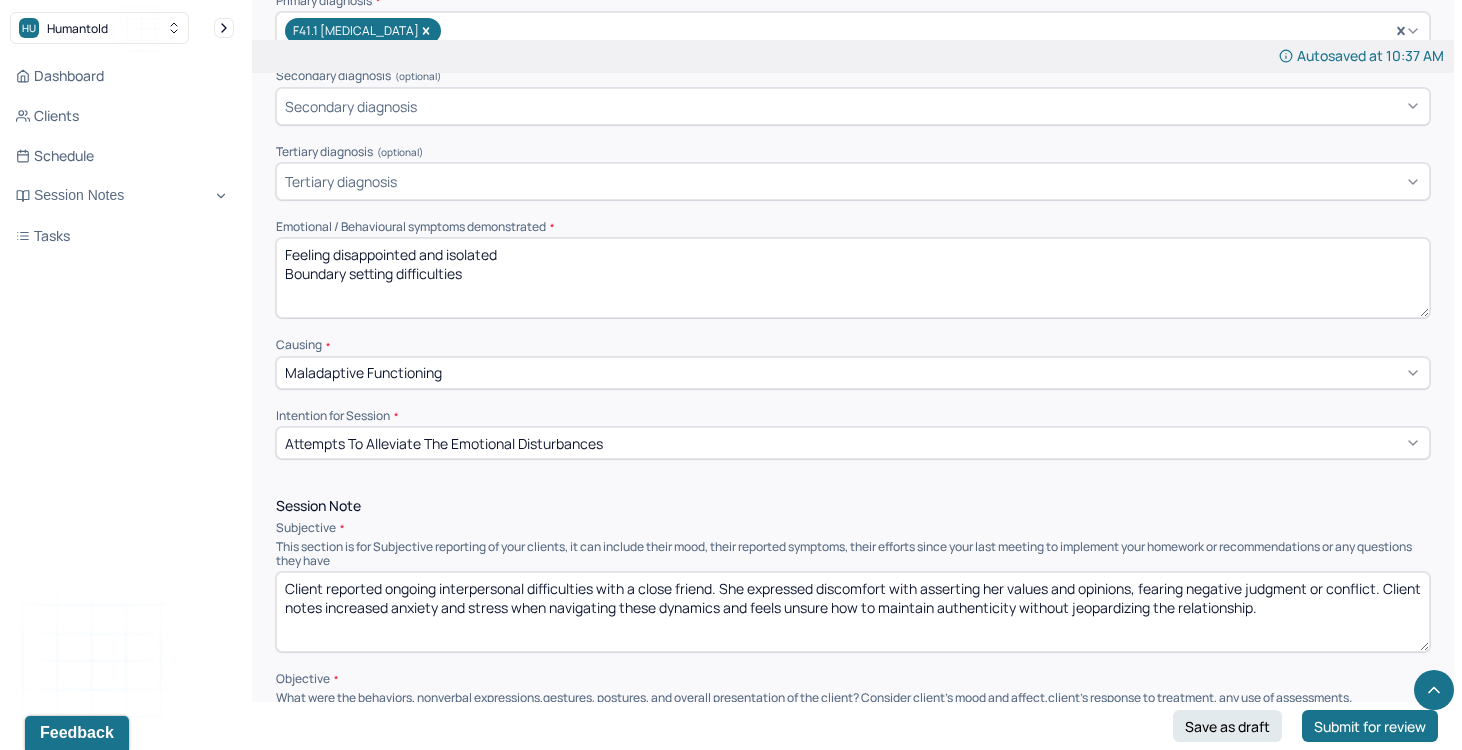 click on "Client reported ongoing interpersonal difficulties with a close friend. She expressed discomfort with asserting her values and opinions, fearing negative judgment or conflict. Client notes increased anxiety and stress when navigating these dynamics and feels unsure how to maintain authenticity without jeopardizing the relationship." at bounding box center [853, 612] 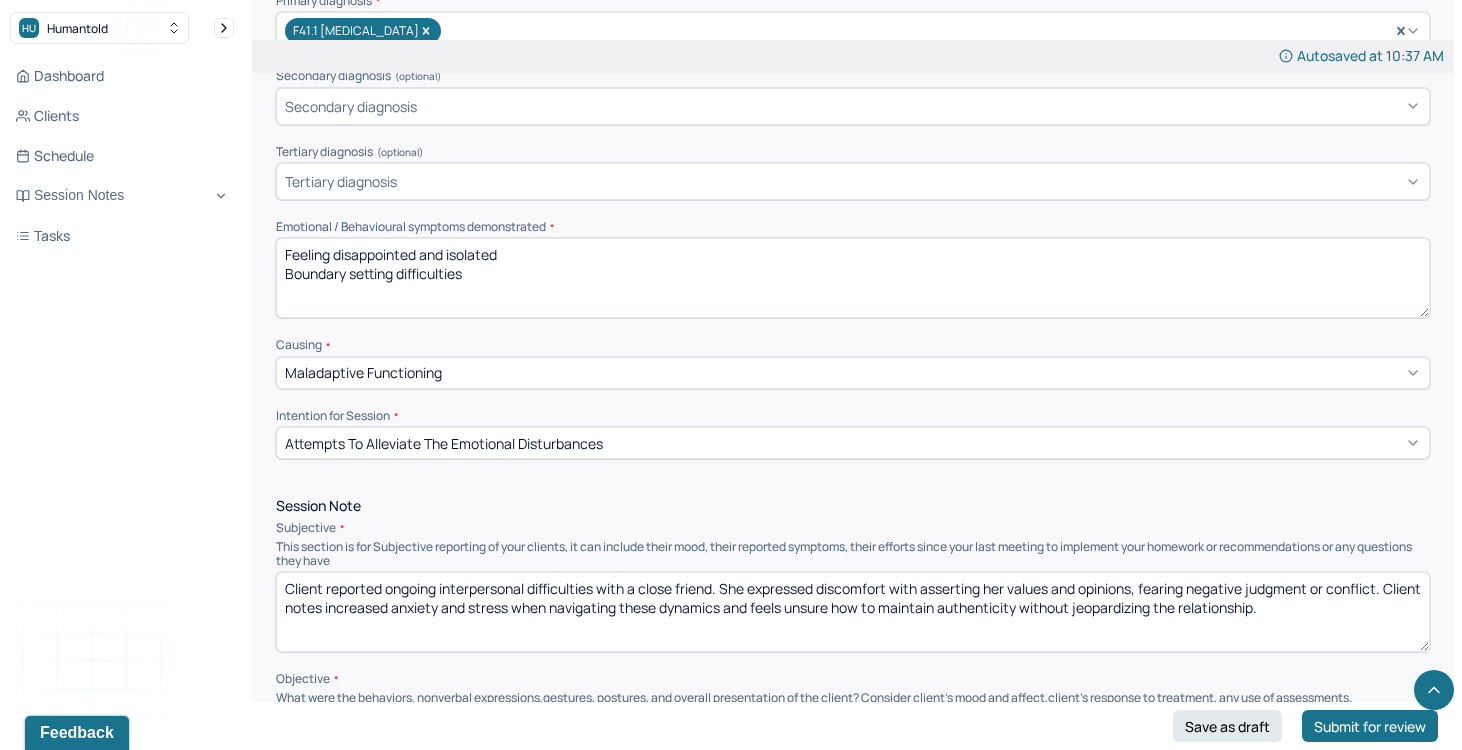 click on "Client reported ongoing interpersonal difficulties with a close friend. She expressed discomfort with asserting her values and opinions, fearing negative judgment or conflict. Client notes increased anxiety and stress when navigating these dynamics and feels unsure how to maintain authenticity without jeopardizing the relationship." at bounding box center [853, 612] 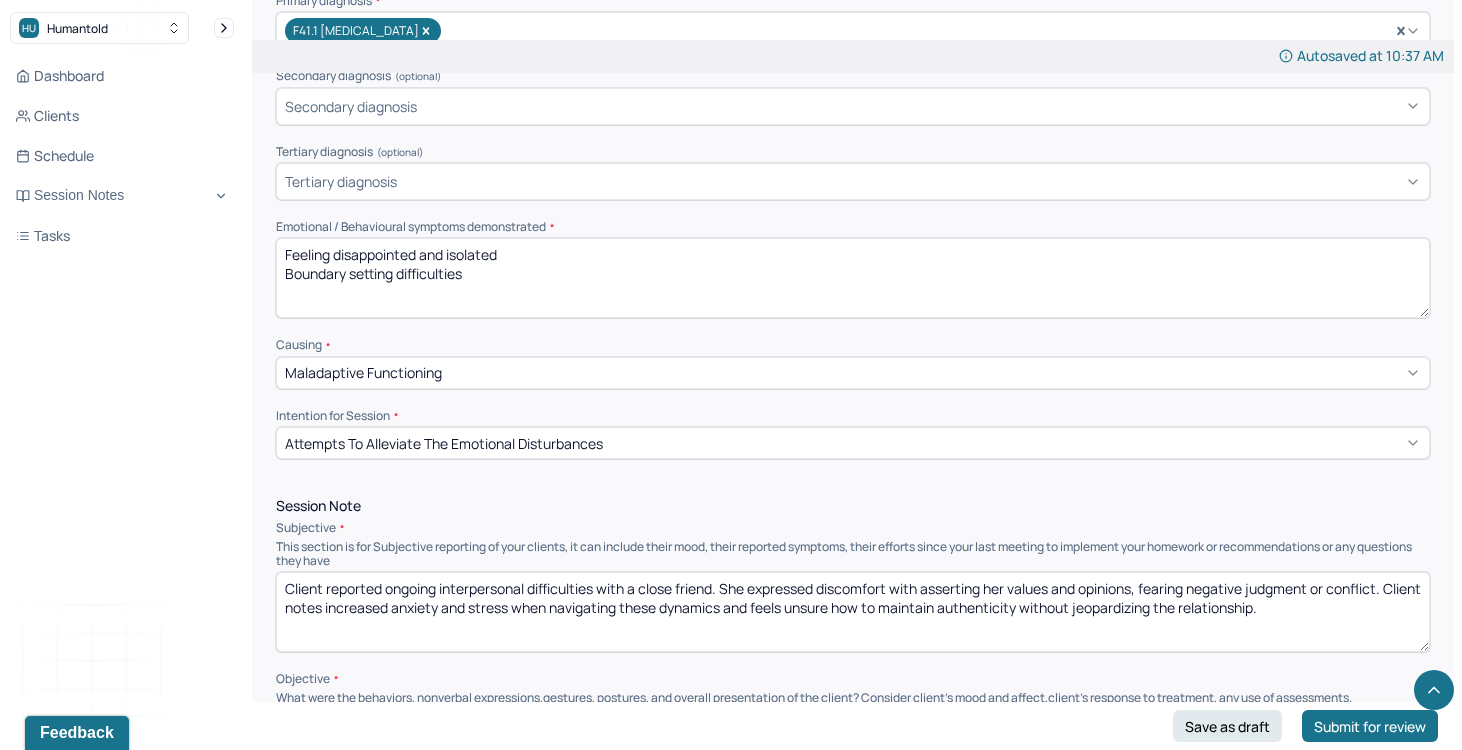 click on "Client reported ongoing interpersonal difficulties with a close friend. She expressed discomfort with asserting her values and opinions, fearing negative judgment or conflict. Client notes increased anxiety and stress when navigating these dynamics and feels unsure how to maintain authenticity without jeopardizing the relationship." at bounding box center (853, 612) 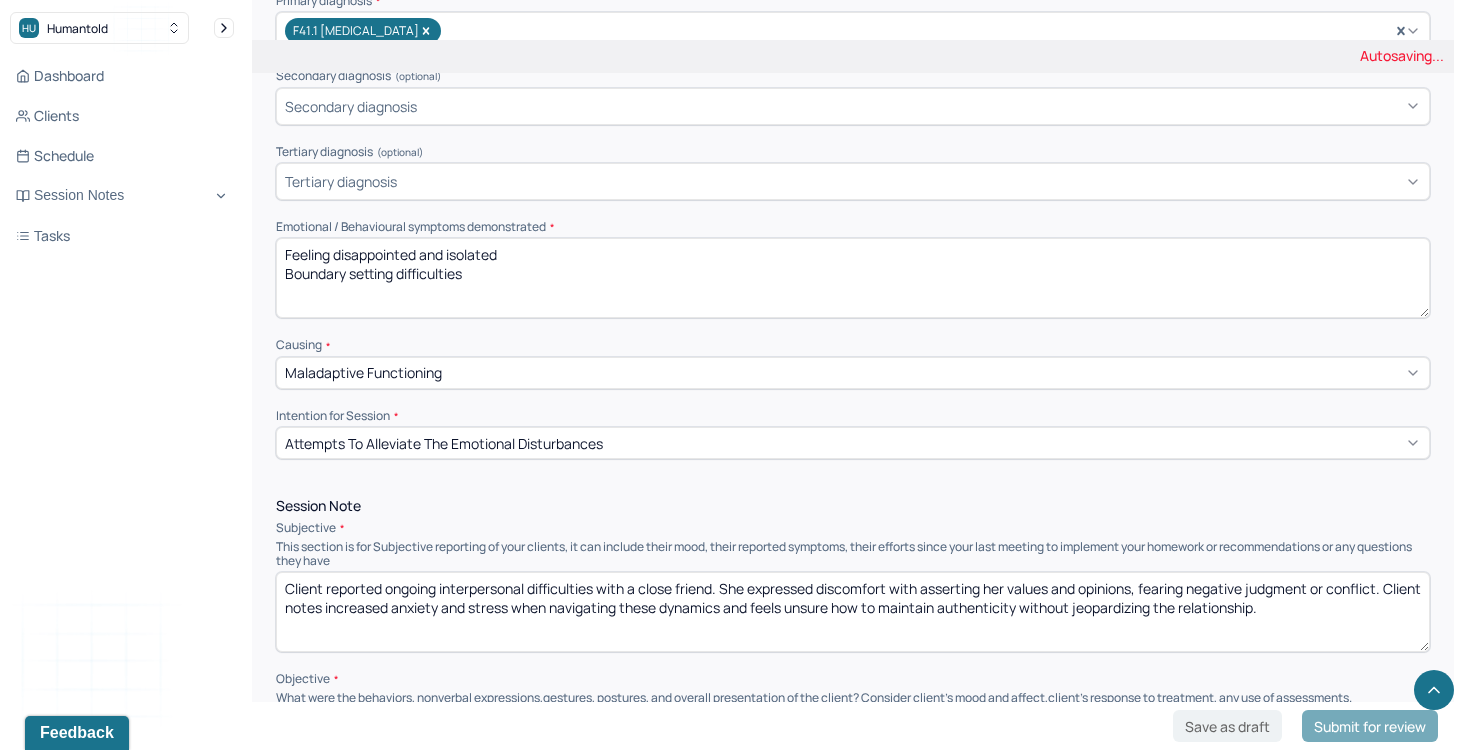 drag, startPoint x: 647, startPoint y: 607, endPoint x: 981, endPoint y: 613, distance: 334.0539 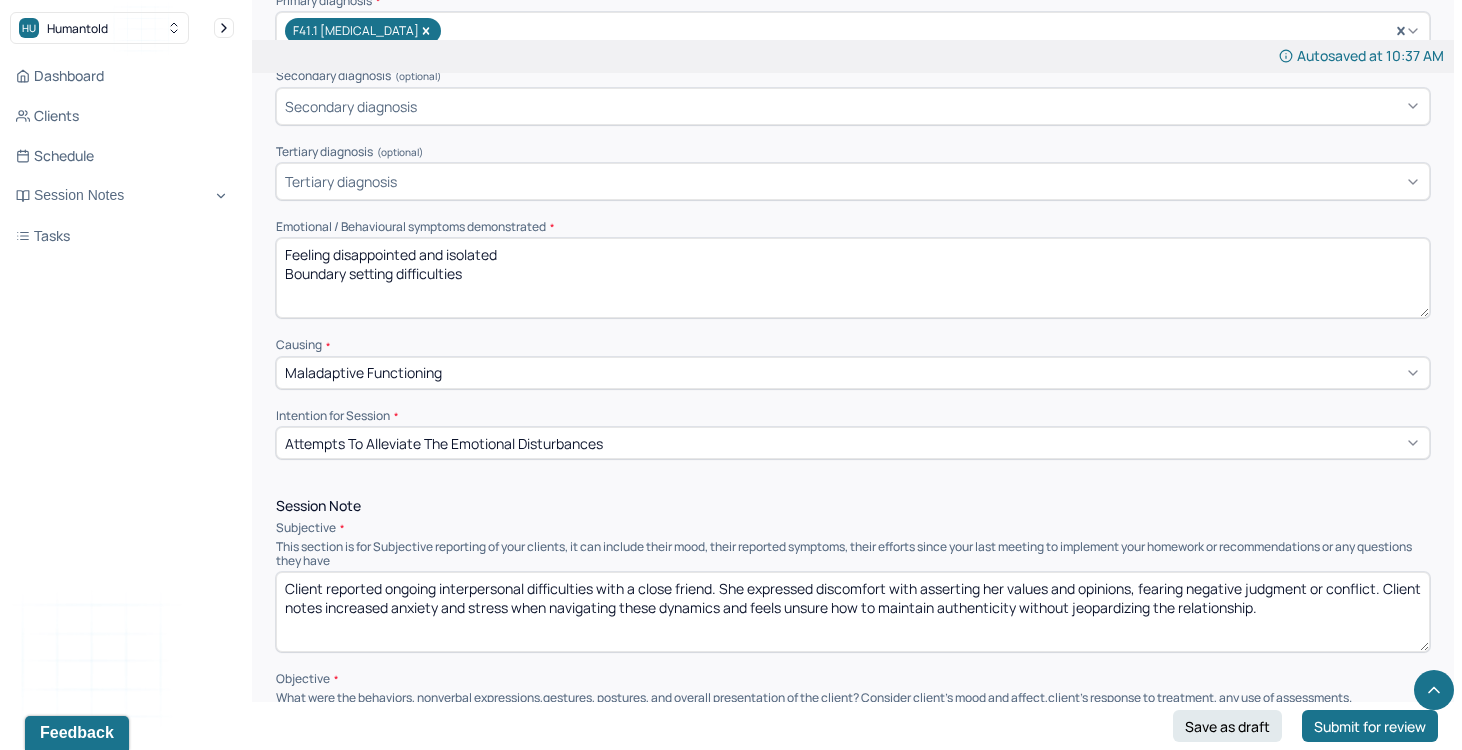 click on "Client reported ongoing interpersonal difficulties with a close friend. She expressed discomfort with asserting her values and opinions, fearing negative judgment or conflict. Client notes increased anxiety and stress when navigating these dynamics and feels unsure how to maintain authenticity without jeopardizing the relationship." at bounding box center (853, 612) 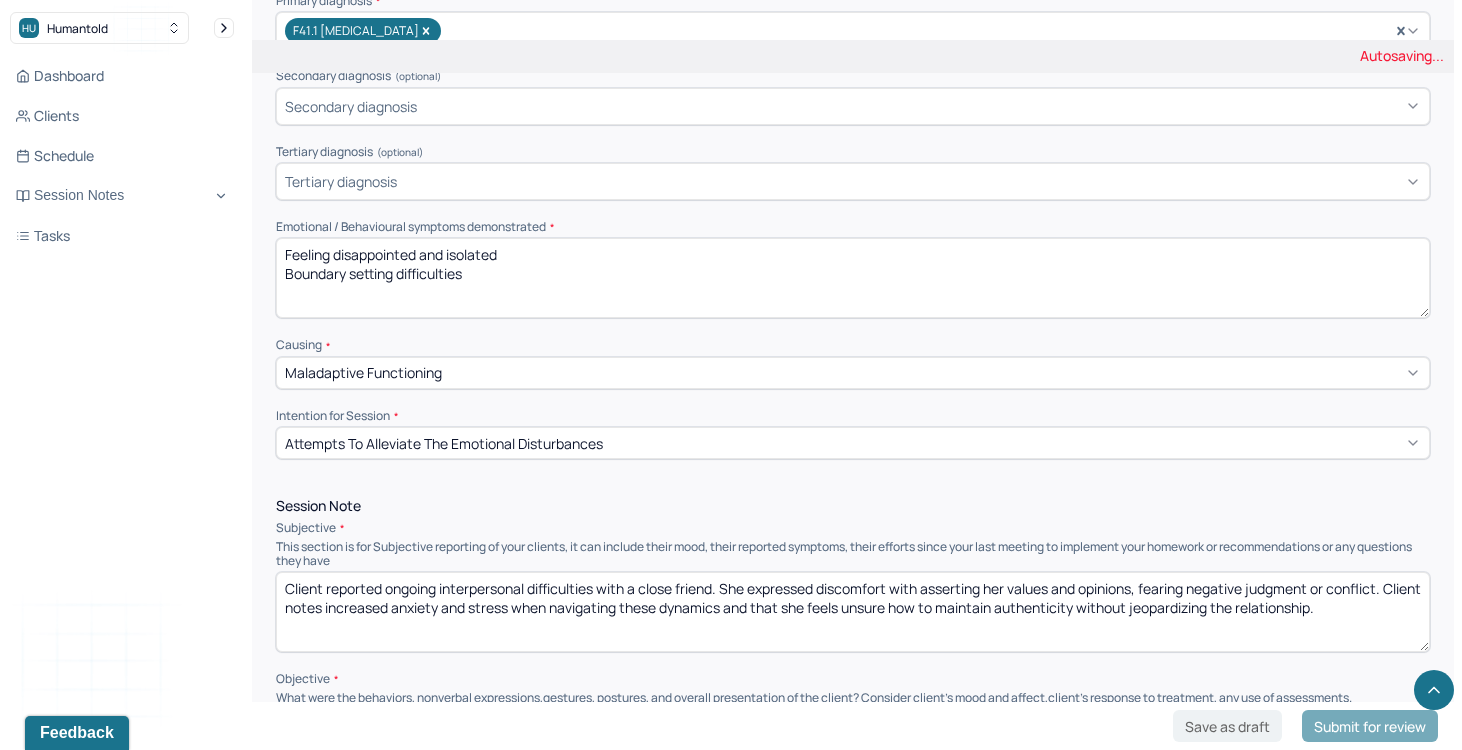 drag, startPoint x: 909, startPoint y: 604, endPoint x: 1128, endPoint y: 630, distance: 220.53798 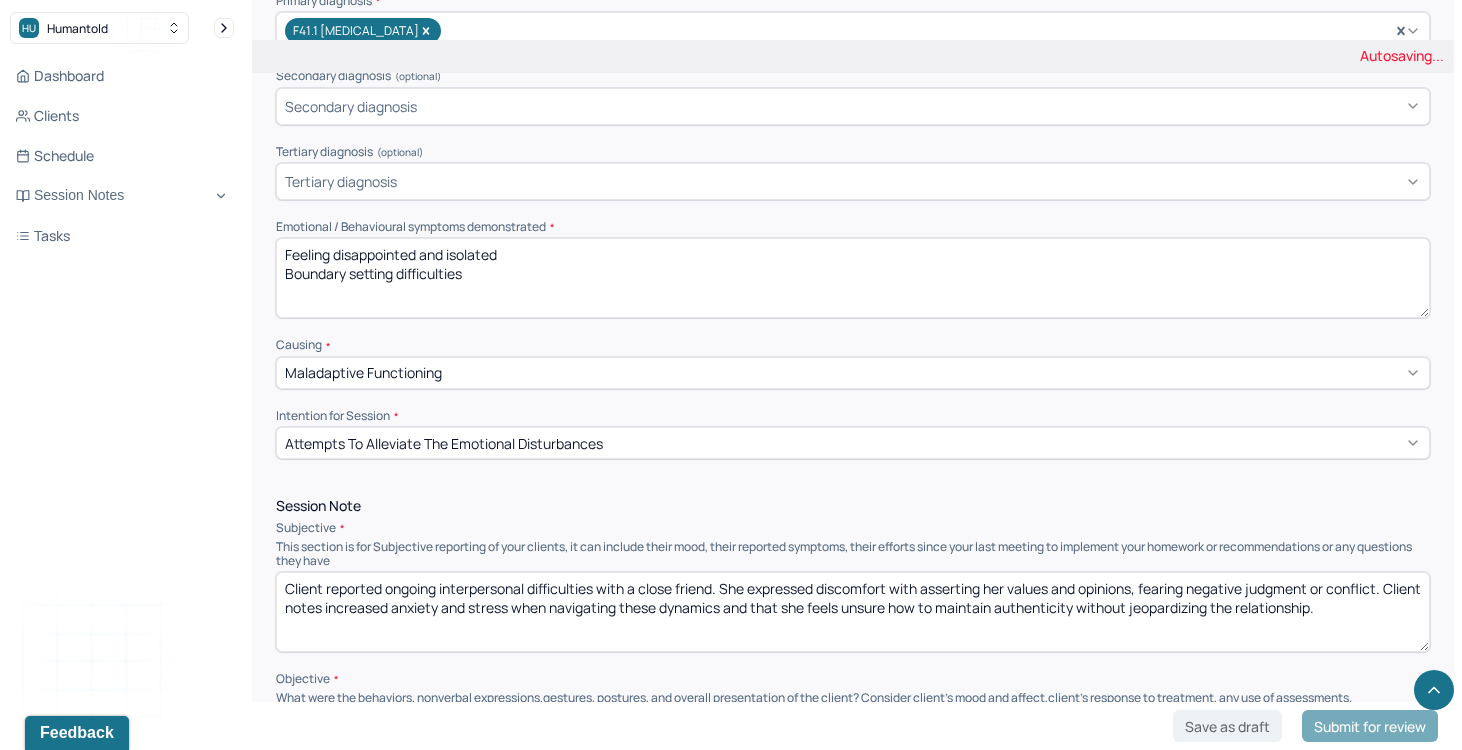 click on "Client reported ongoing interpersonal difficulties with a close friend. She expressed discomfort with asserting her values and opinions, fearing negative judgment or conflict. Client notes increased anxiety and stress when navigating these dynamics and feels unsure how to maintain authenticity without jeopardizing the relationship." at bounding box center [853, 612] 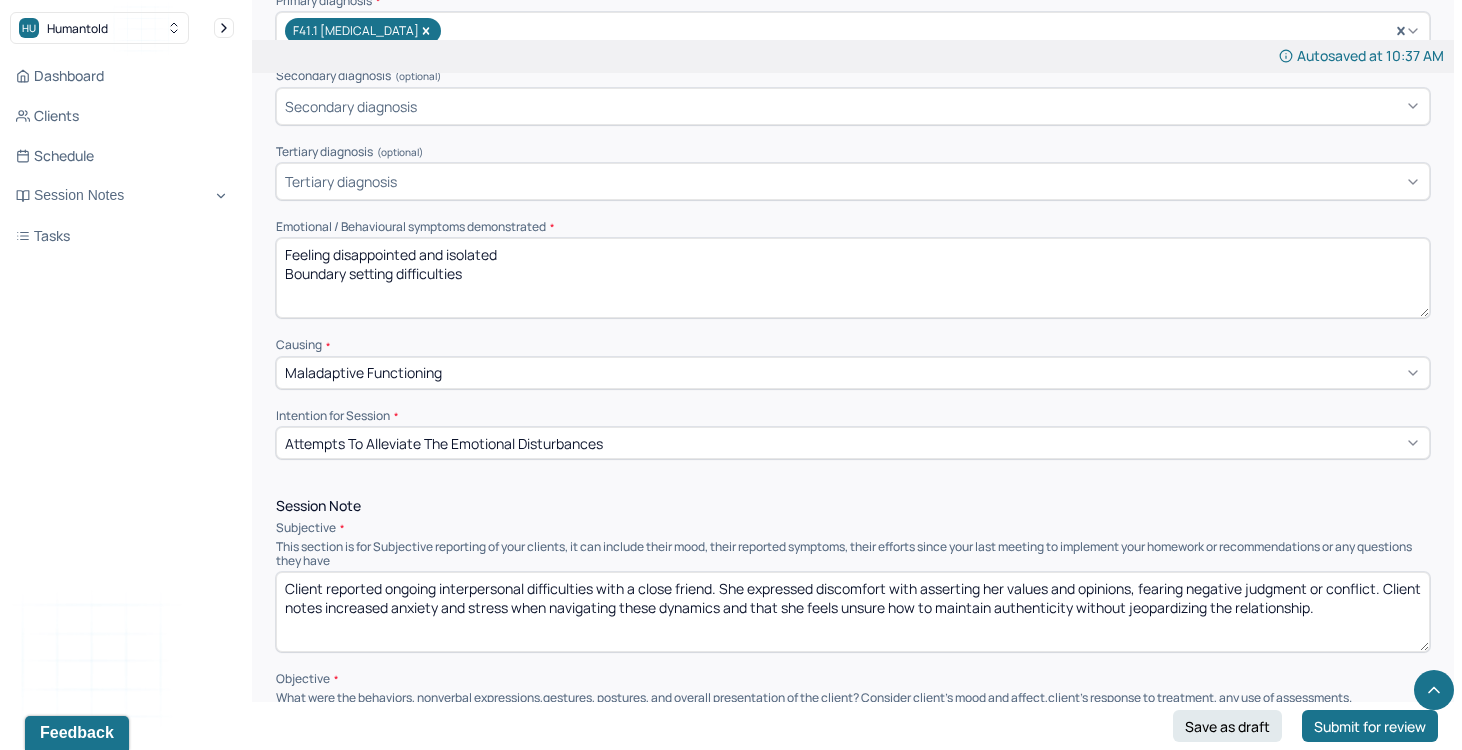 click on "Client reported ongoing interpersonal difficulties with a close friend. She expressed discomfort with asserting her values and opinions, fearing negative judgment or conflict. Client notes increased anxiety and stress when navigating these dynamics and that she feels unsure how to maintain authenticity without jeopardizing the relationship." at bounding box center [853, 612] 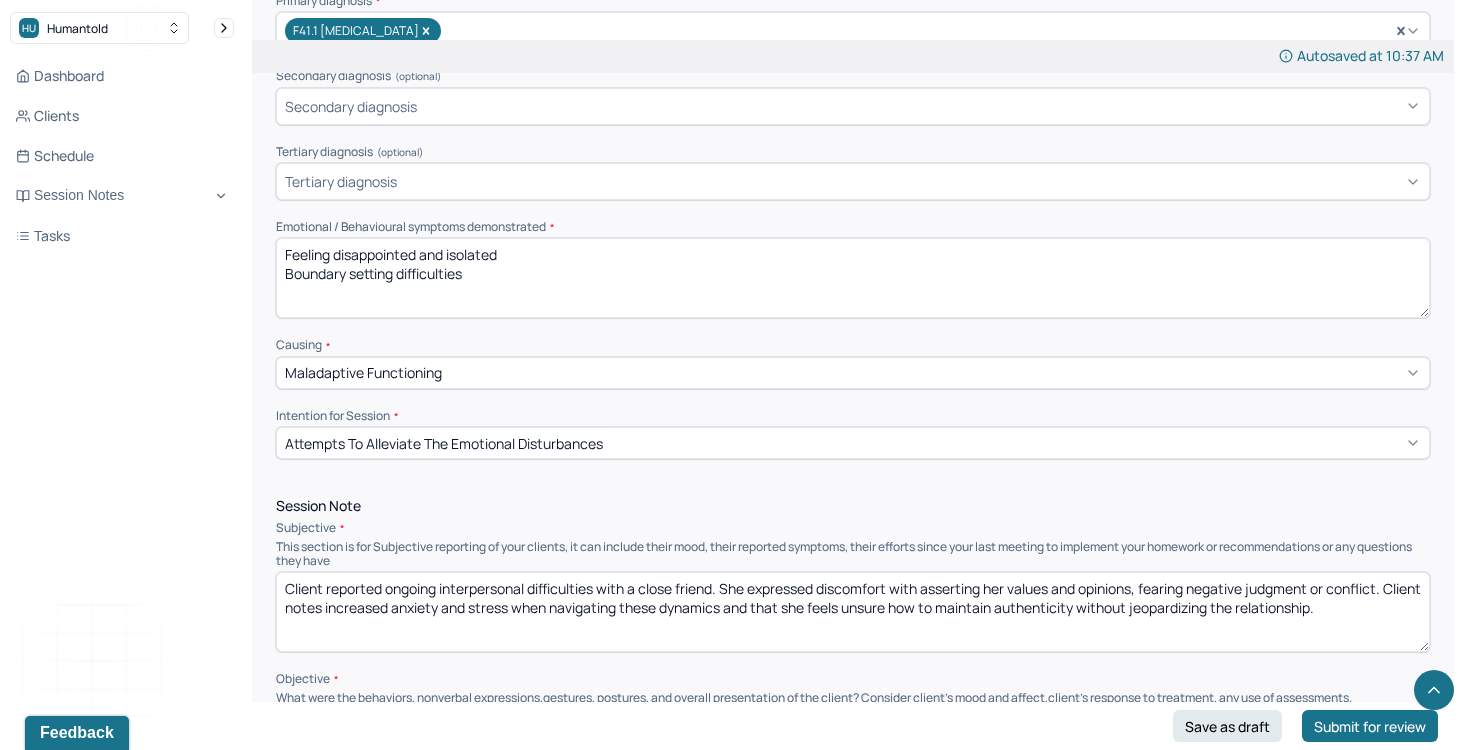 click on "Client reported ongoing interpersonal difficulties with a close friend. She expressed discomfort with asserting her values and opinions, fearing negative judgment or conflict. Client notes increased anxiety and stress when navigating these dynamics and that she feels unsure how to maintain authenticity without jeopardizing the relationship." at bounding box center (853, 612) 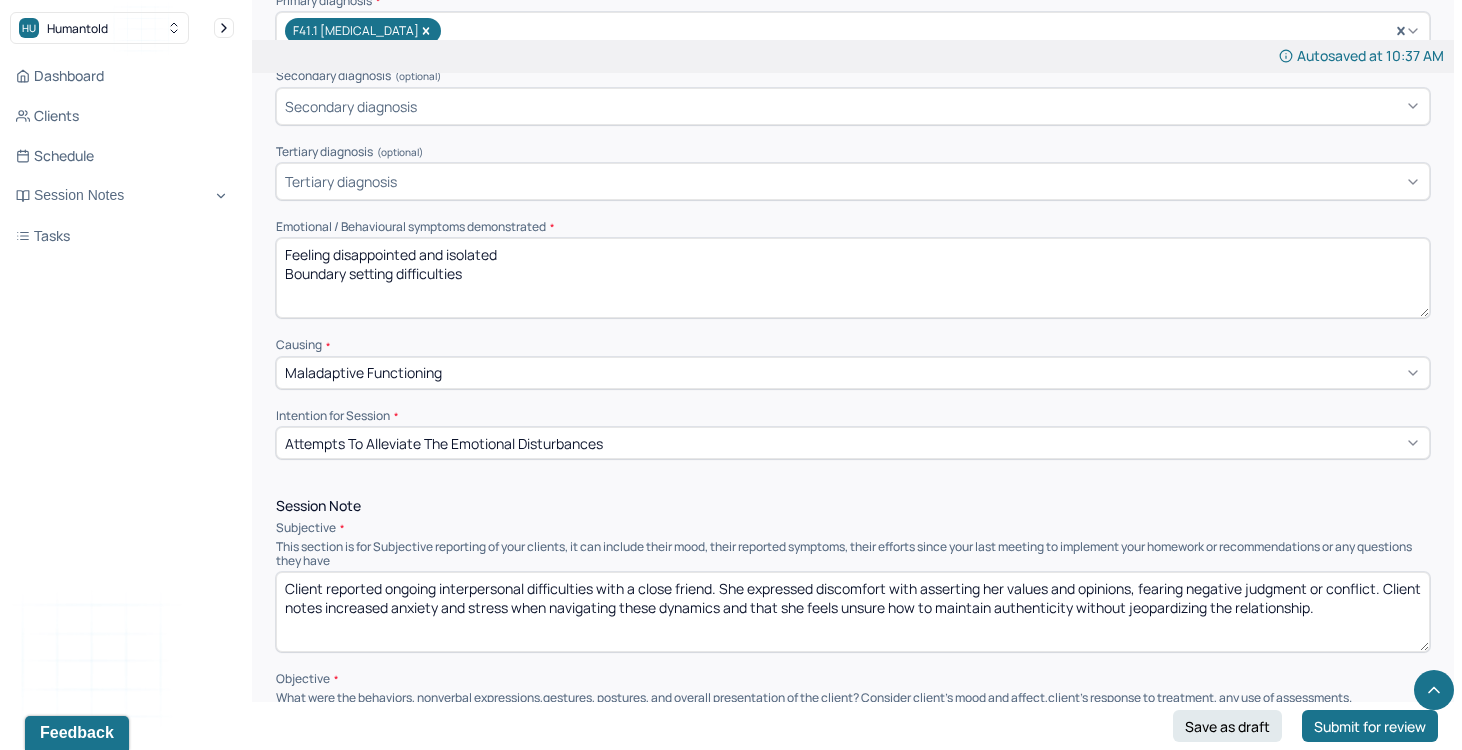 type on "Client reported ongoing interpersonal difficulties with a close friend. She expressed discomfort with asserting her values and opinions, fearing negative judgment or conflict. Client notes increased anxiety and stress when navigating these dynamics and that she feels unsure how to maintain authenticity without jeopardizing the relationship." 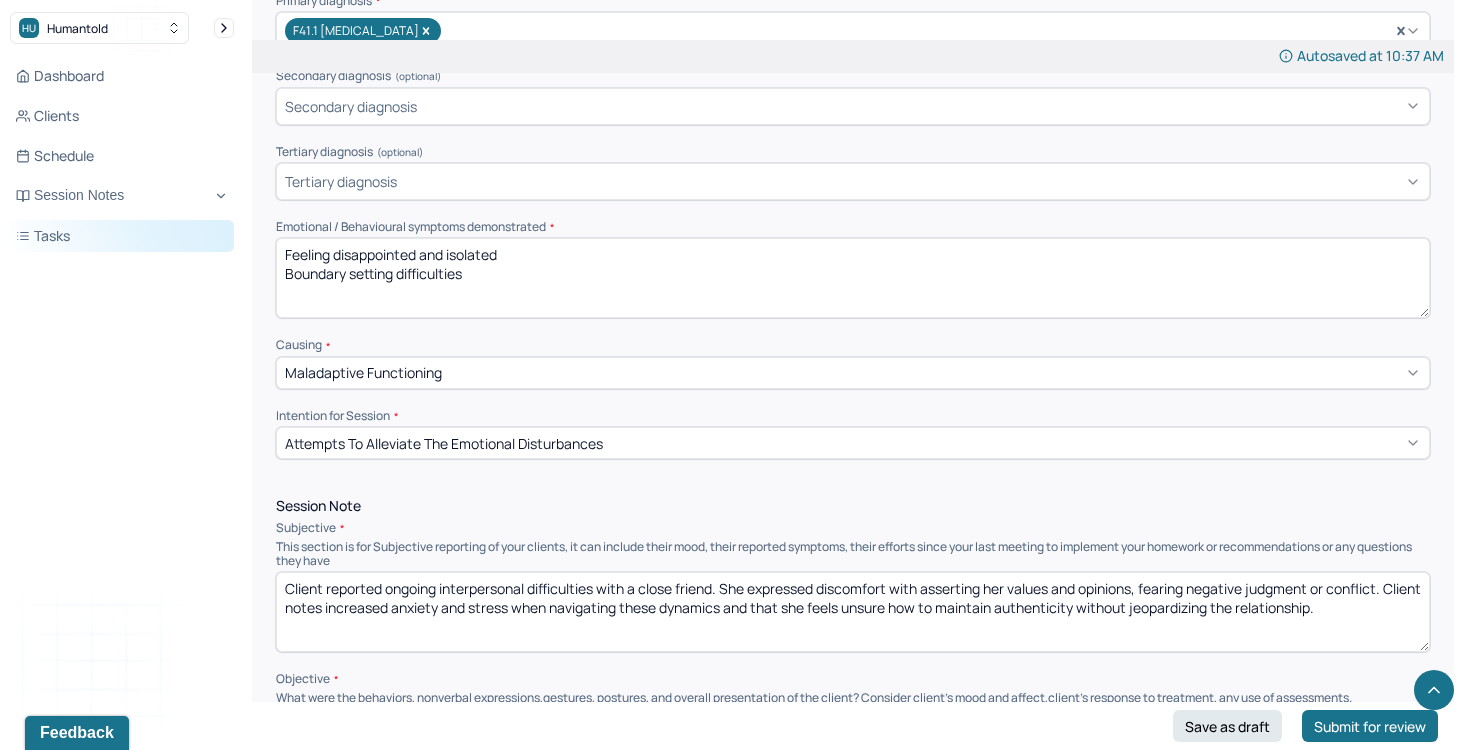 drag, startPoint x: 498, startPoint y: 283, endPoint x: 172, endPoint y: 224, distance: 331.29593 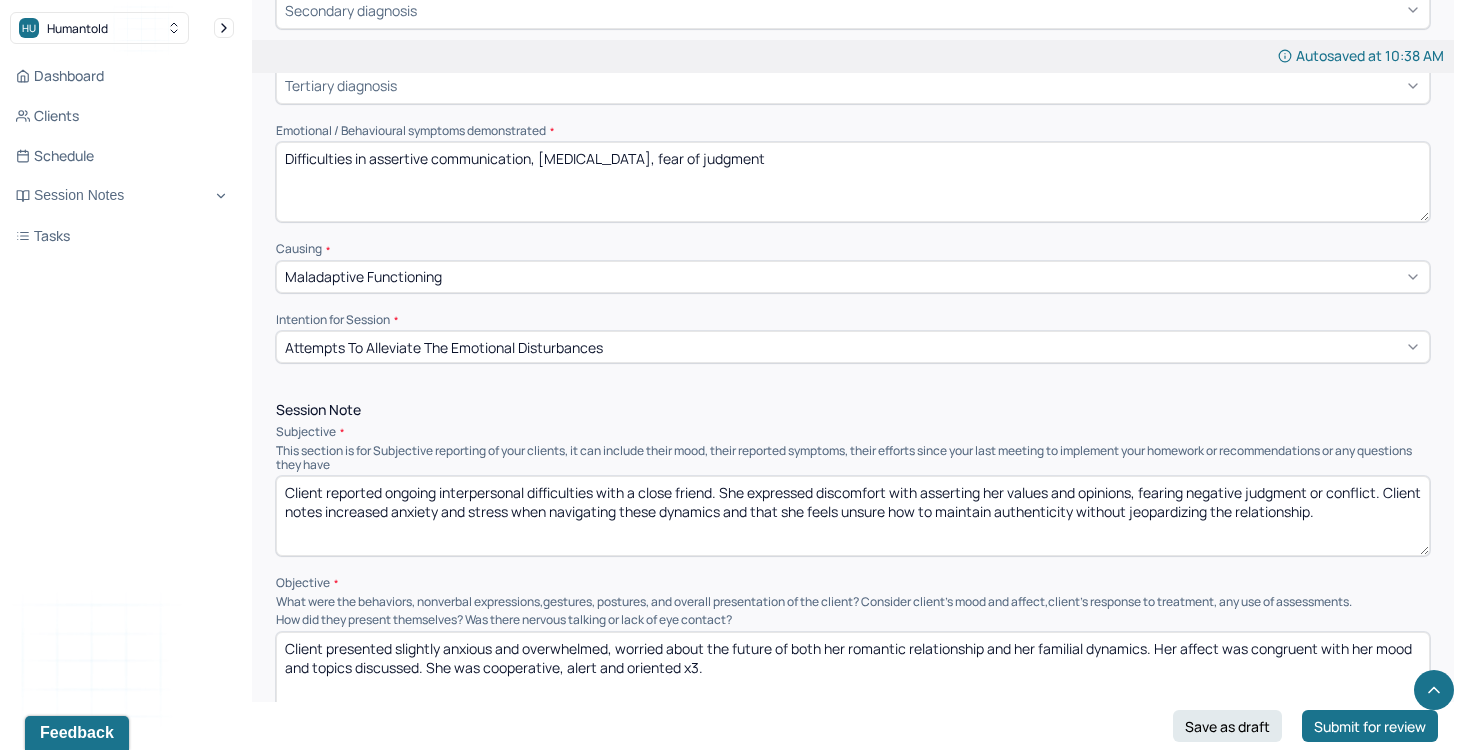 scroll, scrollTop: 839, scrollLeft: 0, axis: vertical 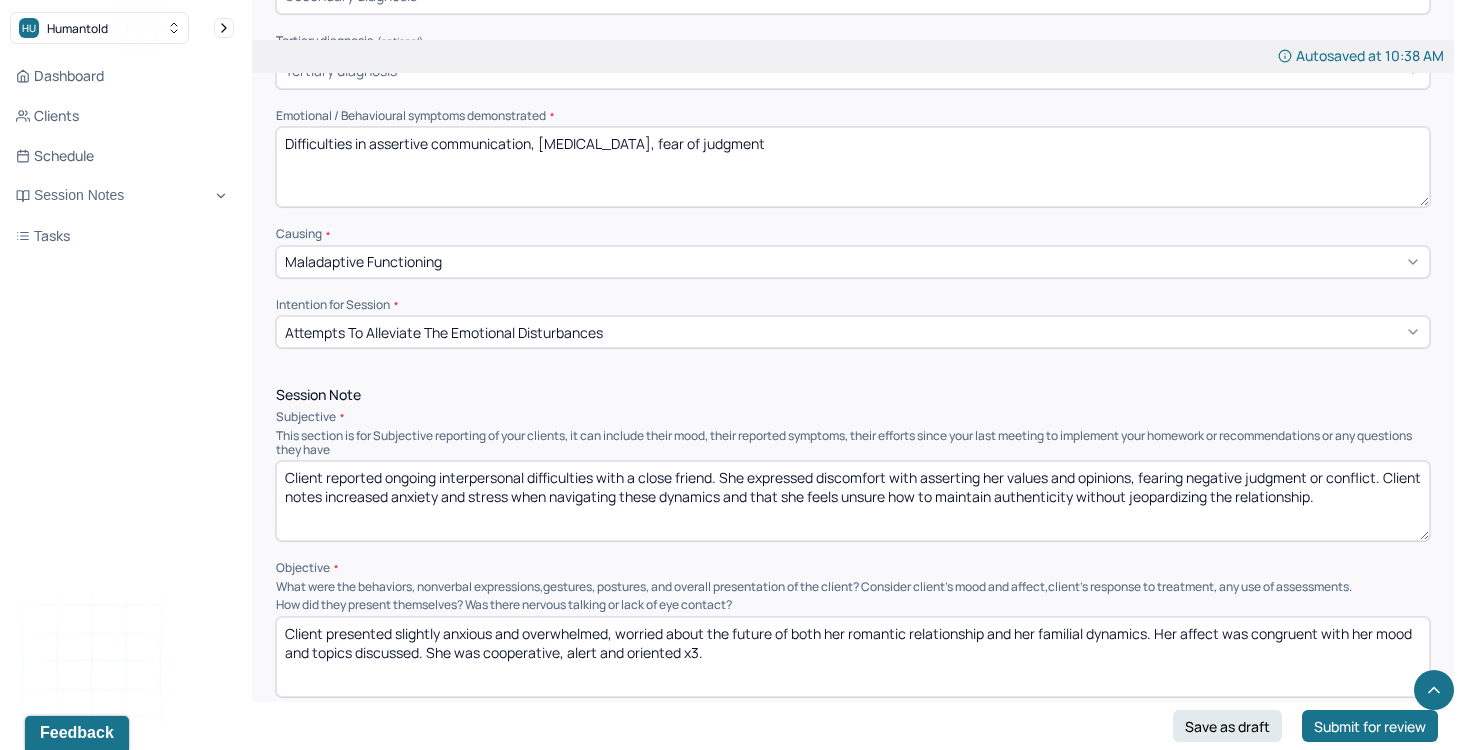type on "Difficulties in assertive communication, low self-esteem, fear of judgment" 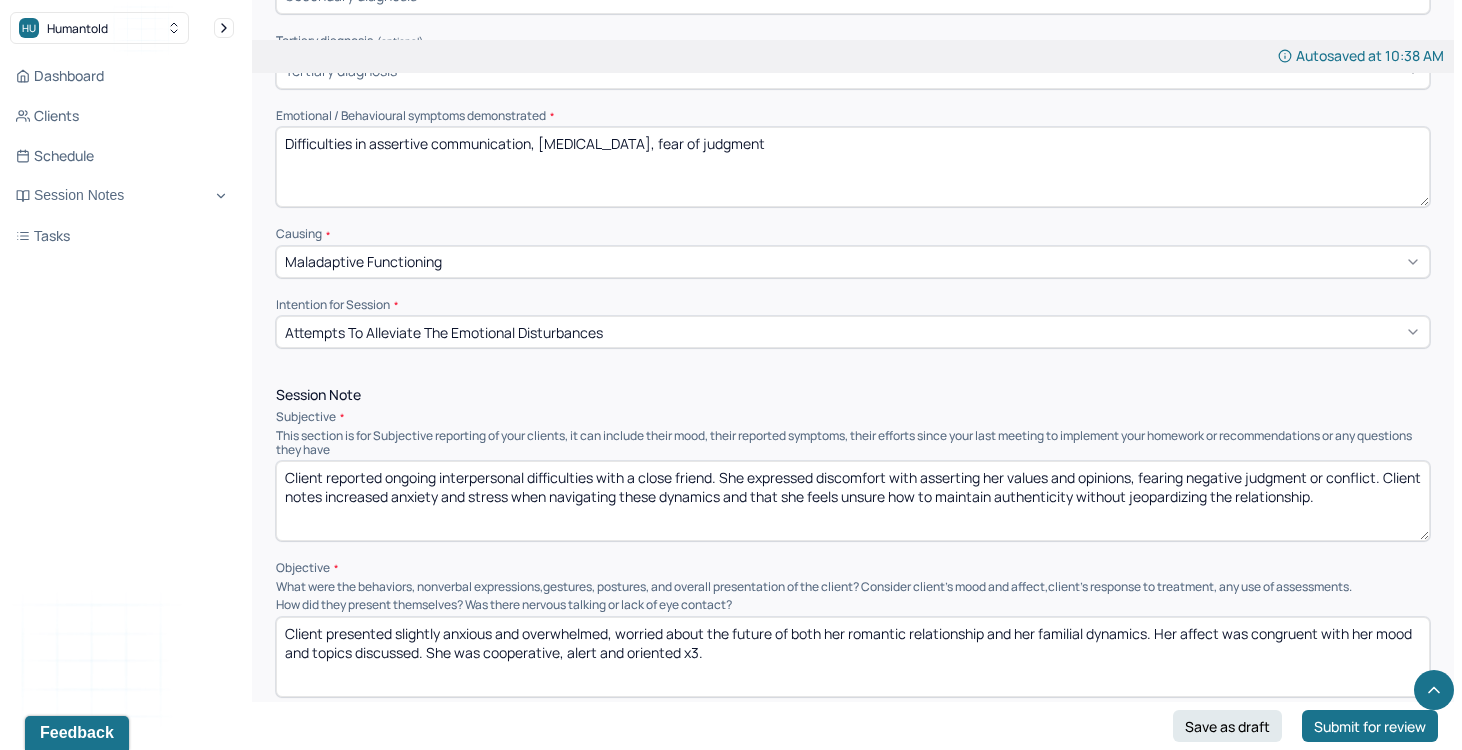 click on "Client reported ongoing interpersonal difficulties with a close friend. She expressed discomfort with asserting her values and opinions, fearing negative judgment or conflict. Client notes increased anxiety and stress when navigating these dynamics and that she feels unsure how to maintain authenticity without jeopardizing the relationship." at bounding box center (853, 501) 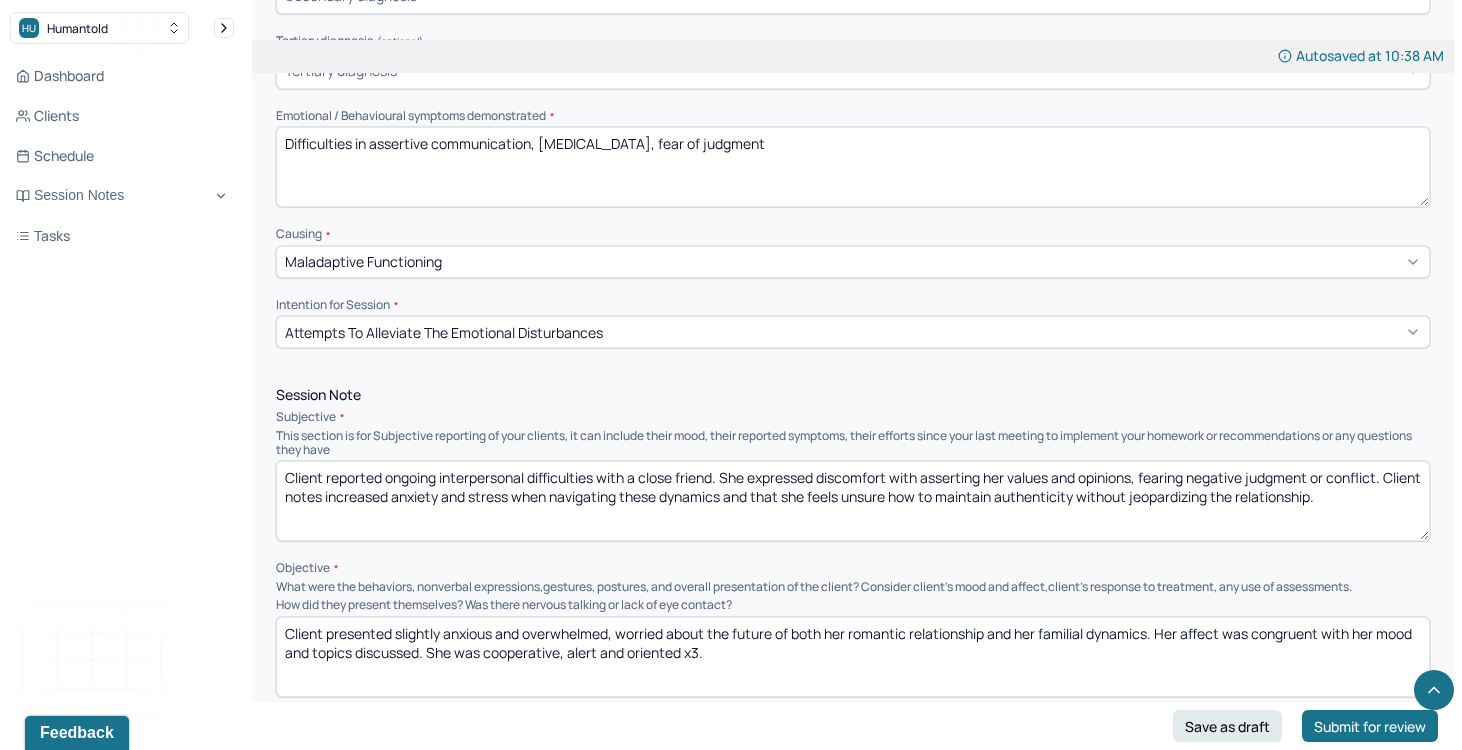 click on "Client reported ongoing interpersonal difficulties with a close friend. She expressed discomfort with asserting her values and opinions, fearing negative judgment or conflict. Client notes increased anxiety and stress when navigating these dynamics and that she feels unsure how to maintain authenticity without jeopardizing the relationship." at bounding box center (853, 501) 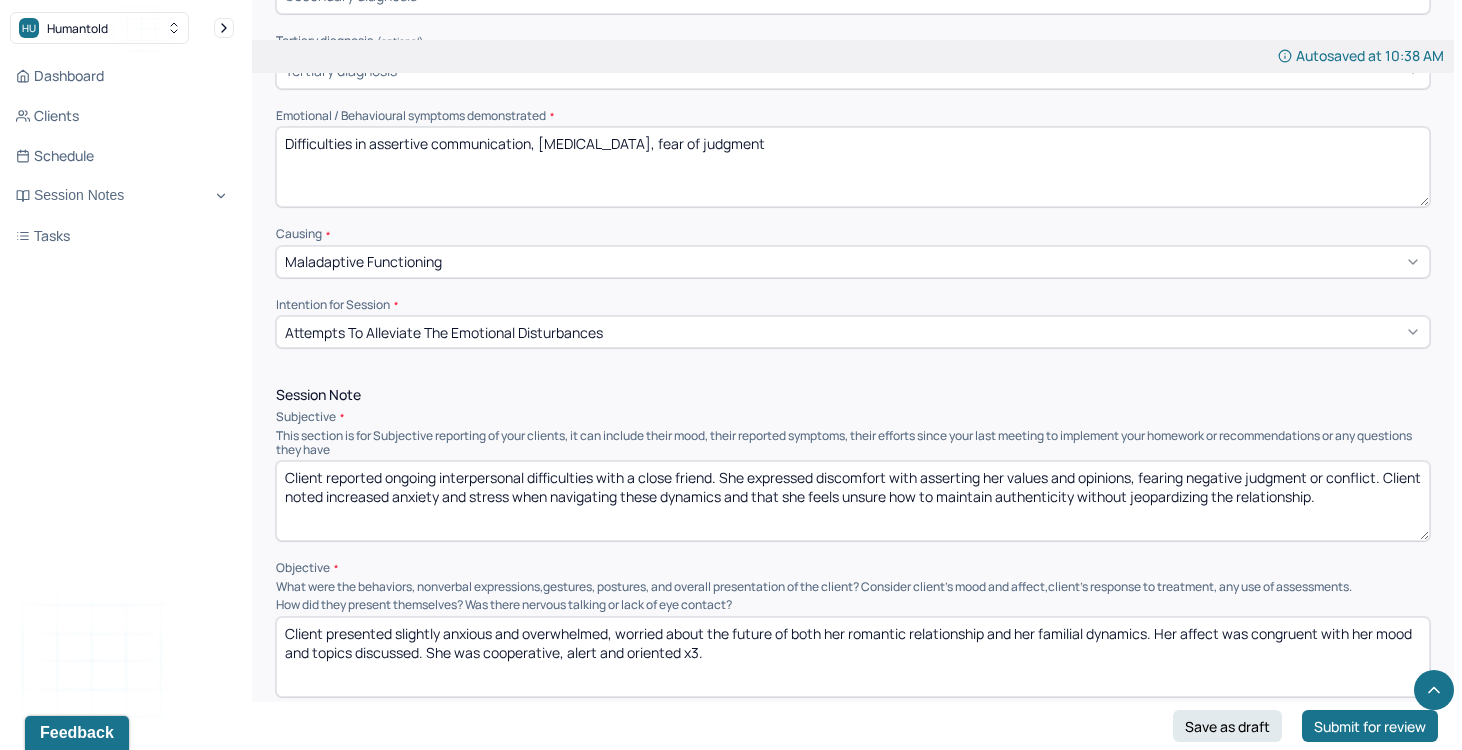 type on "Client reported ongoing interpersonal difficulties with a close friend. She expressed discomfort with asserting her values and opinions, fearing negative judgment or conflict. Client noted increased anxiety and stress when navigating these dynamics and that she feels unsure how to maintain authenticity without jeopardizing the relationship." 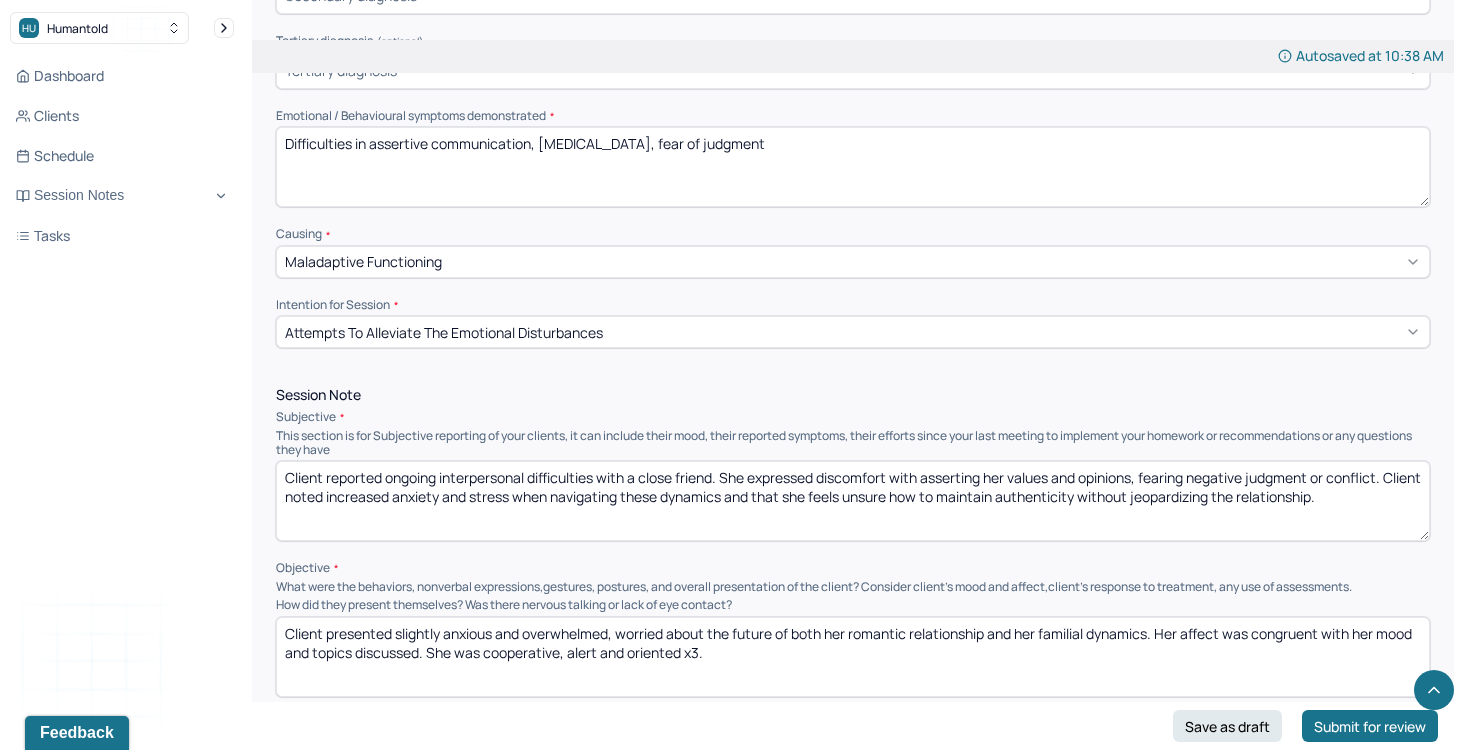 drag, startPoint x: 413, startPoint y: 141, endPoint x: 613, endPoint y: 152, distance: 200.30228 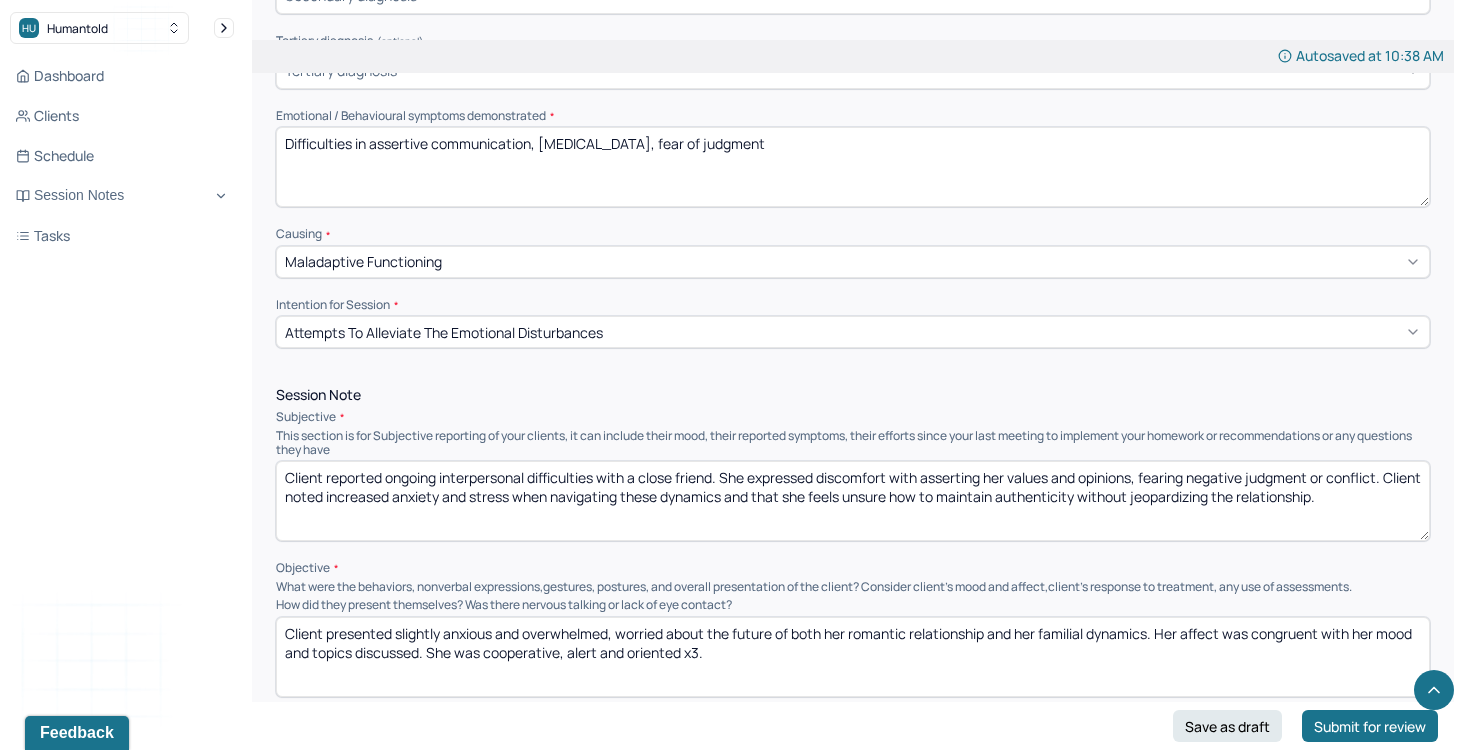 drag, startPoint x: 548, startPoint y: 131, endPoint x: 756, endPoint y: 146, distance: 208.54016 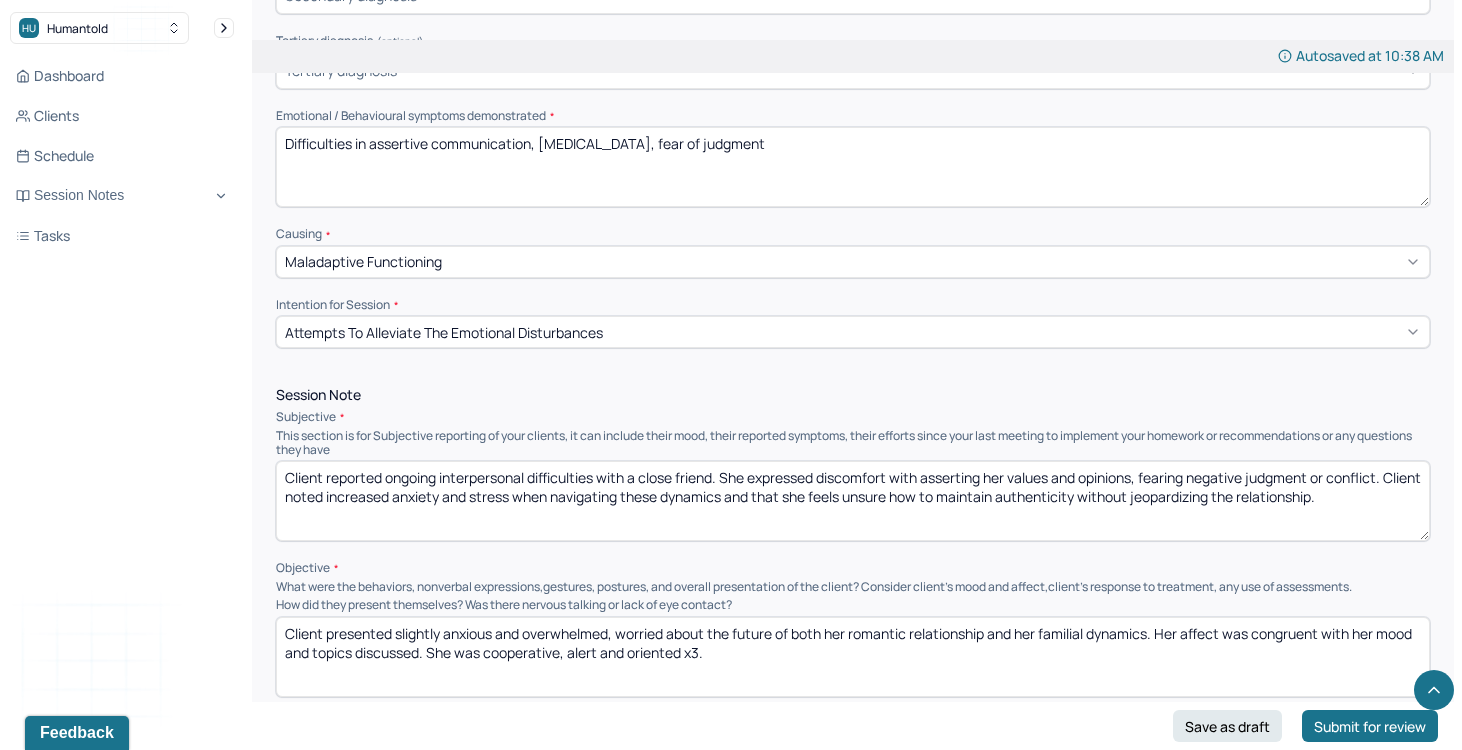 click on "Difficulties in assertive communication, low self-esteem, fear of judgment" at bounding box center (853, 167) 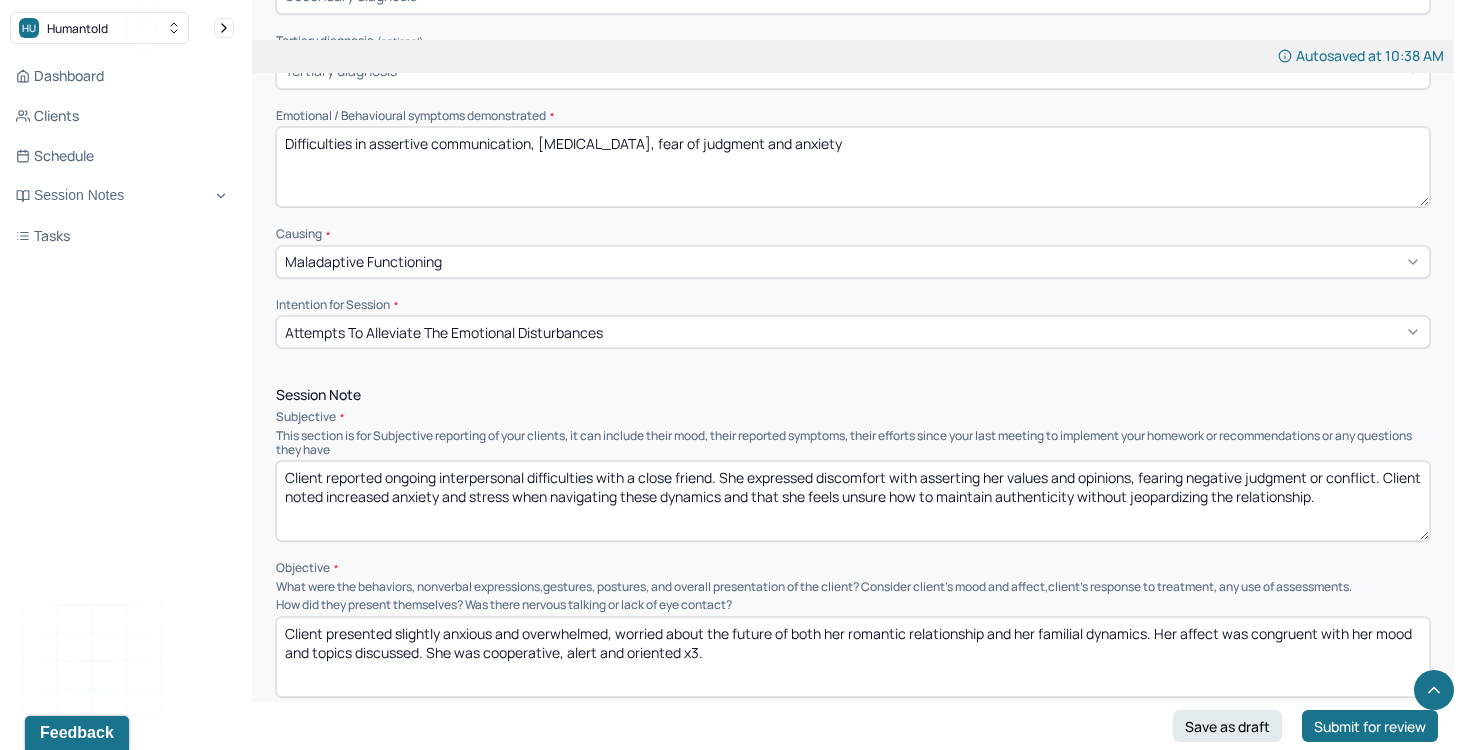 click on "Difficulties in assertive communication, low self-esteem, fear of judgment and an" at bounding box center [853, 167] 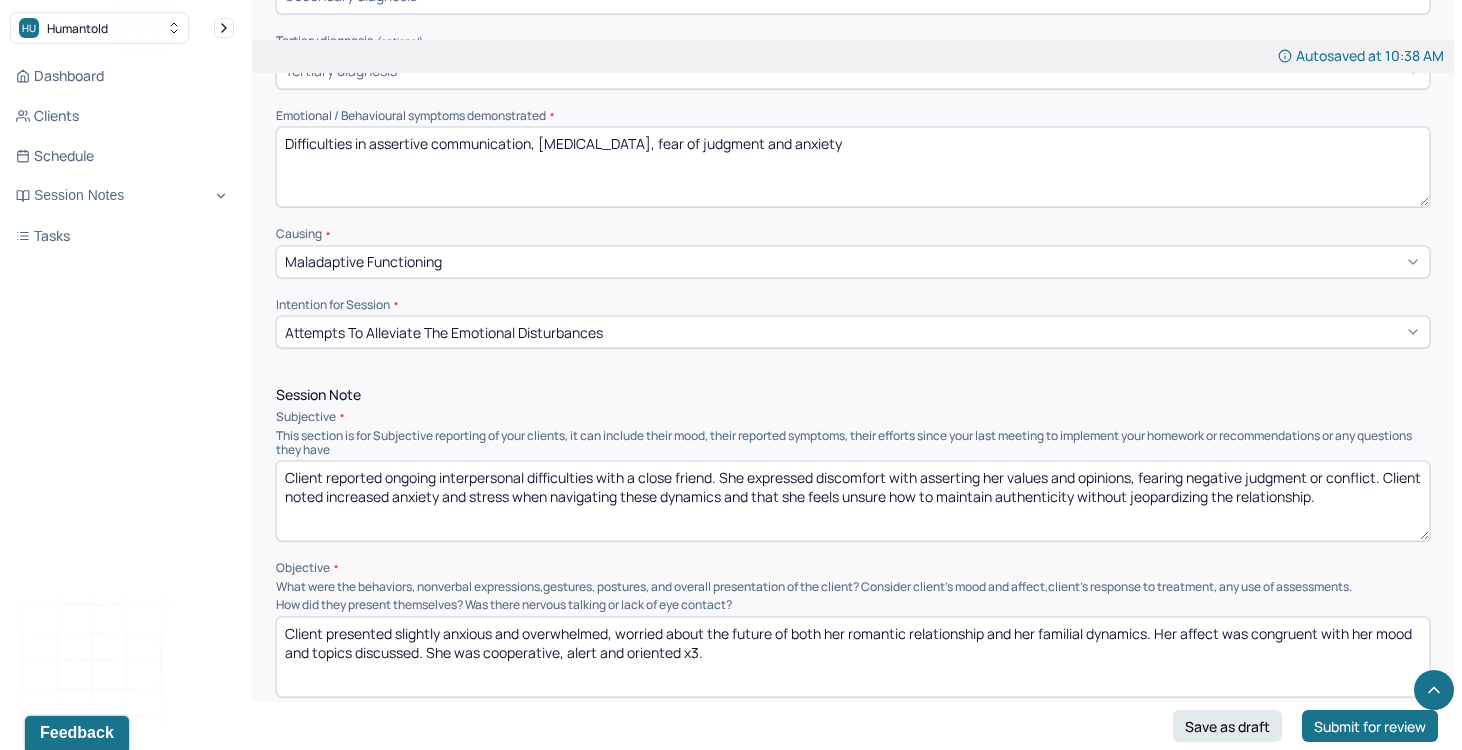 drag, startPoint x: 303, startPoint y: 476, endPoint x: 415, endPoint y: 511, distance: 117.341385 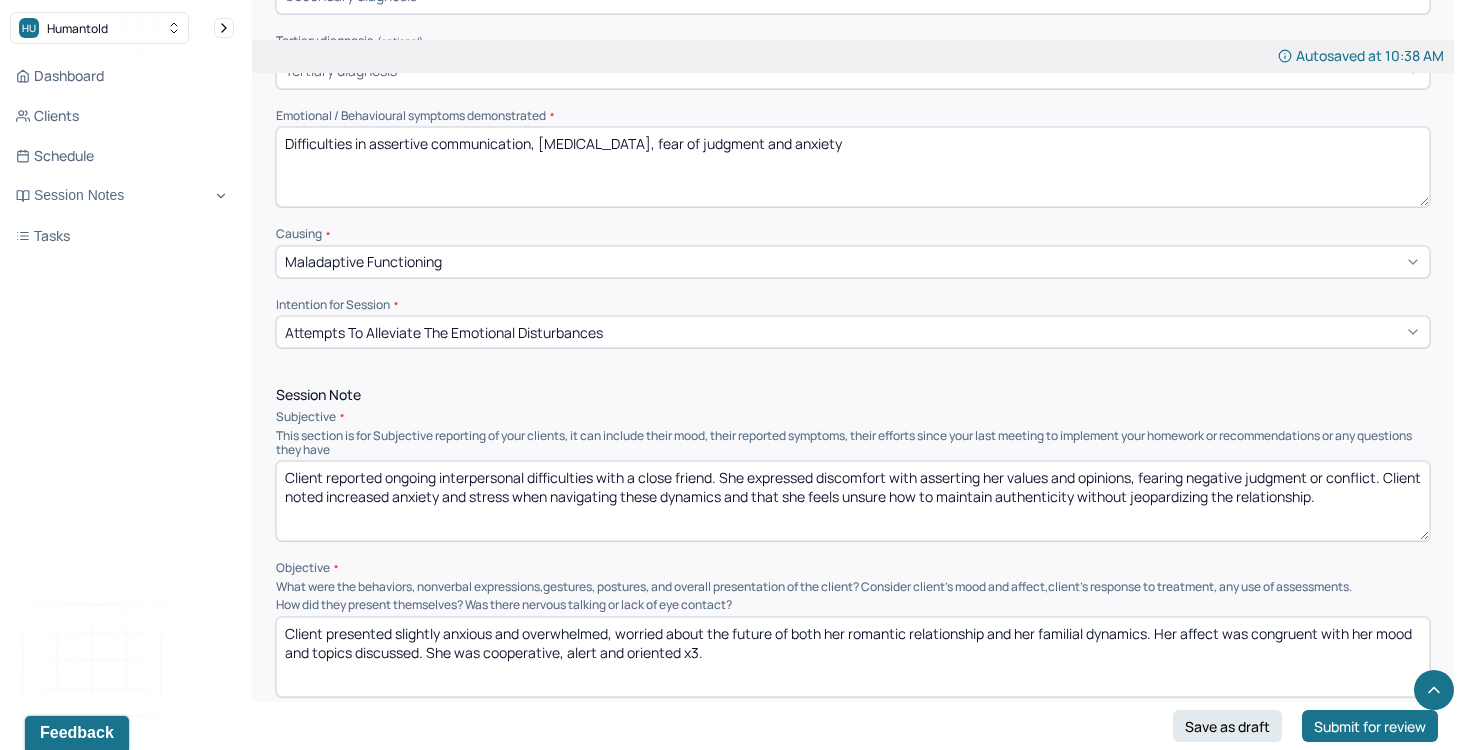 drag, startPoint x: 620, startPoint y: 473, endPoint x: 722, endPoint y: 490, distance: 103.40696 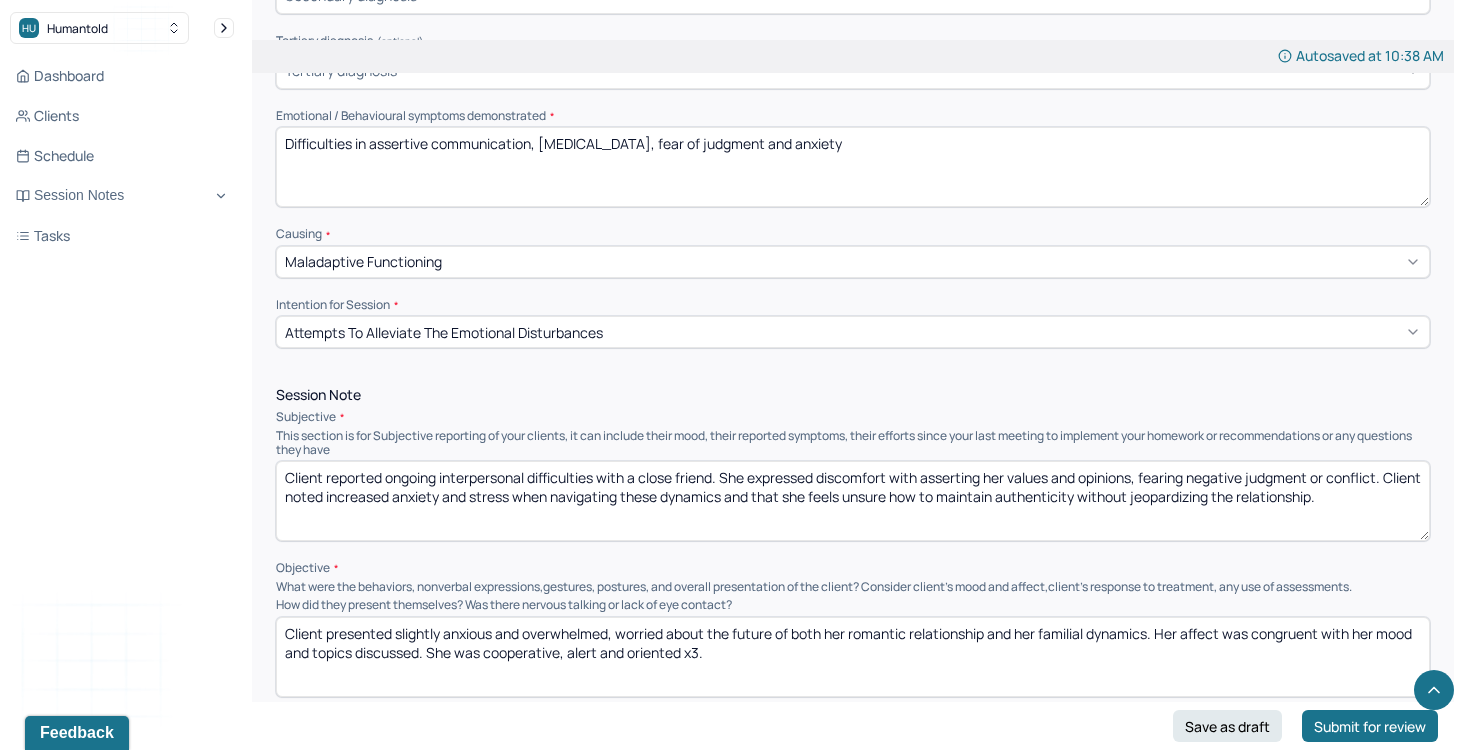 click on "Client reported ongoing interpersonal difficulties with a close friend. She expressed discomfort with asserting her values and opinions, fearing negative judgment or conflict. Client noted increased anxiety and stress when navigating these dynamics and that she feels unsure how to maintain authenticity without jeopardizing the relationship." at bounding box center (853, 501) 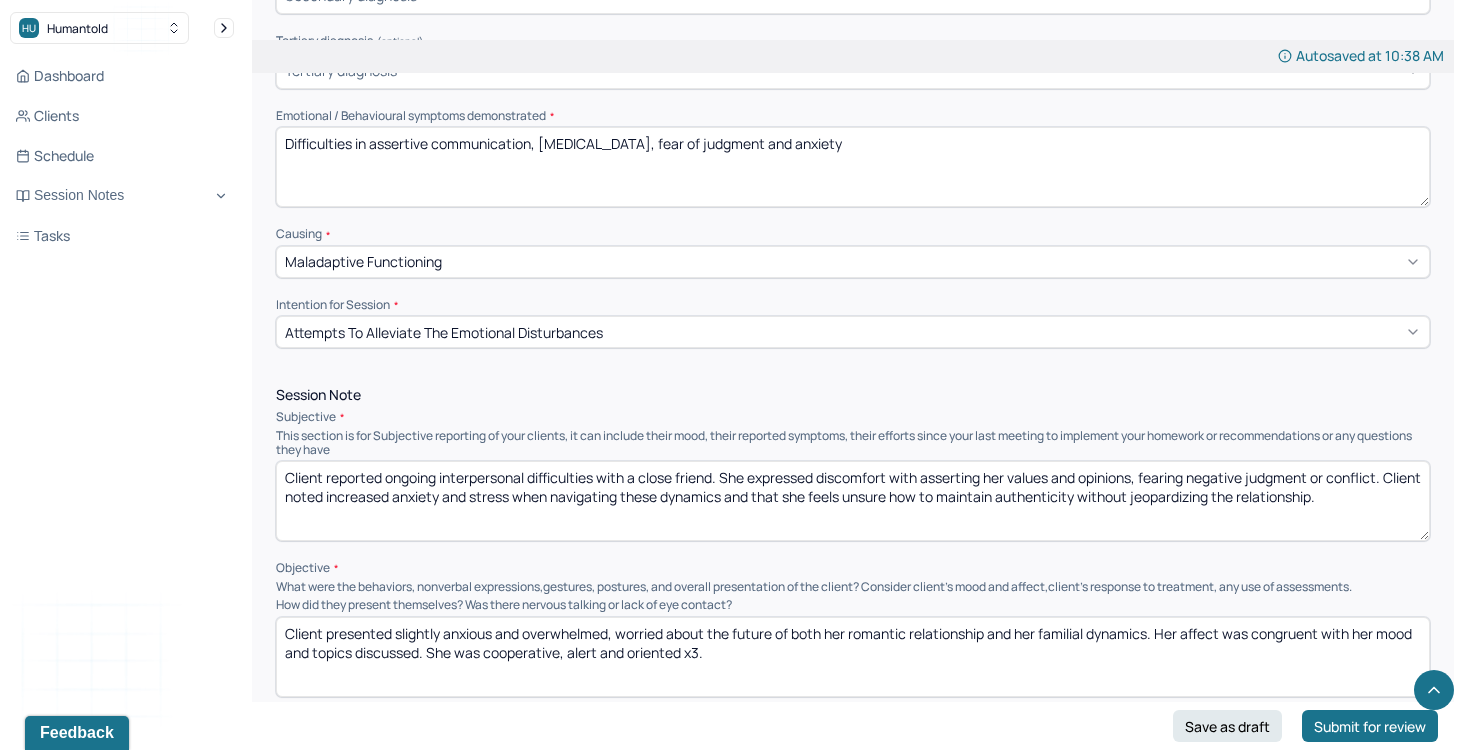 drag, startPoint x: 340, startPoint y: 486, endPoint x: 559, endPoint y: 537, distance: 224.85995 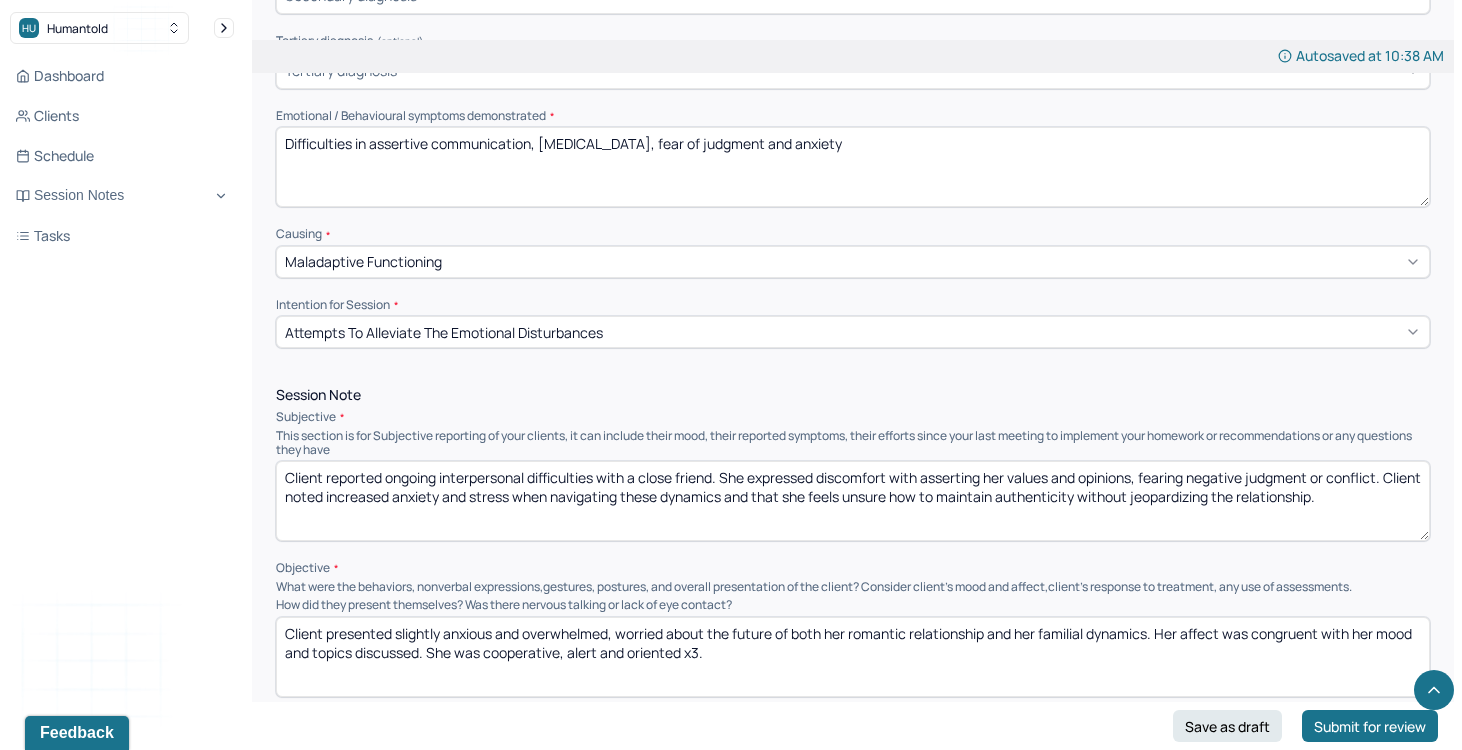click on "Session Note Subjective This section is for Subjective reporting of your clients, it can include their mood, their reported symptoms, their efforts since your last meeting to implement your homework or recommendations or any questions they have Client reported ongoing interpersonal difficulties with a close friend. She expressed discomfort with asserting her values and opinions, fearing negative judgment or conflict. Client noted increased anxiety and stress when navigating these dynamics and that she feels unsure how to maintain authenticity without jeopardizing the relationship. Objective What were the behaviors, nonverbal expressions,gestures, postures, and overall presentation of the client? Consider client's mood and affect,client's response to treatment, any use of assessments. How did they present themselves? Was there nervous talking or lack of eye contact? Assessment" at bounding box center [853, 625] 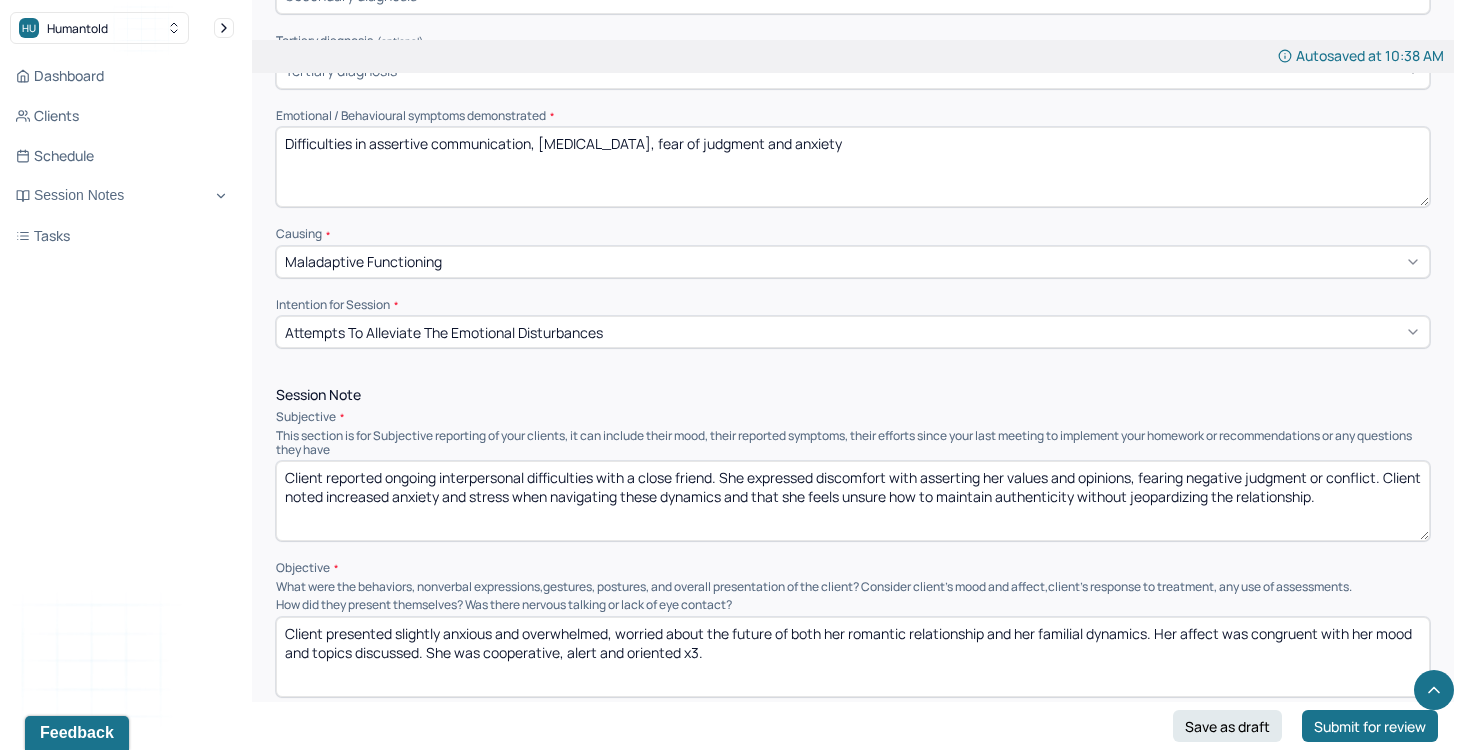 drag, startPoint x: 790, startPoint y: 493, endPoint x: 906, endPoint y: 514, distance: 117.88554 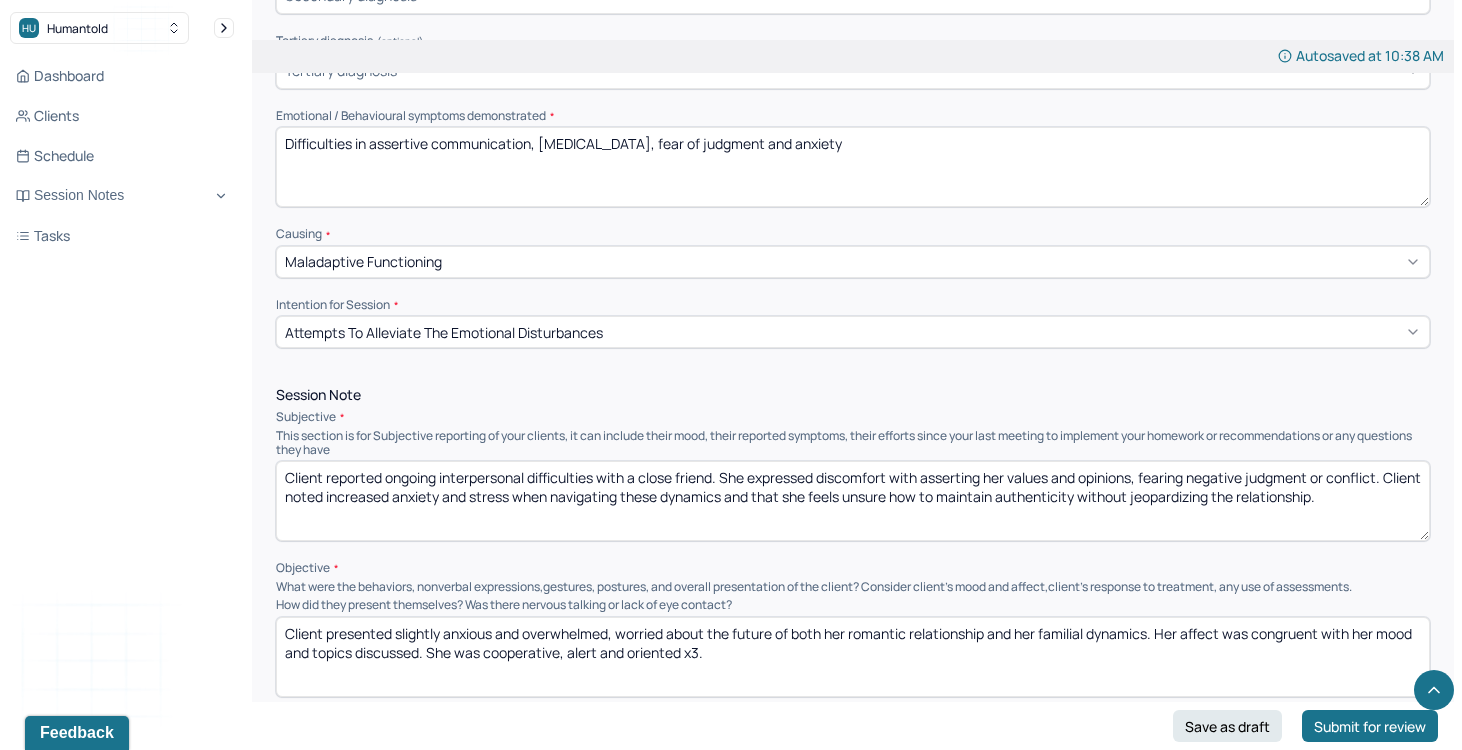 click on "Client reported ongoing interpersonal difficulties with a close friend. She expressed discomfort with asserting her values and opinions, fearing negative judgment or conflict. Client noted increased anxiety and stress when navigating these dynamics and that she feels unsure how to maintain authenticity without jeopardizing the relationship." at bounding box center [853, 501] 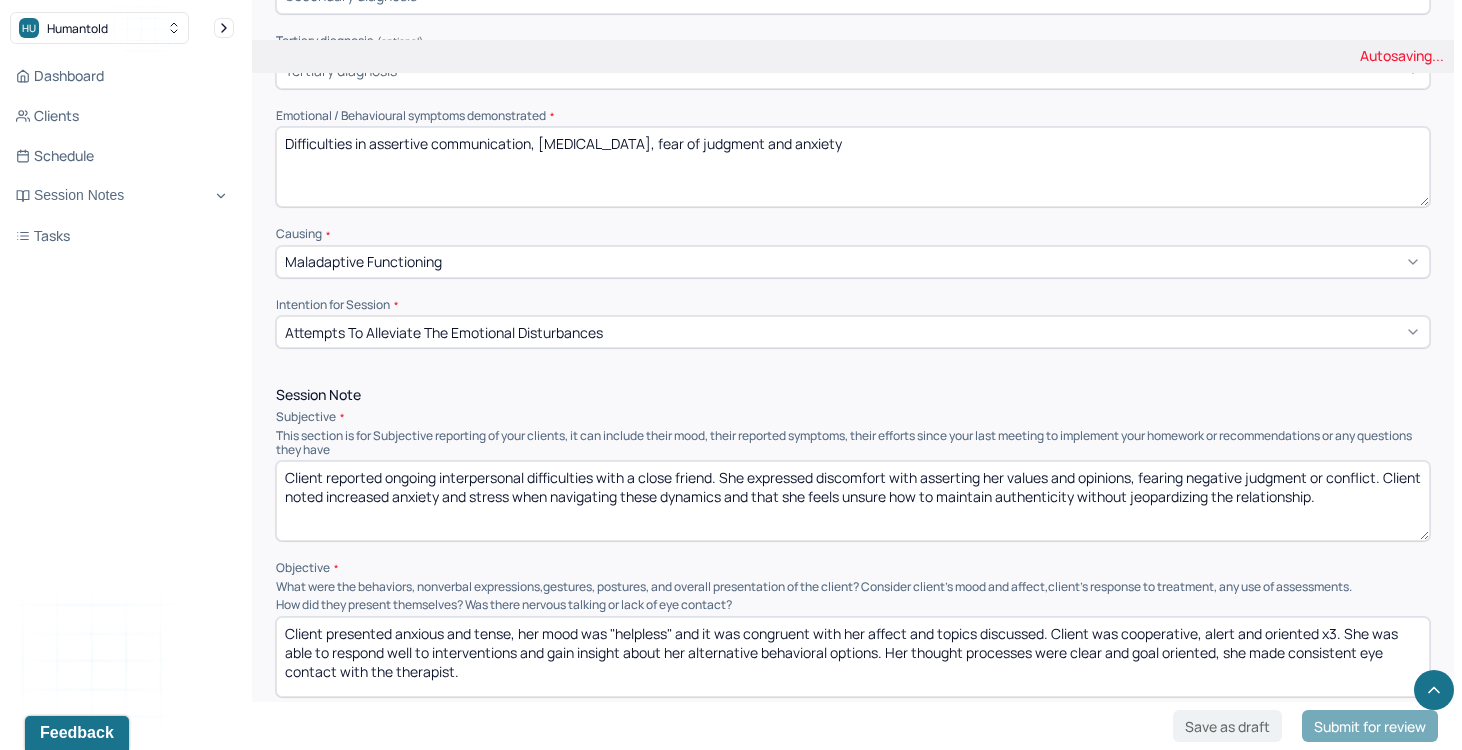 type on "Client presented anxious and tense, her mood was "helpless" and it was congruent with her affect and topics discussed. Client was cooperative, alert and oriented x3. She was able to respond well to interventions and gain insight about her alternative behavioral options. Her thought processes were clear and goal oriented, she made consistent eye contact with the therapist." 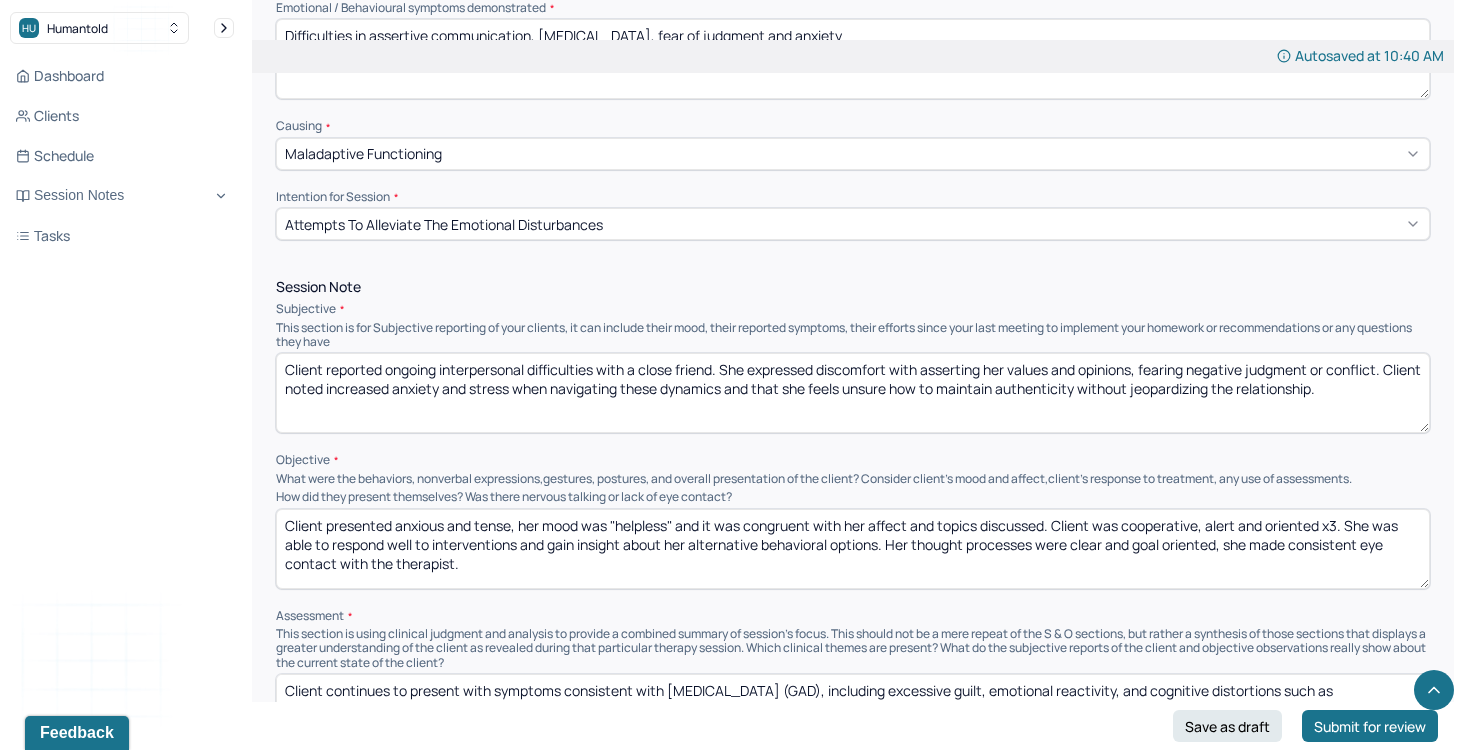 scroll, scrollTop: 995, scrollLeft: 0, axis: vertical 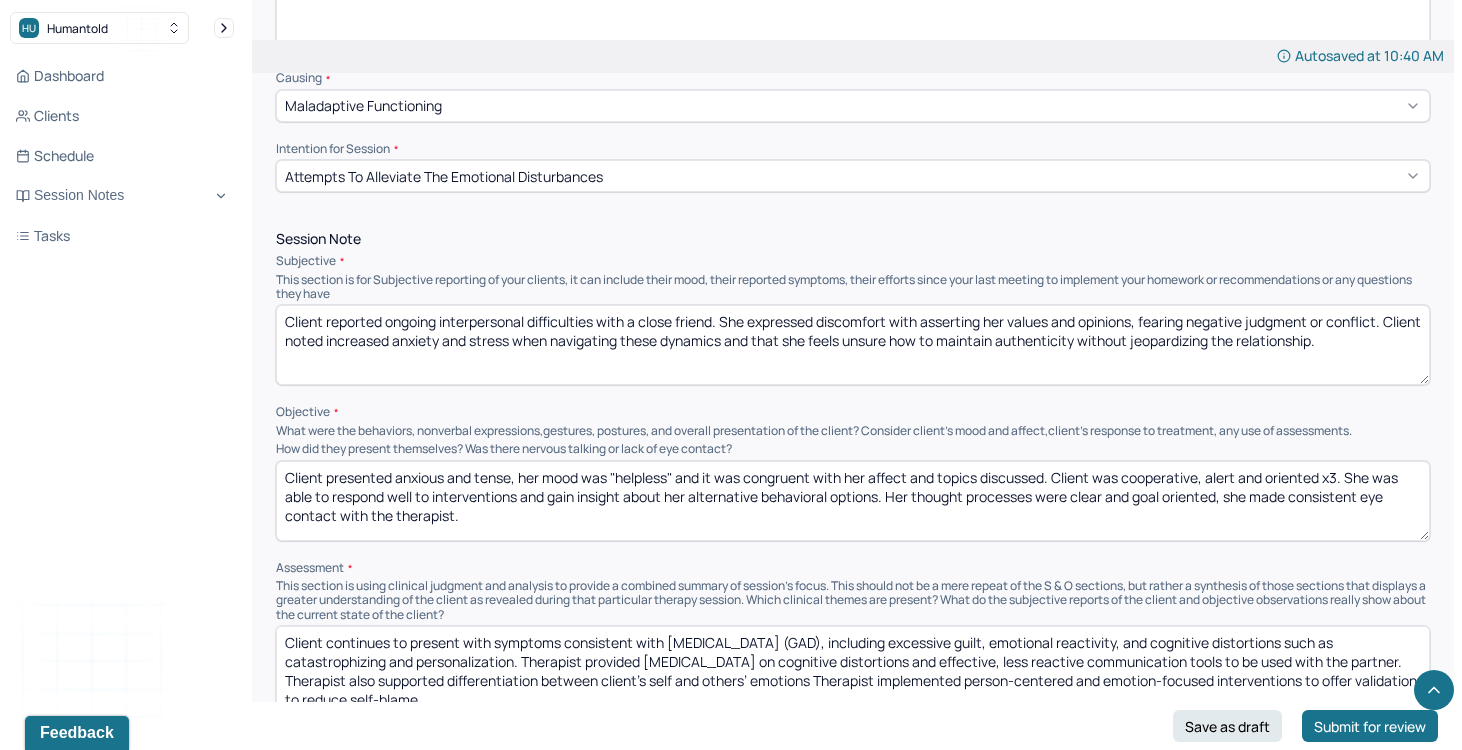 click on "Client continues to present with symptoms consistent with Generalized Anxiety Disorder (GAD), including excessive guilt, emotional reactivity, and cognitive distortions such as catastrophizing and personalization. Therapist provided psychoeducation on cognitive distortions and effective, less reactive communication tools to be used with the partner. Therapist also supported differentiation between client's self and others’ emotions Therapist implemented person-centered and emotion-focused interventions to offer validation to reduce self-blame." at bounding box center (853, 666) 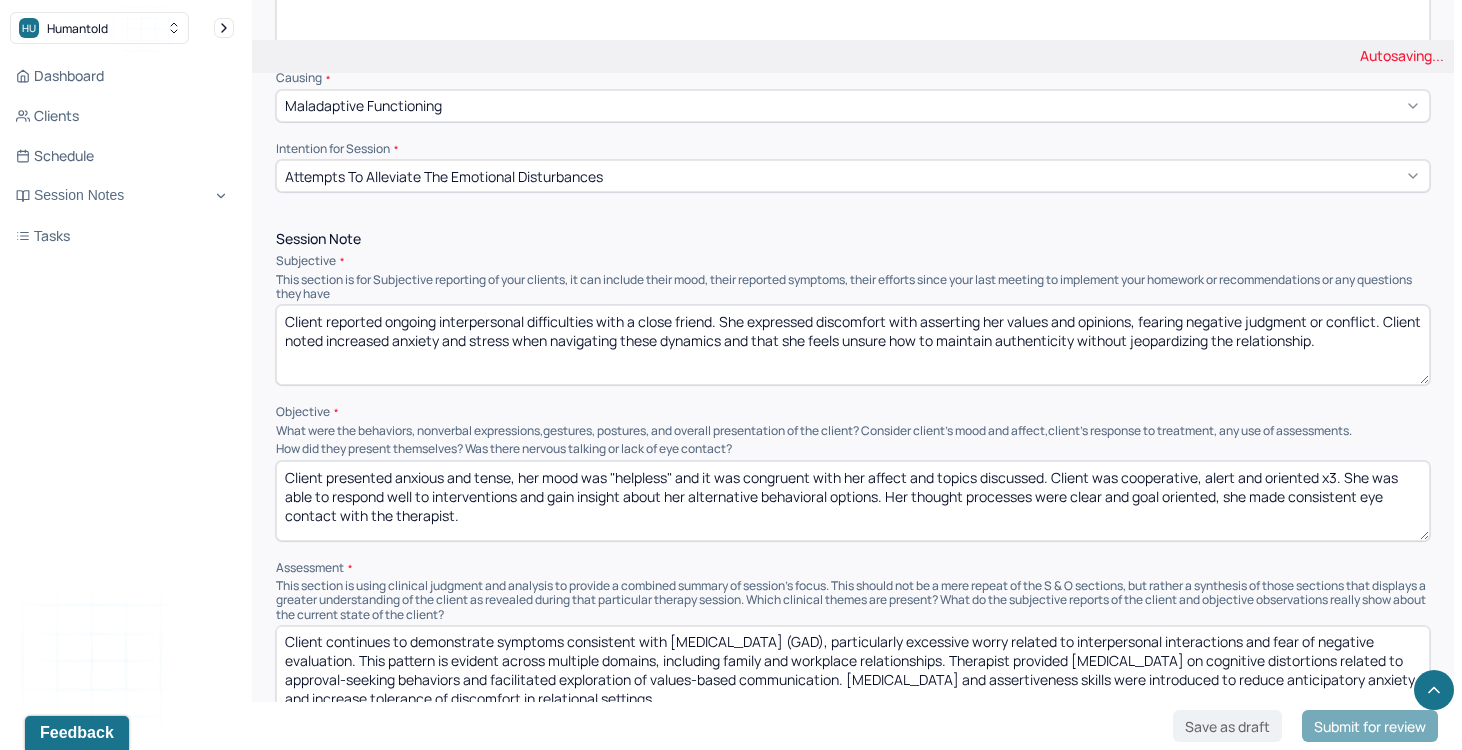 scroll, scrollTop: 0, scrollLeft: 0, axis: both 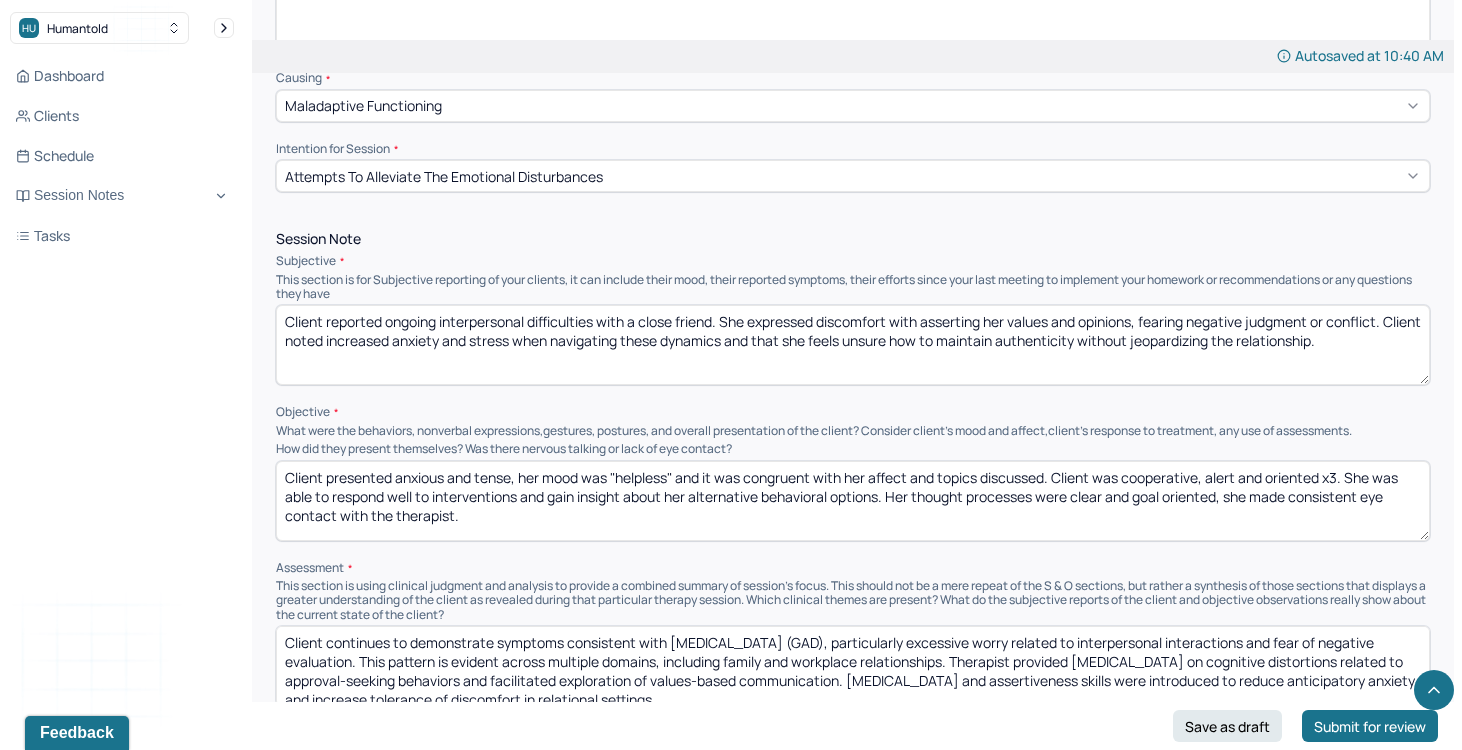 drag, startPoint x: 681, startPoint y: 641, endPoint x: 955, endPoint y: 651, distance: 274.18243 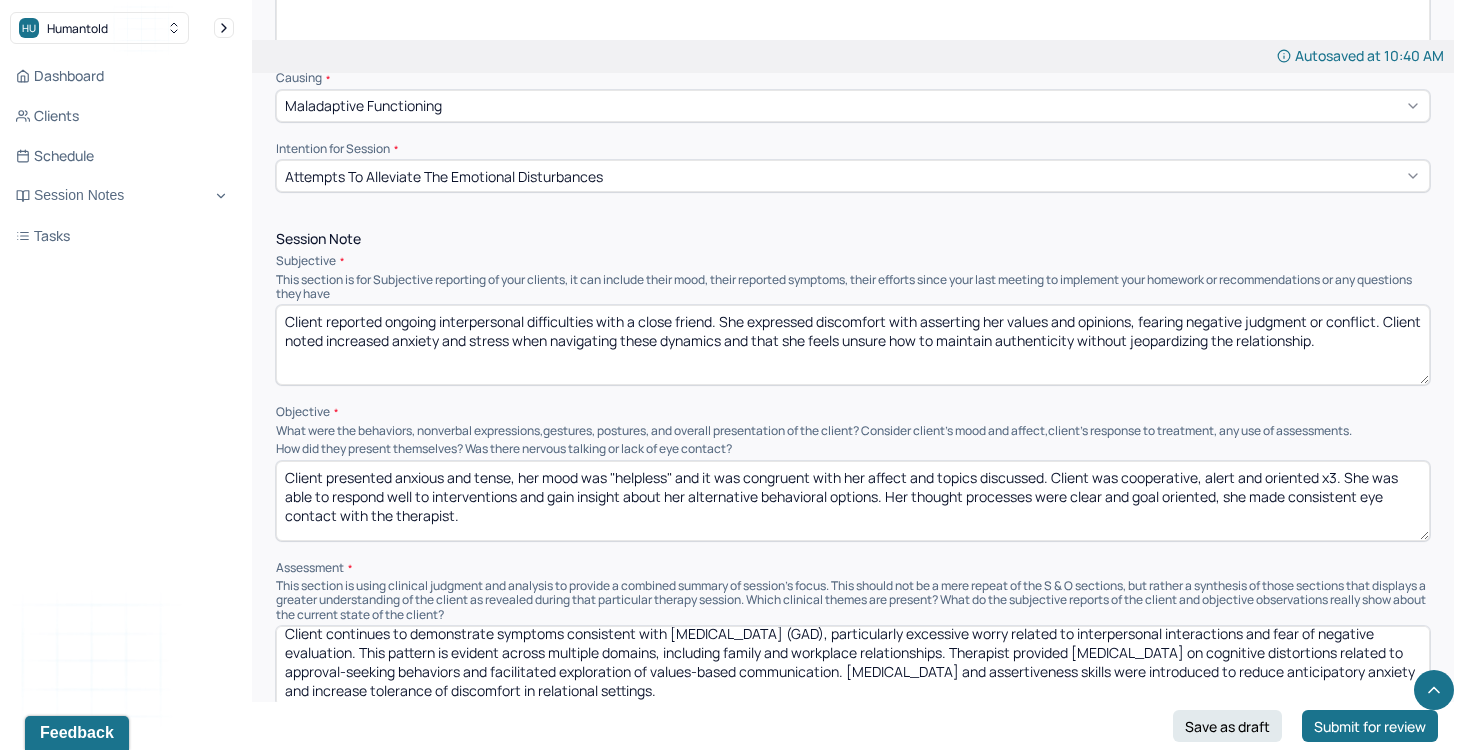 scroll, scrollTop: 1039, scrollLeft: 0, axis: vertical 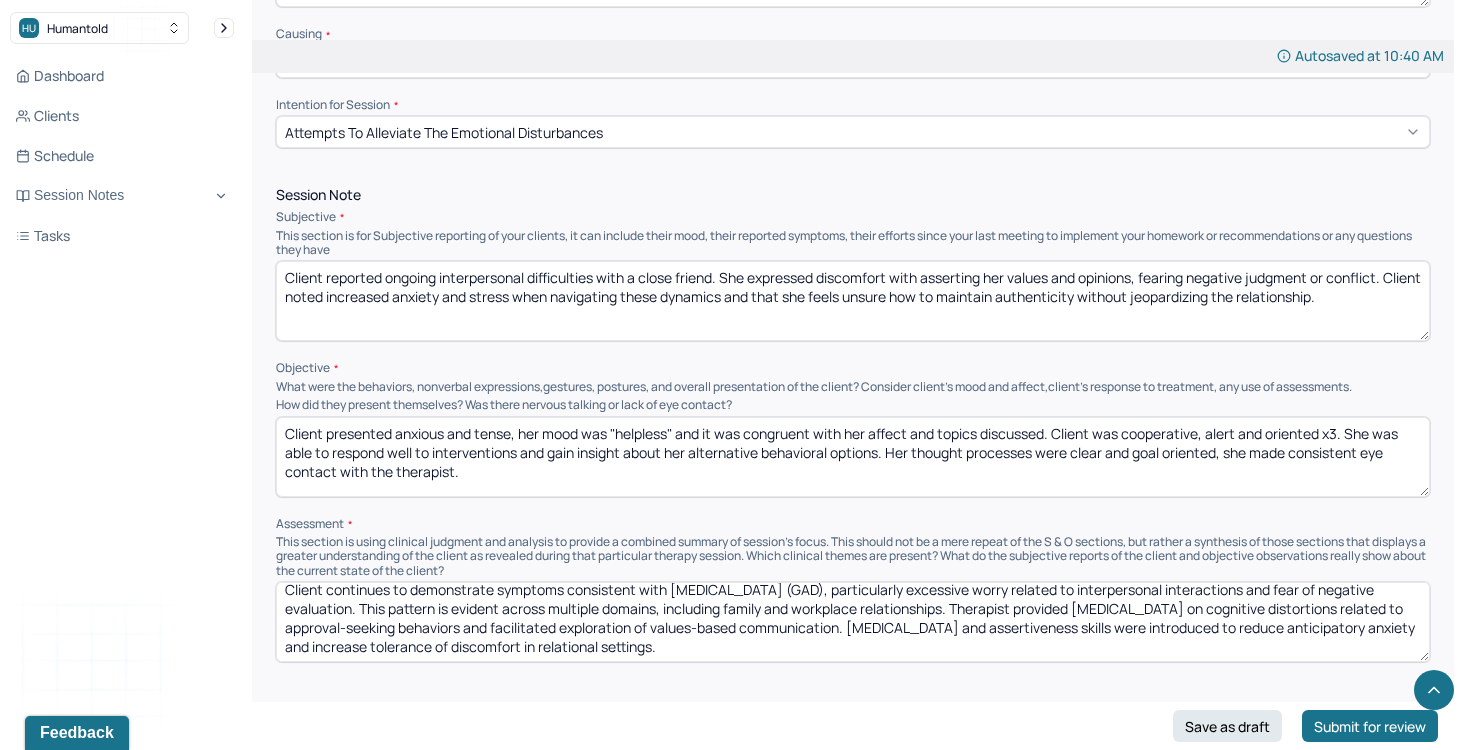 drag, startPoint x: 553, startPoint y: 606, endPoint x: 826, endPoint y: 611, distance: 273.04578 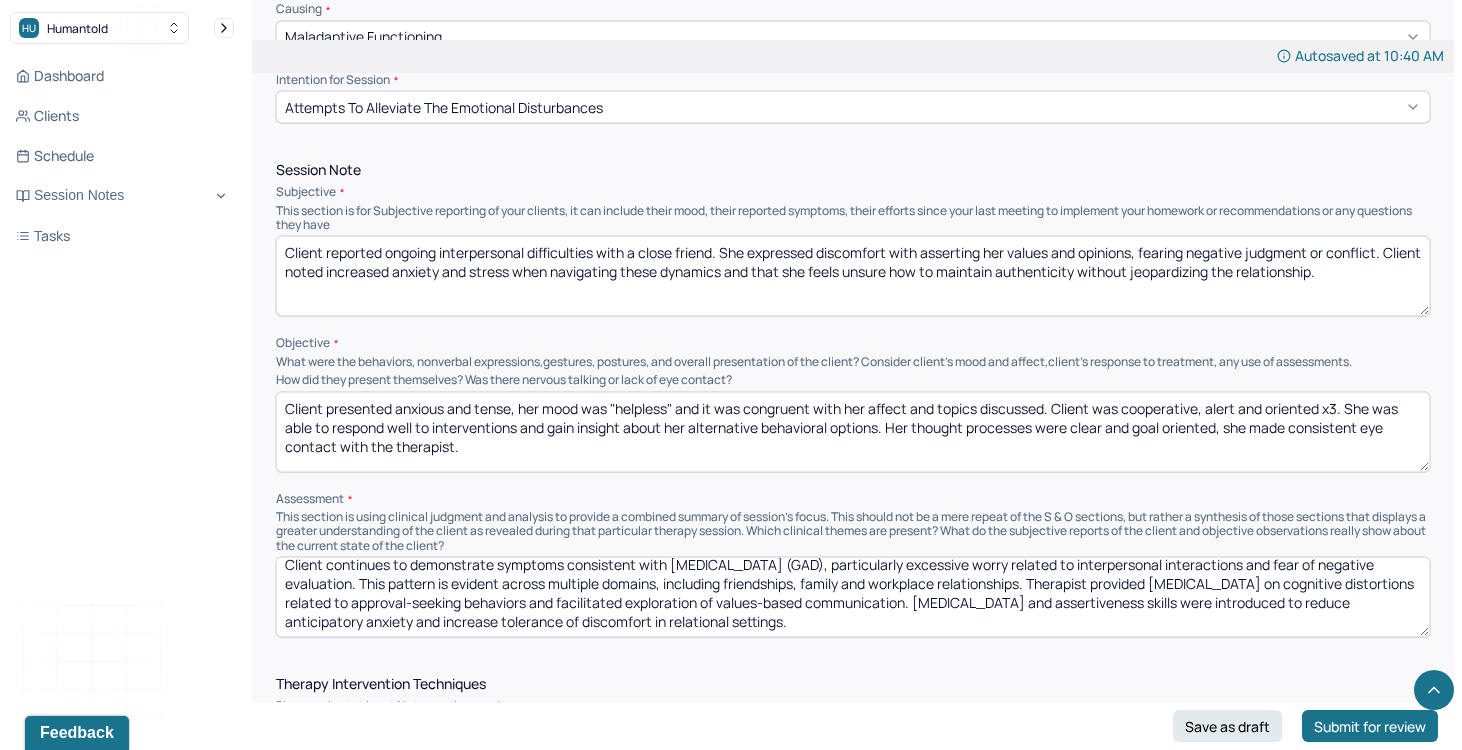 scroll, scrollTop: 1065, scrollLeft: 0, axis: vertical 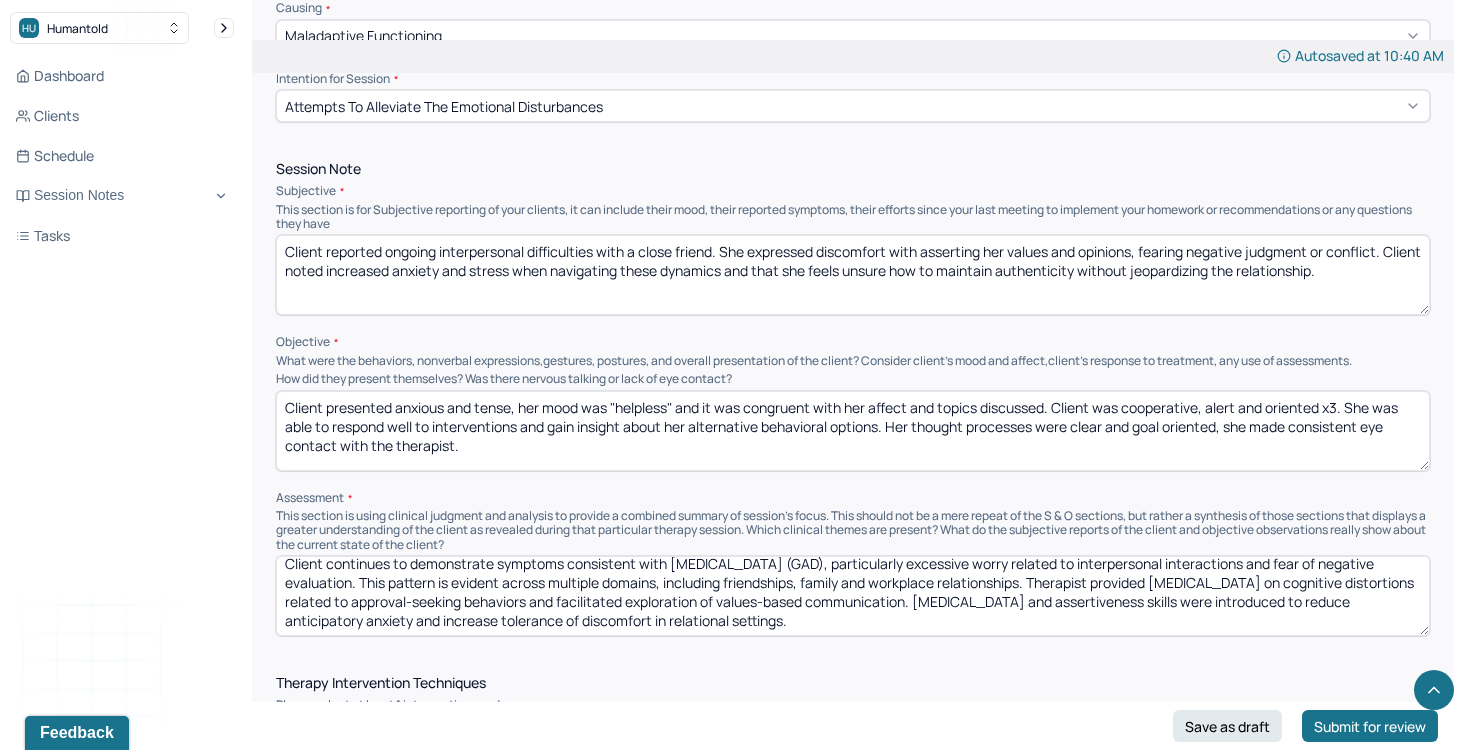 drag, startPoint x: 620, startPoint y: 602, endPoint x: 878, endPoint y: 623, distance: 258.85324 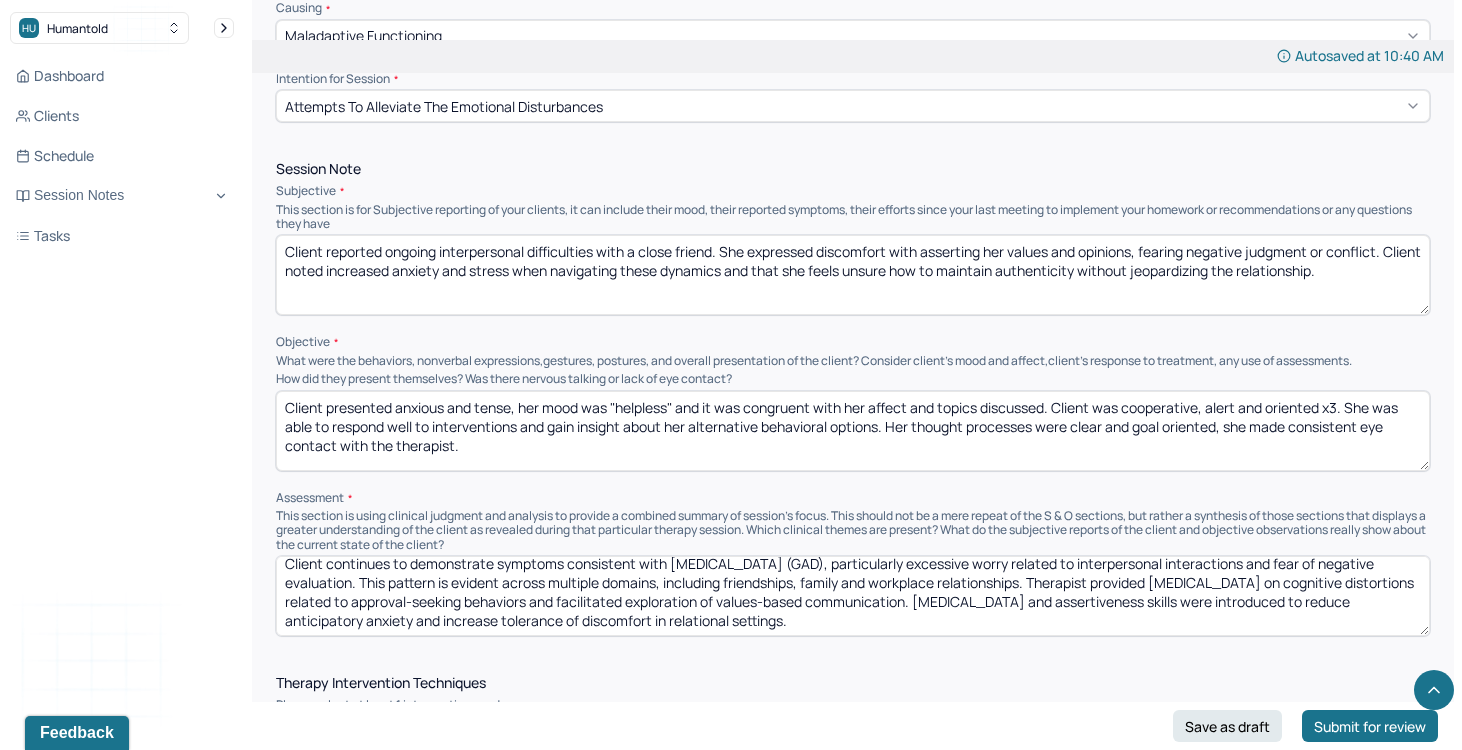 drag, startPoint x: 1081, startPoint y: 599, endPoint x: 1084, endPoint y: 623, distance: 24.186773 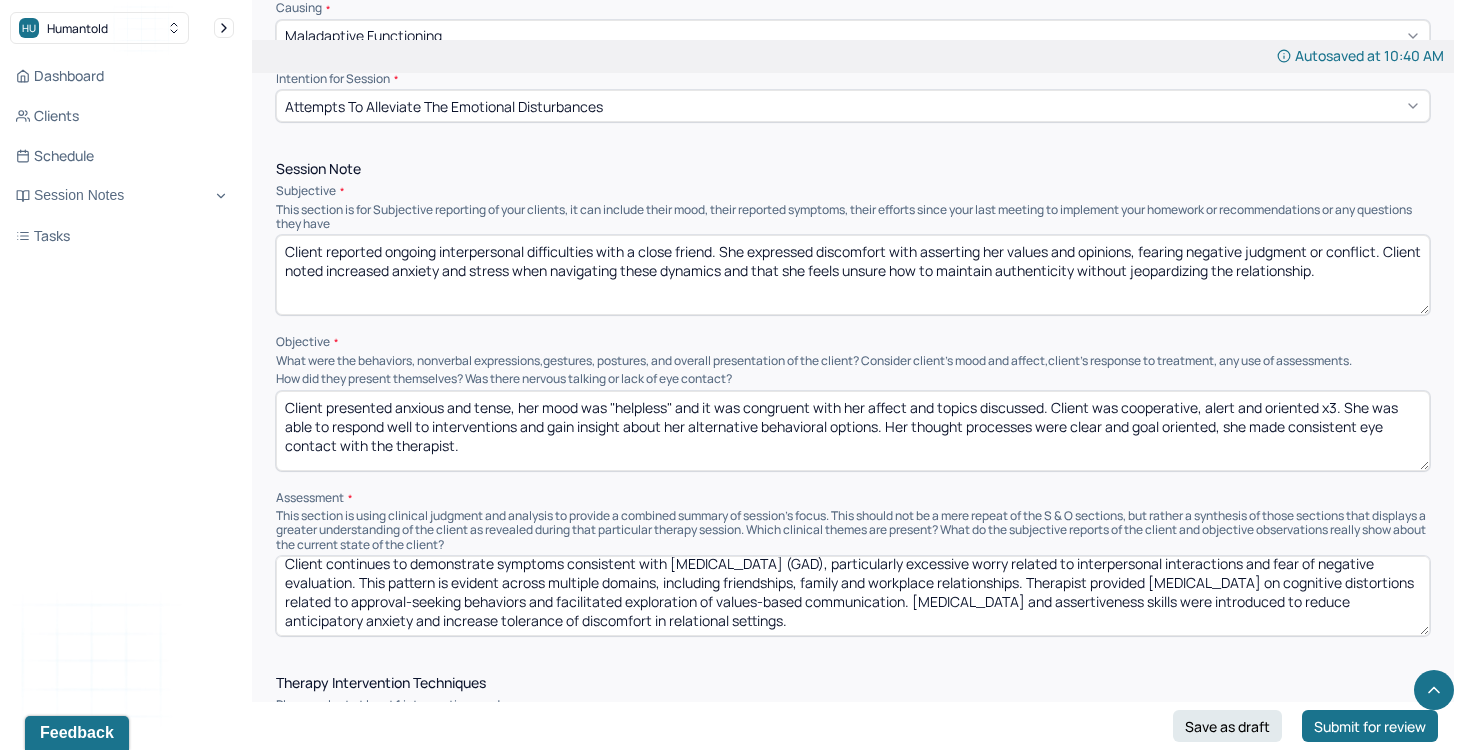 click on "Client continues to demonstrate symptoms consistent with Generalized Anxiety Disorder (GAD), particularly excessive worry related to interpersonal interactions and fear of negative evaluation. This pattern is evident across multiple domains, including friendships, family and workplace relationships. Therapist provided psychoeducation on cognitive distortions related to approval-seeking behaviors and facilitated exploration of values-based communication. Cognitive restructuring and assertiveness skills were introduced to reduce anticipatory anxiety and increase tolerance of discomfort in relational settings." at bounding box center [853, 596] 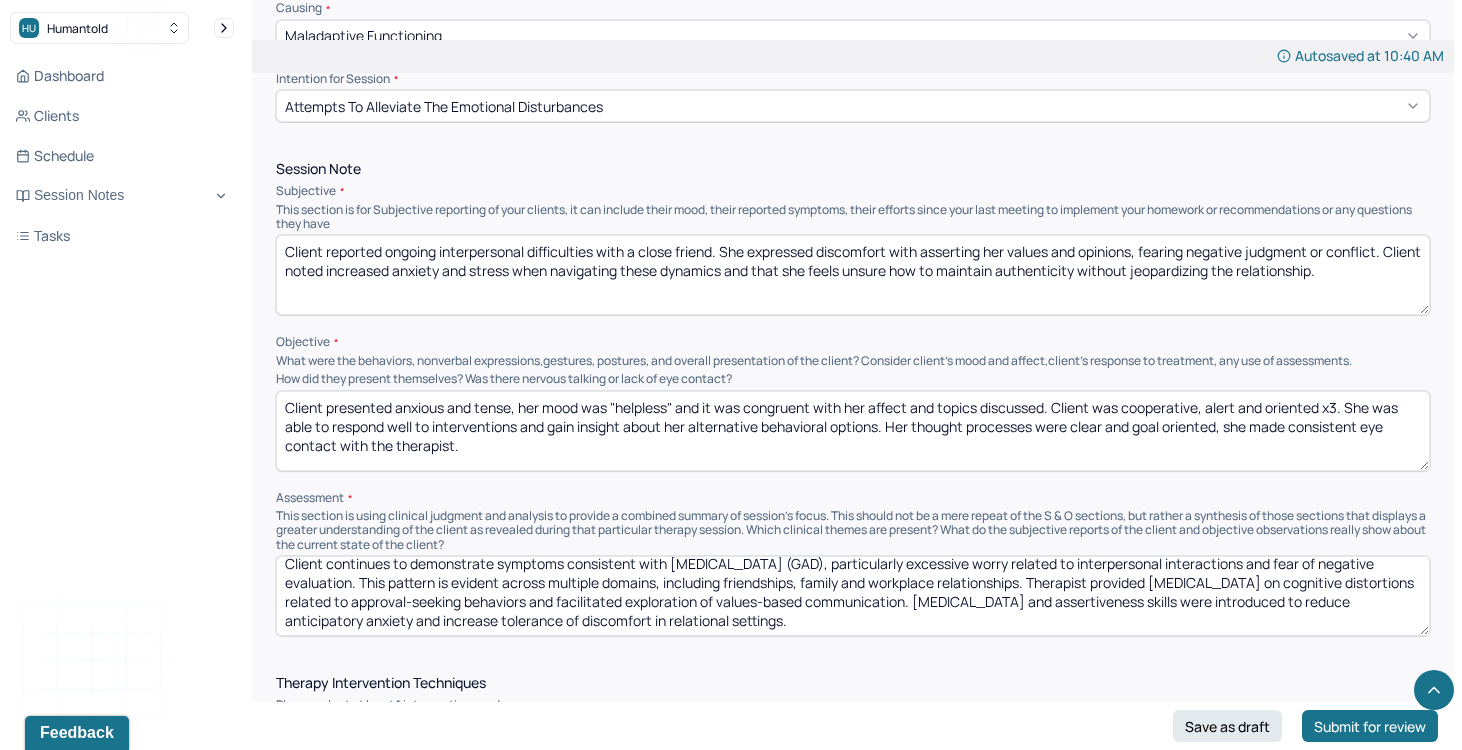 click on "Client continues to demonstrate symptoms consistent with Generalized Anxiety Disorder (GAD), particularly excessive worry related to interpersonal interactions and fear of negative evaluation. This pattern is evident across multiple domains, including friendships, family and workplace relationships. Therapist provided psychoeducation on cognitive distortions related to approval-seeking behaviors and facilitated exploration of values-based communication. Cognitive restructuring and assertiveness skills were introduced to reduce anticipatory anxiety and increase tolerance of discomfort in relational settings." at bounding box center [853, 596] 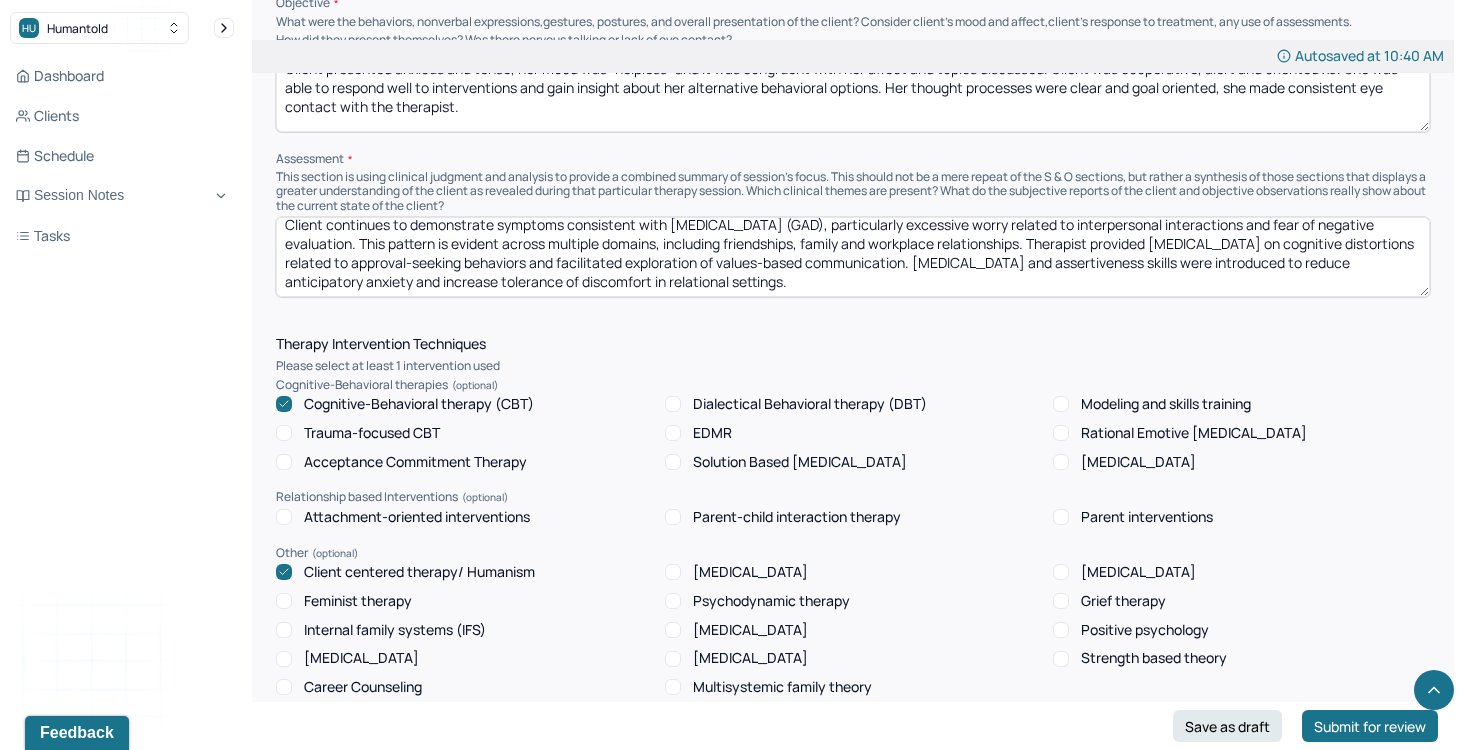 scroll, scrollTop: 1432, scrollLeft: 0, axis: vertical 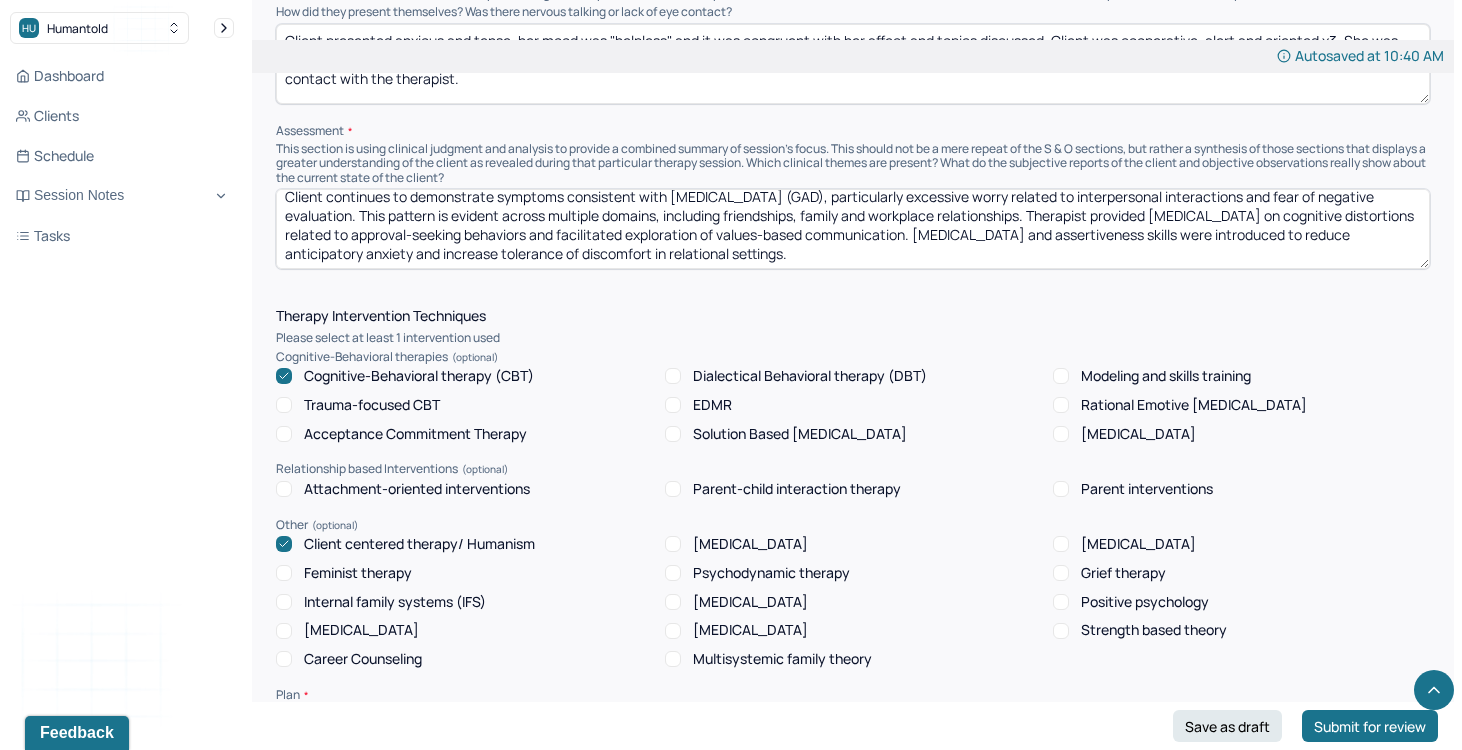 type on "Client continues to demonstrate symptoms consistent with Generalized Anxiety Disorder (GAD), particularly excessive worry related to interpersonal interactions and fear of negative evaluation. This pattern is evident across multiple domains, including friendships, family and workplace relationships. Therapist provided psychoeducation on cognitive distortions related to approval-seeking behaviors and facilitated exploration of values-based communication. Cognitive restructuring and assertiveness skills were introduced to reduce anticipatory anxiety and increase tolerance of discomfort in relational settings." 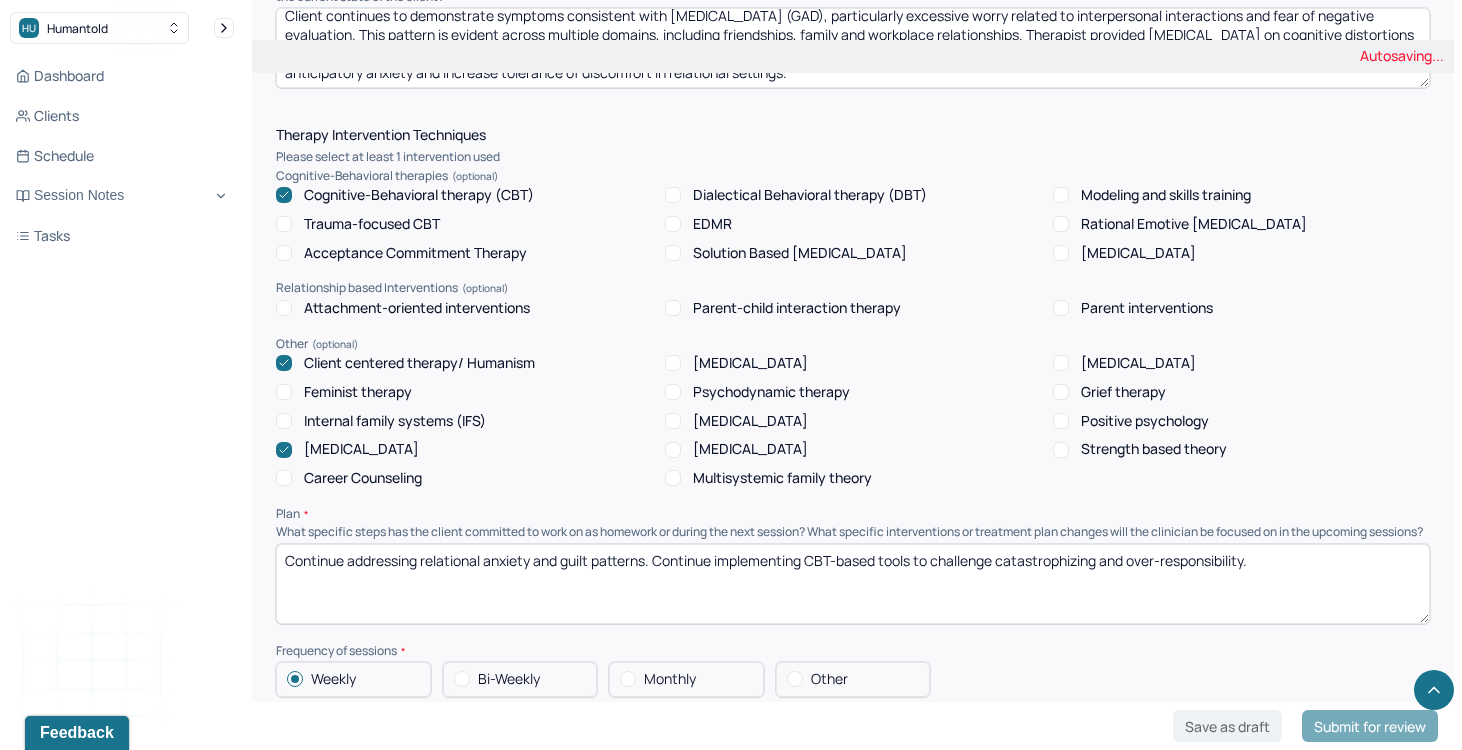 scroll, scrollTop: 1612, scrollLeft: 0, axis: vertical 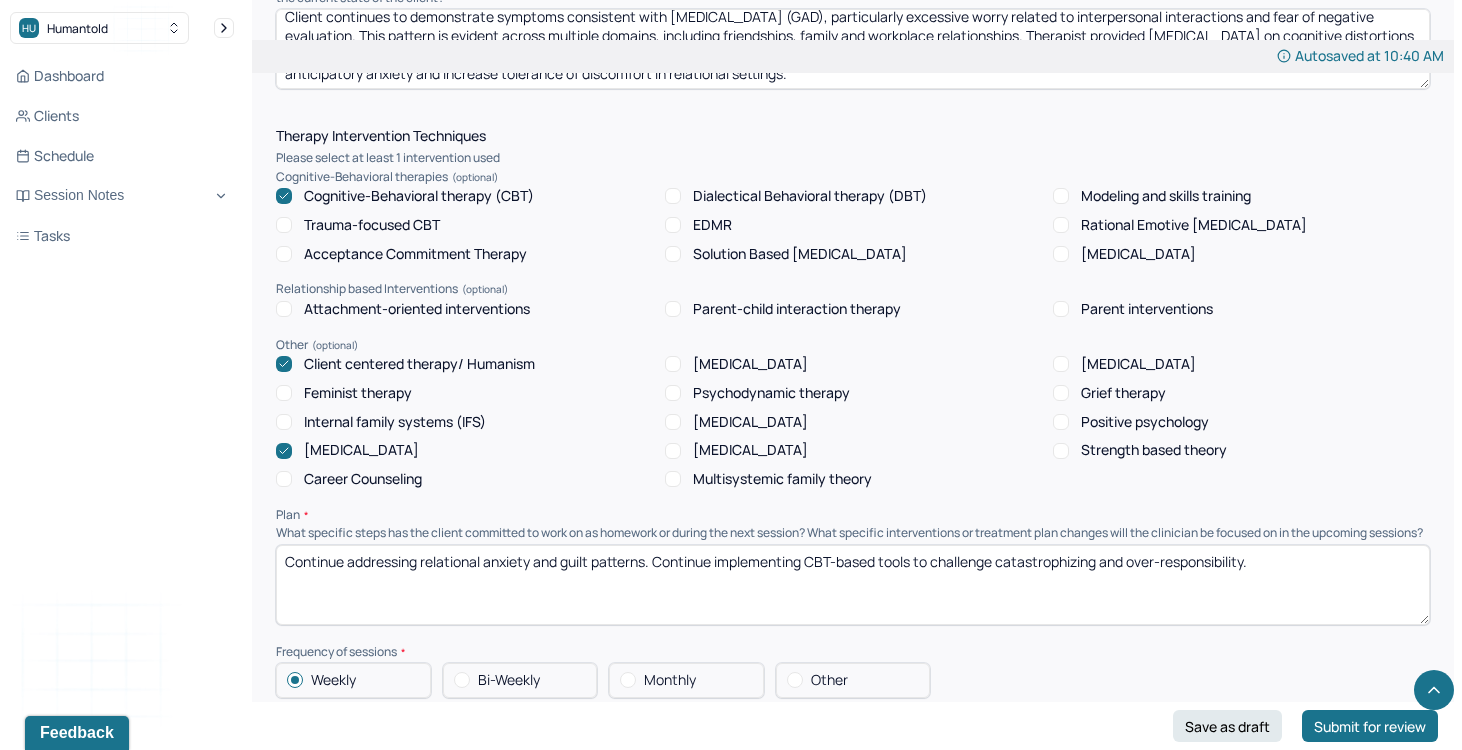 click on "Continue addressing relational anxiety and guilt patterns. Continue implementing CBT-based tools to challenge catastrophizing and over-responsibility." at bounding box center (853, 585) 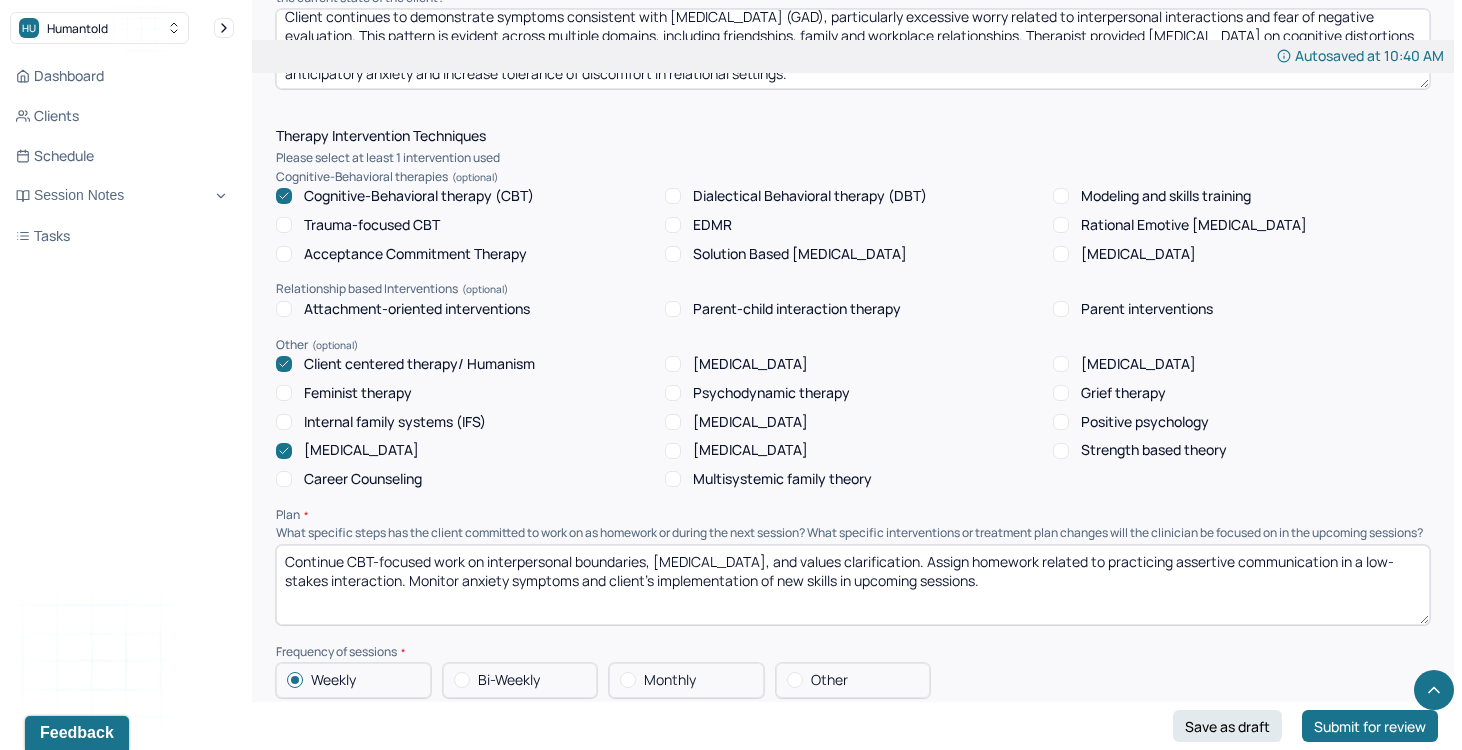 drag, startPoint x: 344, startPoint y: 573, endPoint x: 472, endPoint y: 581, distance: 128.24976 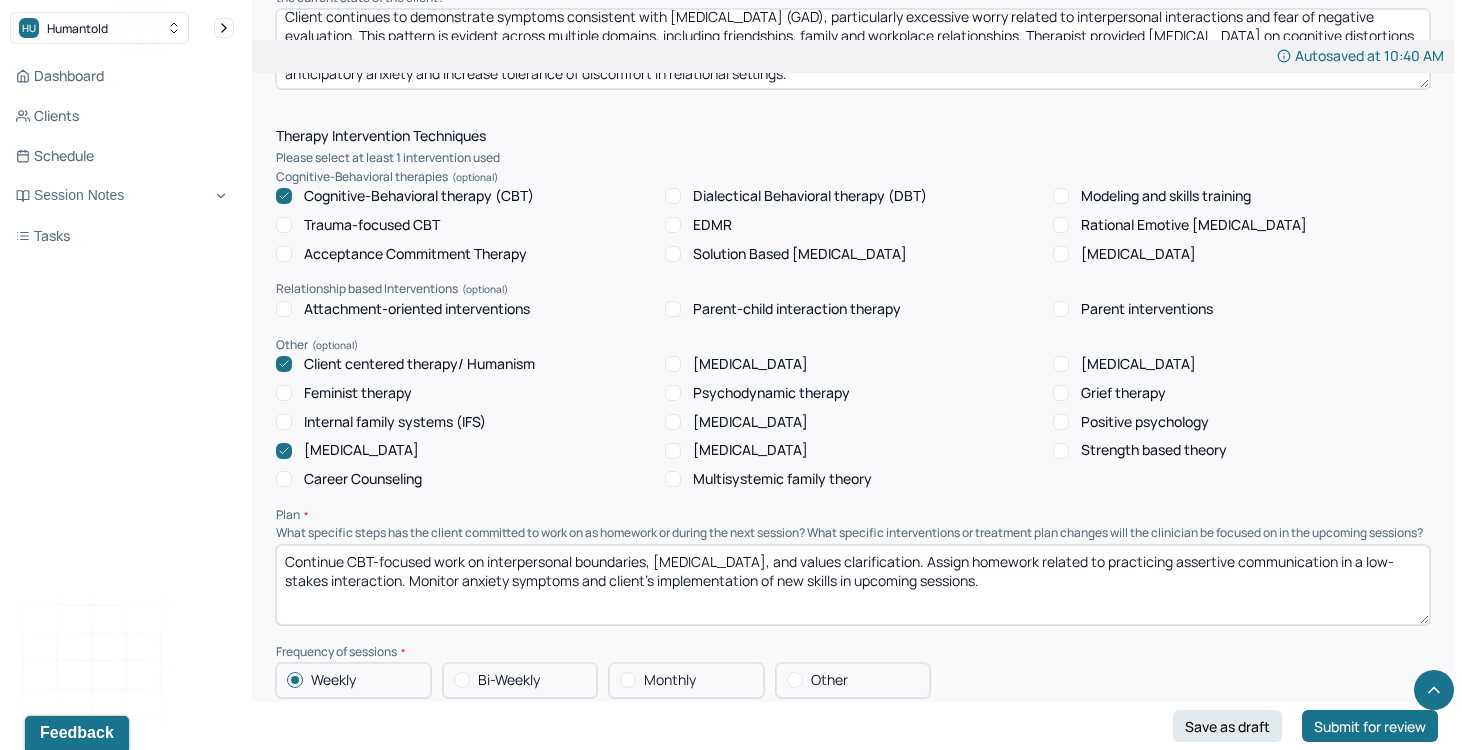 click on "Continue CBT-focused work on interpersonal boundaries, cognitive restructuring, and values clarification. Assign homework related to practicing assertive communication in a low-stakes interaction. Monitor anxiety symptoms and client’s implementation of new skills in upcoming sessions." at bounding box center [853, 585] 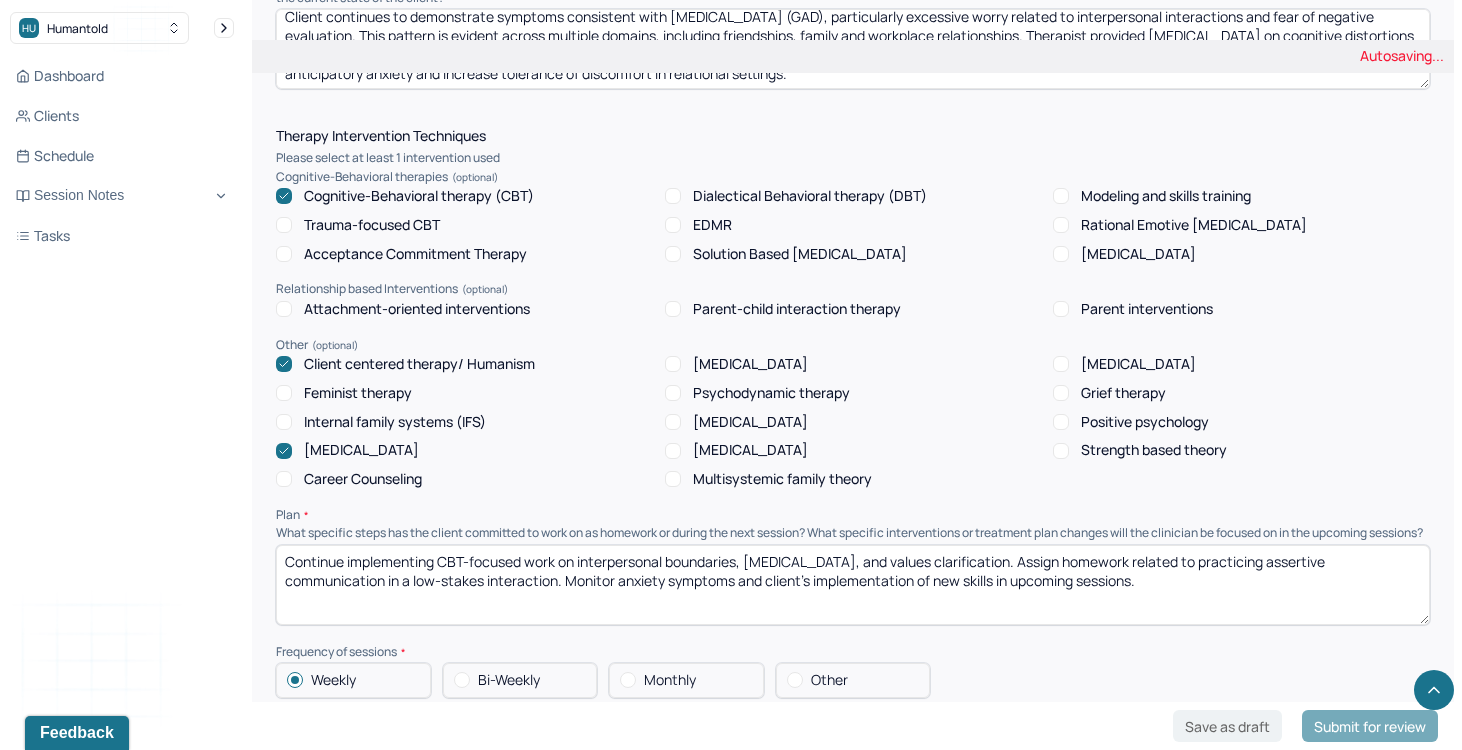 drag, startPoint x: 468, startPoint y: 572, endPoint x: 575, endPoint y: 572, distance: 107 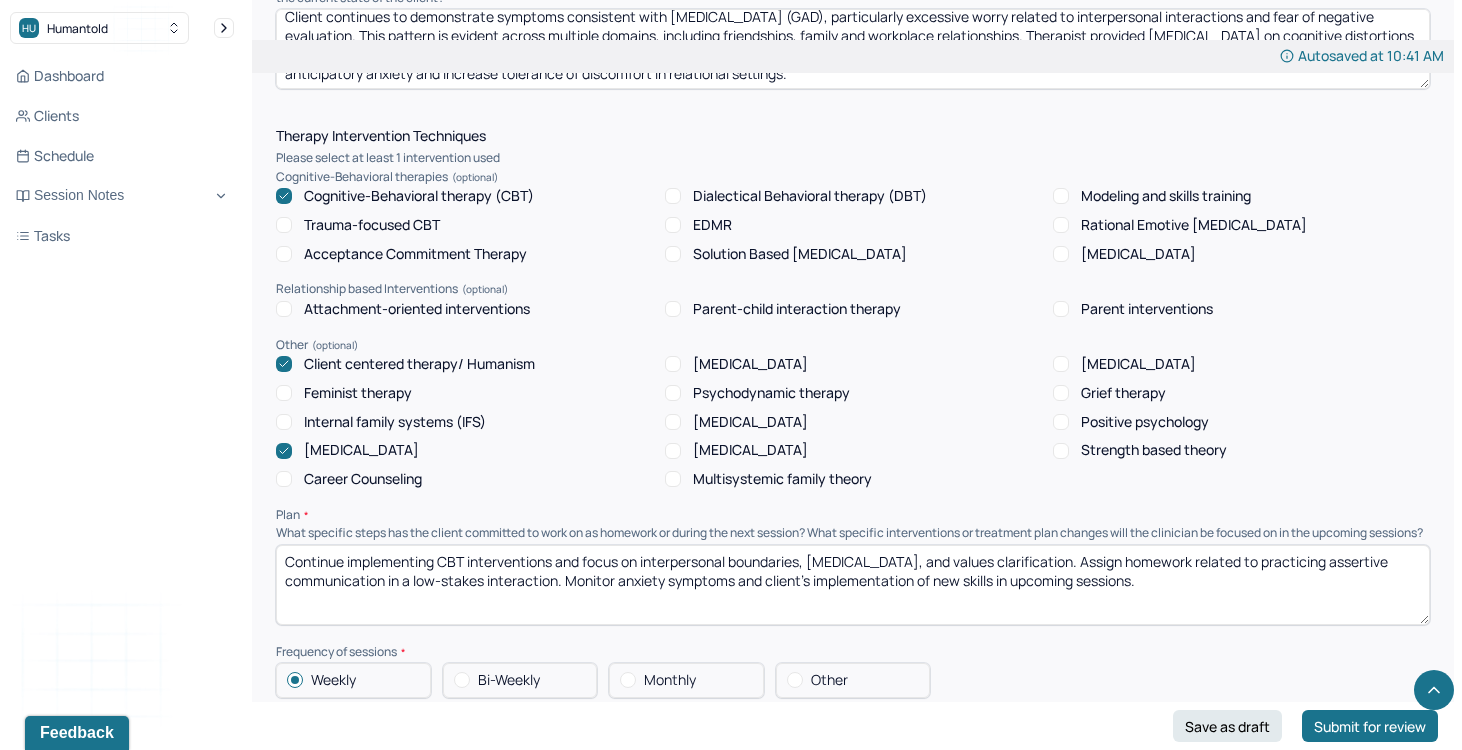 drag, startPoint x: 757, startPoint y: 578, endPoint x: 1147, endPoint y: 596, distance: 390.41516 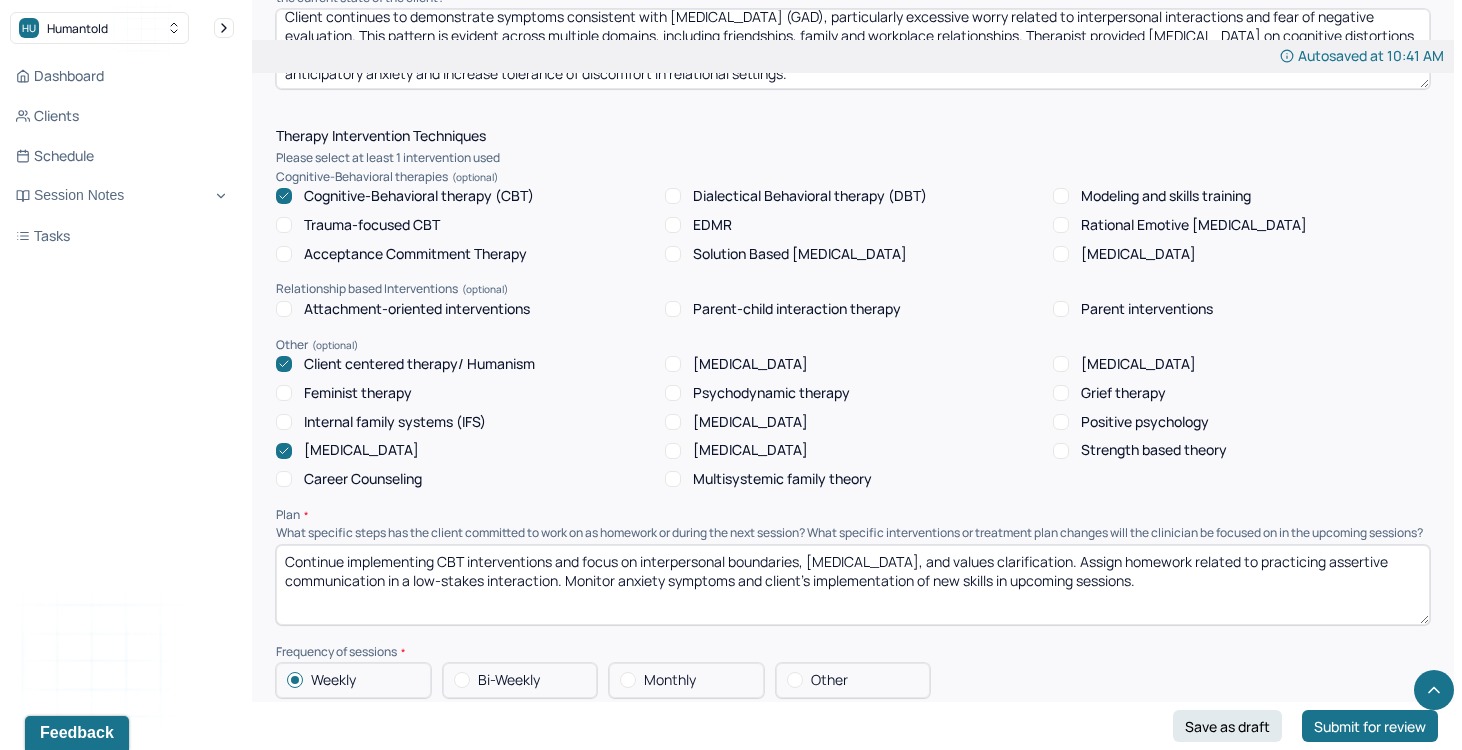 click on "Continue implementing CBT interventions and focus on interpersonal boundaries, cognitive restructuring, and values clarification. Assign homework related to practicing assertive communication in a low-stakes interaction. Monitor anxiety symptoms and client’s implementation of new skills in upcoming sessions." at bounding box center [853, 585] 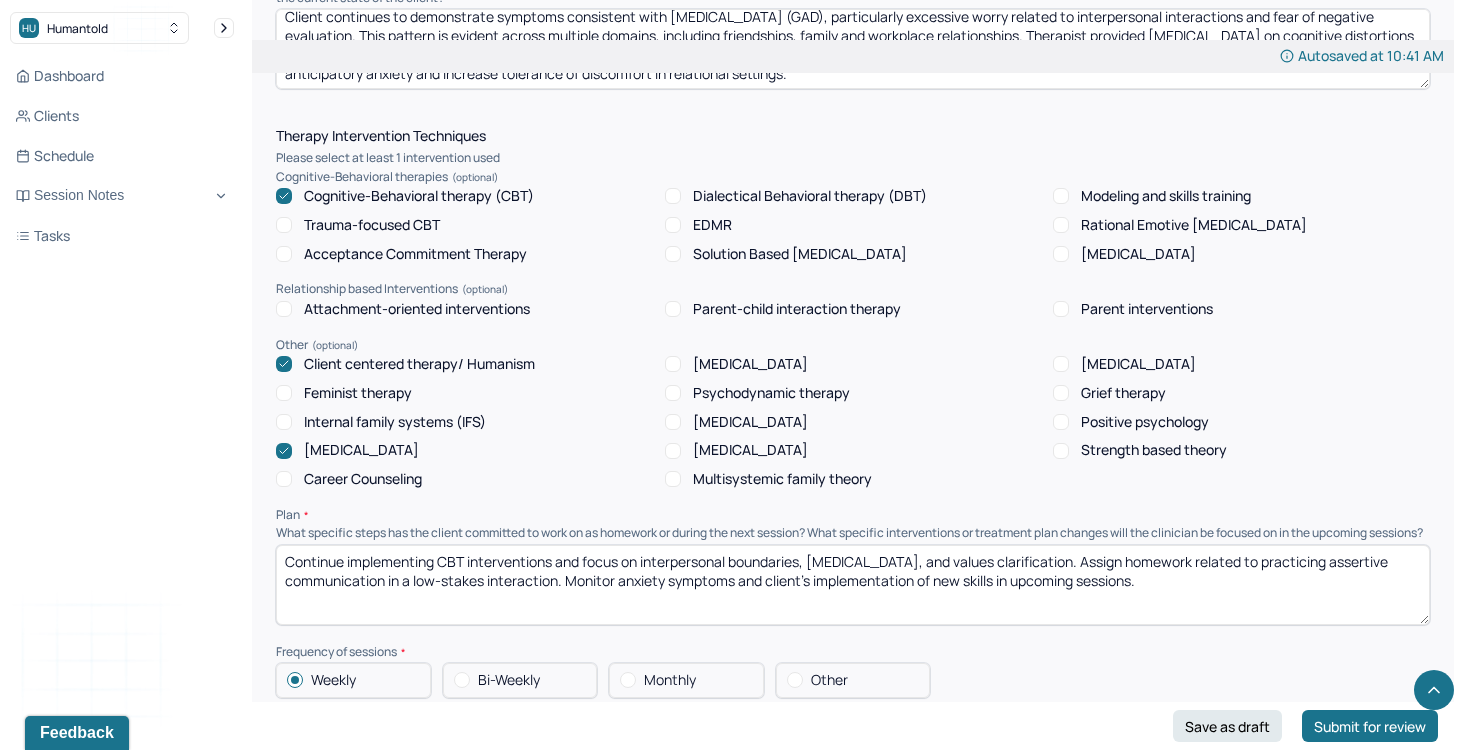 click on "Continue implementing CBT interventions and focus on interpersonal boundaries, cognitive restructuring, and values clarification. Assign homework related to practicing assertive communication in a low-stakes interaction. Monitor anxiety symptoms and client’s implementation of new skills in upcoming sessions." at bounding box center (853, 585) 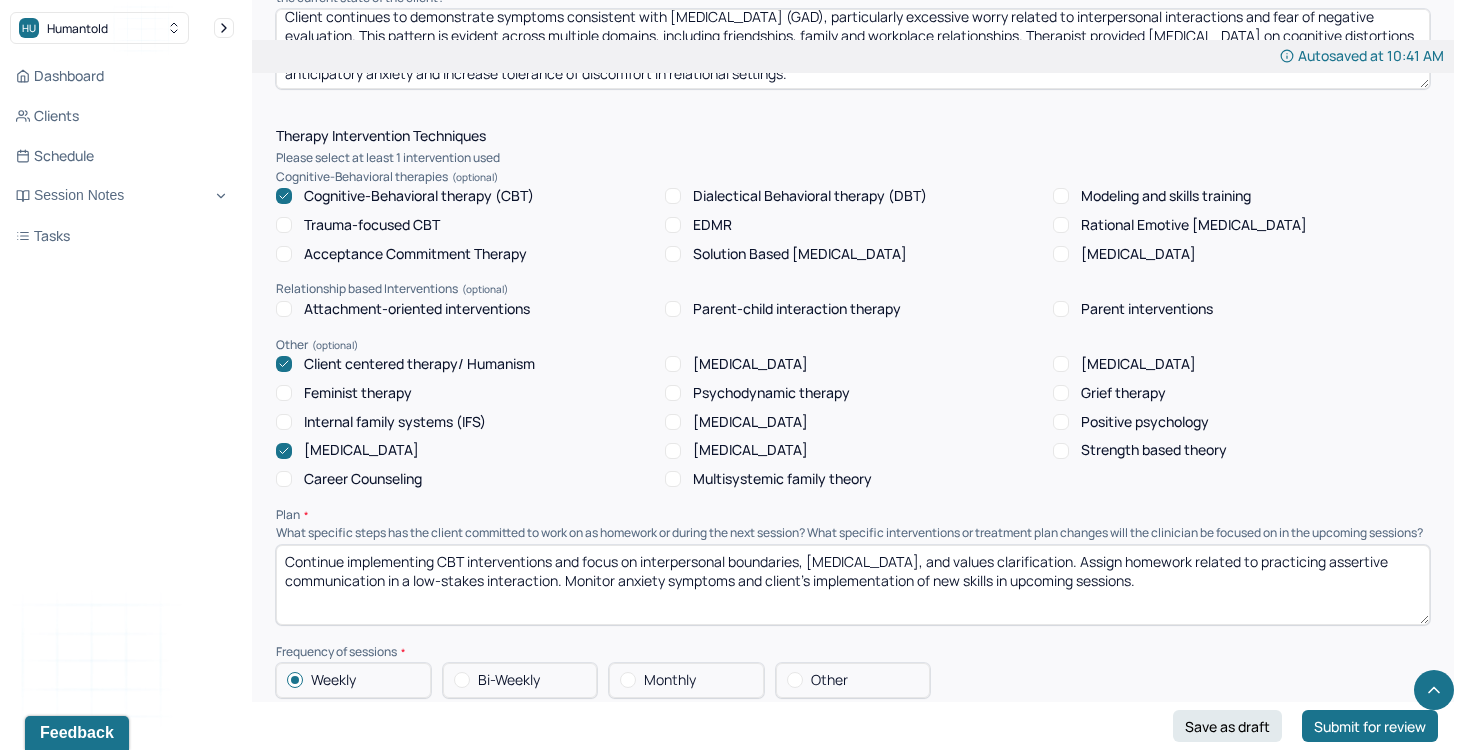 drag, startPoint x: 1122, startPoint y: 566, endPoint x: 1164, endPoint y: 569, distance: 42.107006 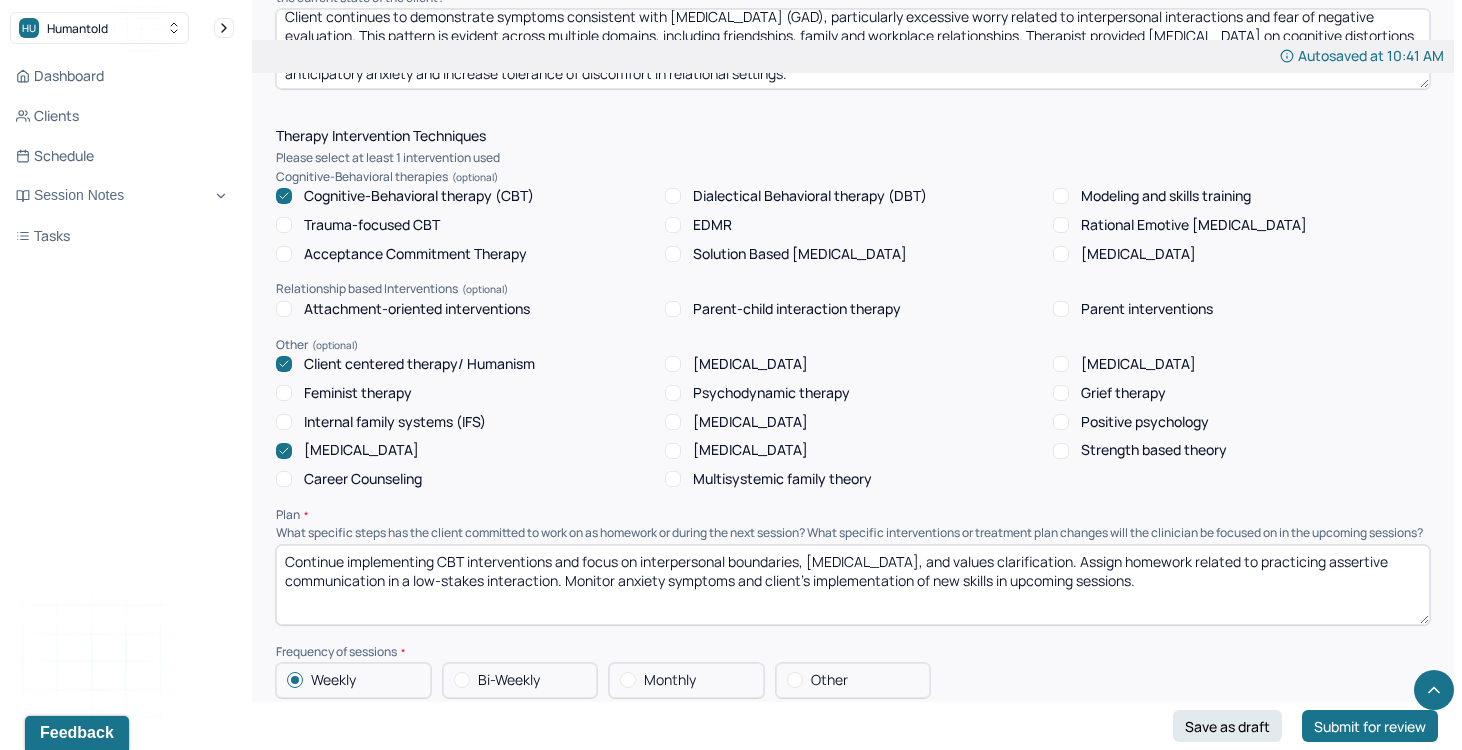 click on "Continue implementing CBT interventions and focus on interpersonal boundaries, cognitive restructuring, and values clarification. Assign homework related to practicing assertive communication in a low-stakes interaction. Monitor anxiety symptoms and client’s implementation of new skills in upcoming sessions." at bounding box center [853, 585] 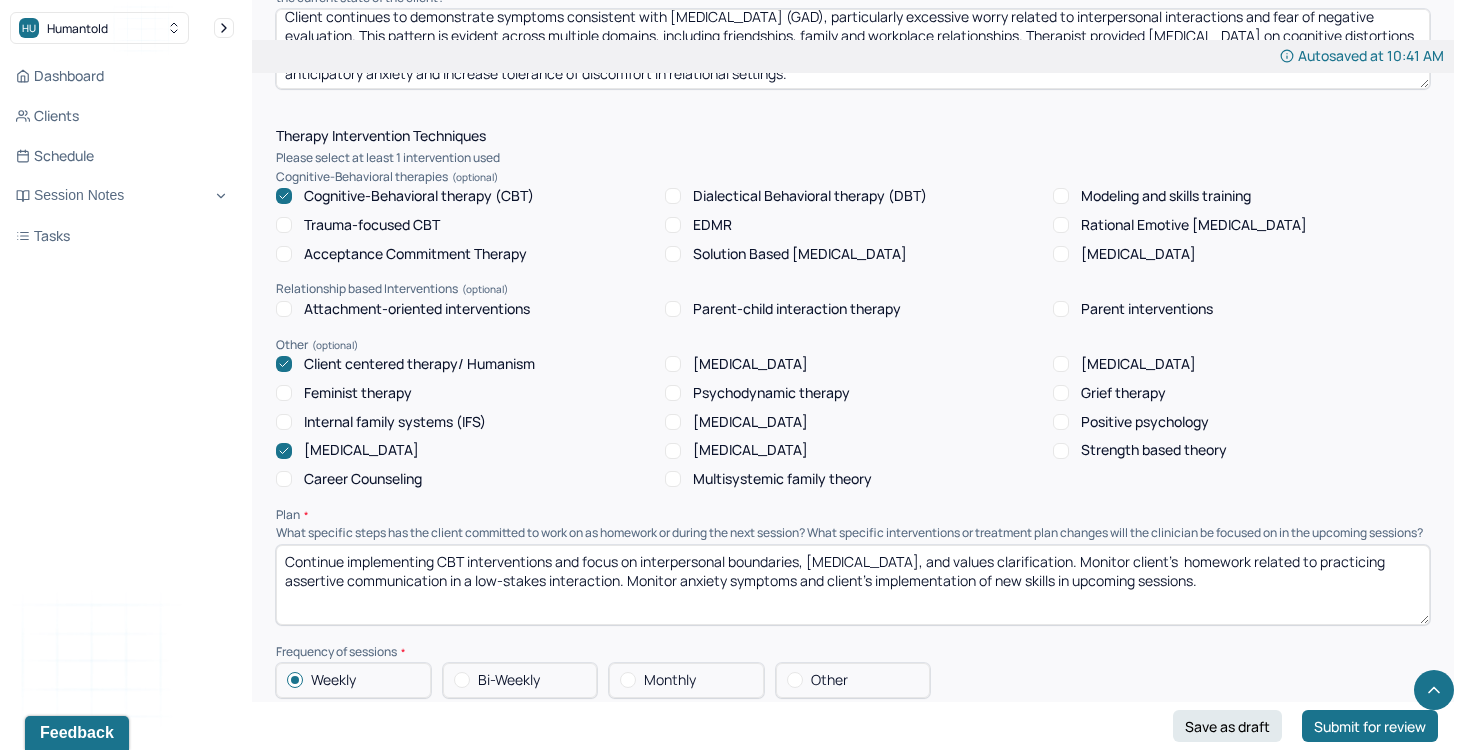 drag, startPoint x: 1290, startPoint y: 571, endPoint x: 1240, endPoint y: 570, distance: 50.01 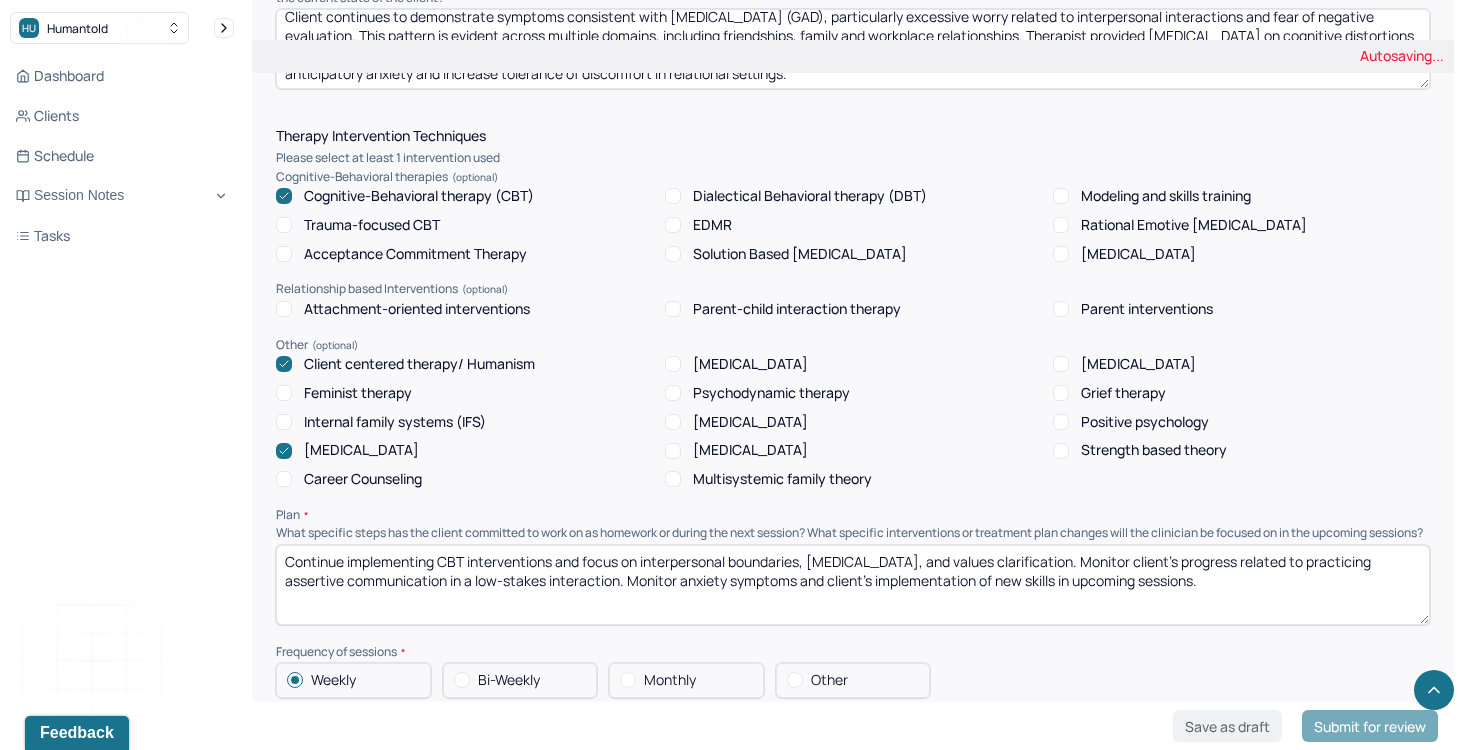drag, startPoint x: 1347, startPoint y: 576, endPoint x: 1285, endPoint y: 576, distance: 62 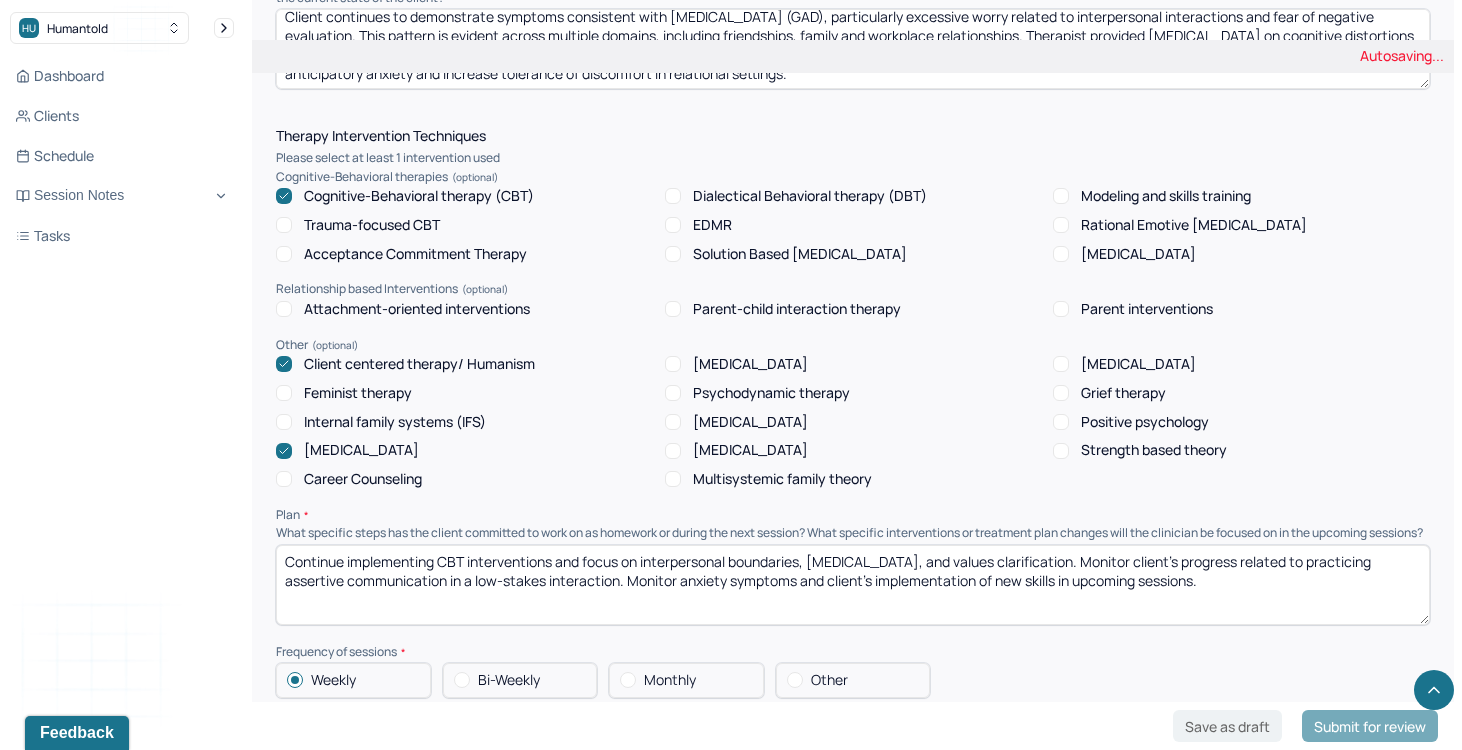 click on "Continue implementing CBT interventions and focus on interpersonal boundaries, cognitive restructuring, and values clarification. Monitor client's  homework related to practicing assertive communication in a low-stakes interaction. Monitor anxiety symptoms and client’s implementation of new skills in upcoming sessions." at bounding box center [853, 585] 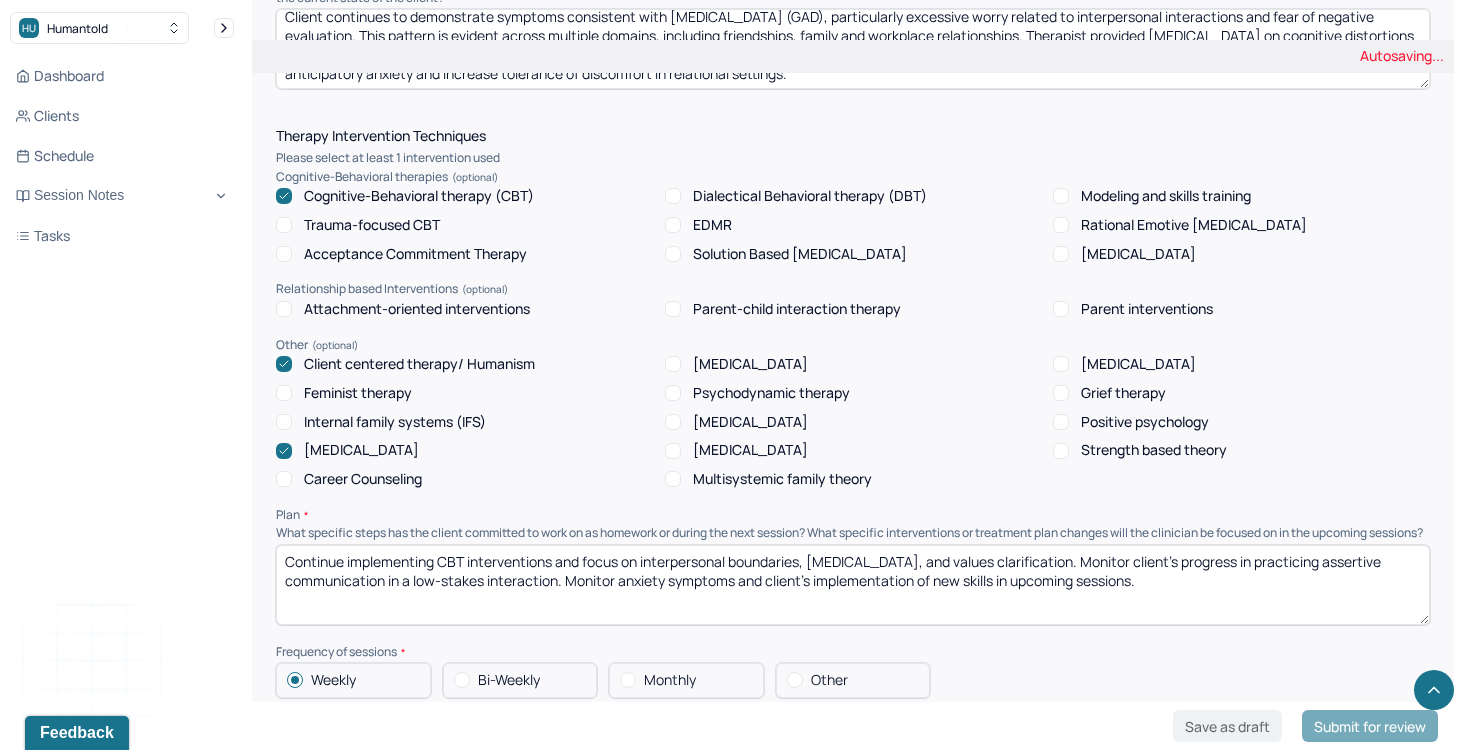 drag, startPoint x: 460, startPoint y: 584, endPoint x: 551, endPoint y: 590, distance: 91.197586 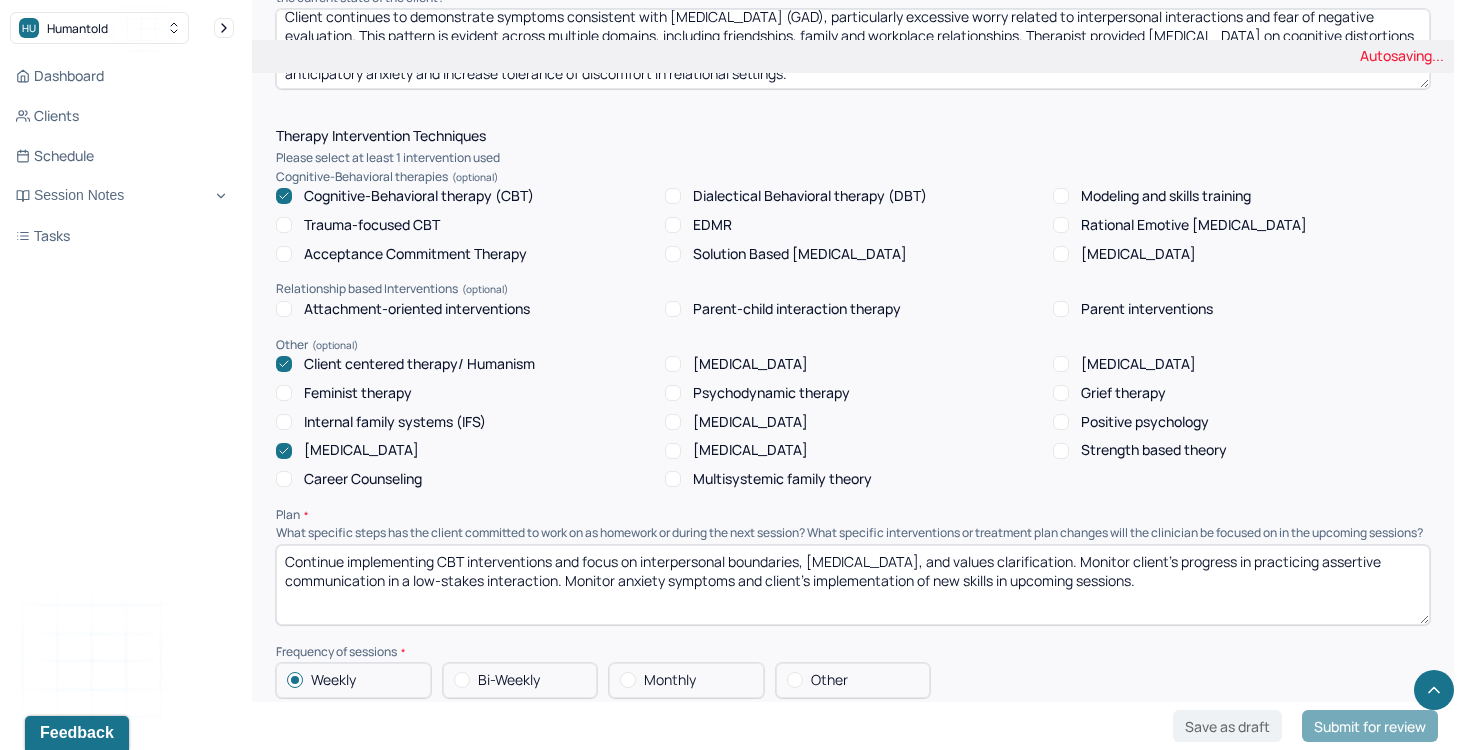 click on "Continue implementing CBT interventions and focus on interpersonal boundaries, cognitive restructuring, and values clarification. Monitor client's progress related to practicing assertive communication in a low-stakes interaction. Monitor anxiety symptoms and client’s implementation of new skills in upcoming sessions." at bounding box center [853, 585] 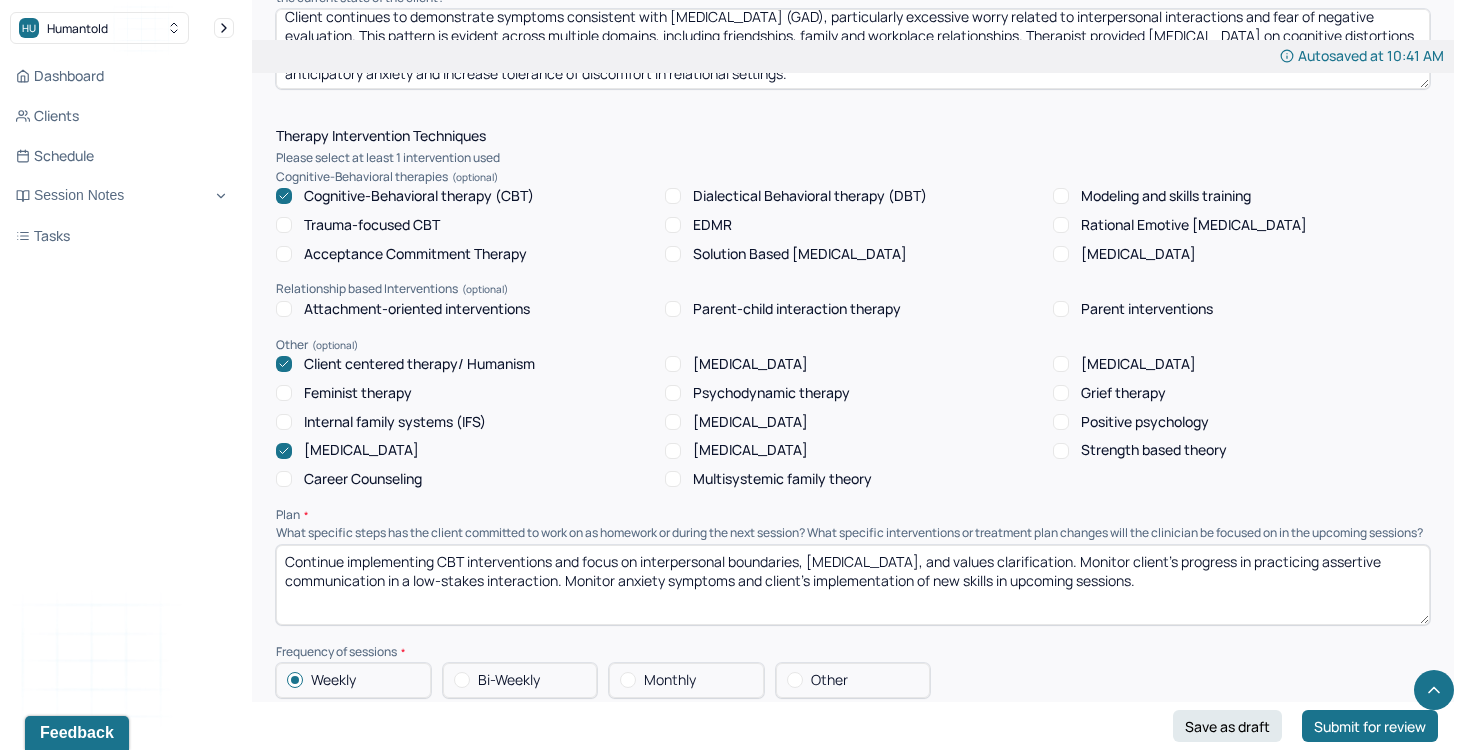 click on "Continue implementing CBT interventions and focus on interpersonal boundaries, cognitive restructuring, and values clarification. Monitor client's progress related to practicing assertive communication in a low-stakes interaction. Monitor anxiety symptoms and client’s implementation of new skills in upcoming sessions." at bounding box center (853, 585) 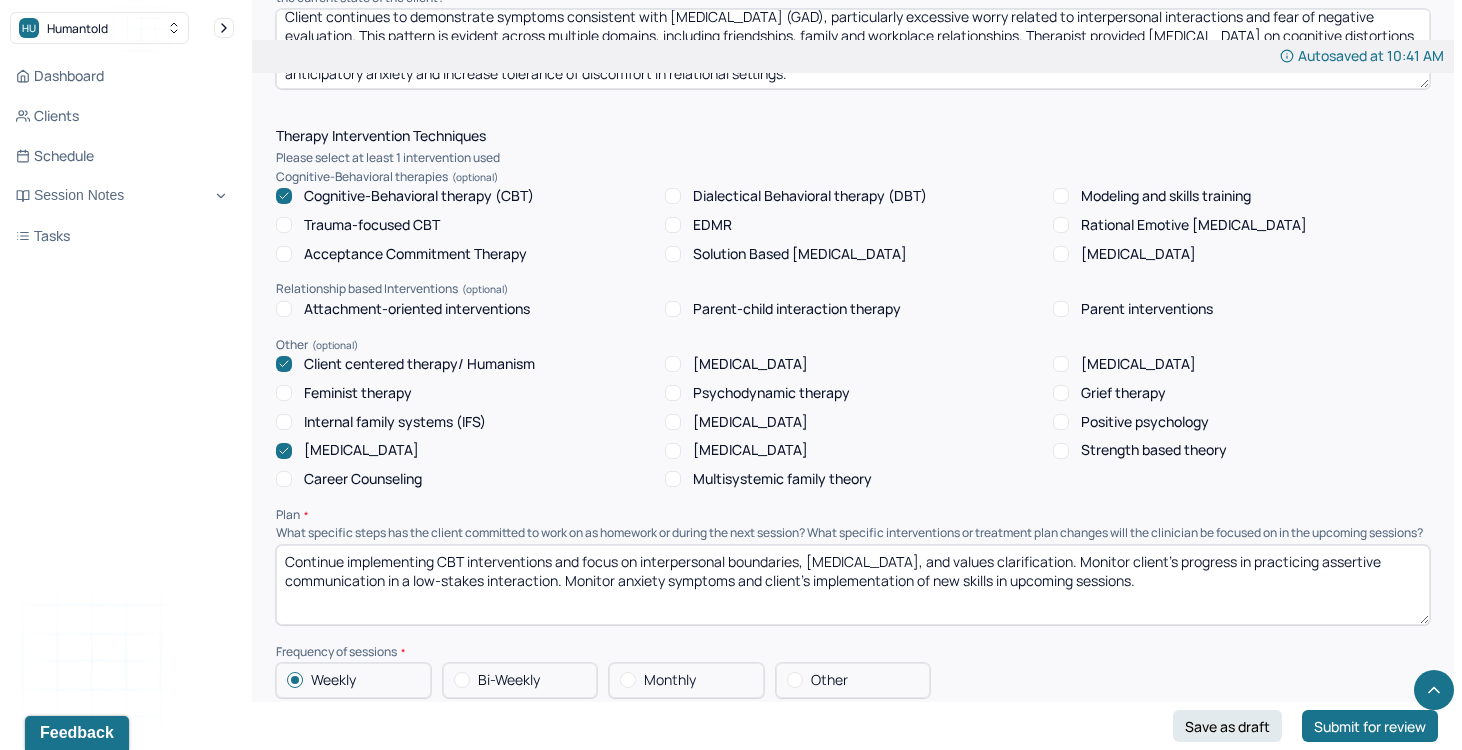 click on "Continue implementing CBT interventions and focus on interpersonal boundaries, cognitive restructuring, and values clarification. Monitor client's progress in practicing assertive communication in a low-stakes interaction. Monitor anxiety symptoms and client’s implementation of new skills in upcoming sessions." at bounding box center (853, 585) 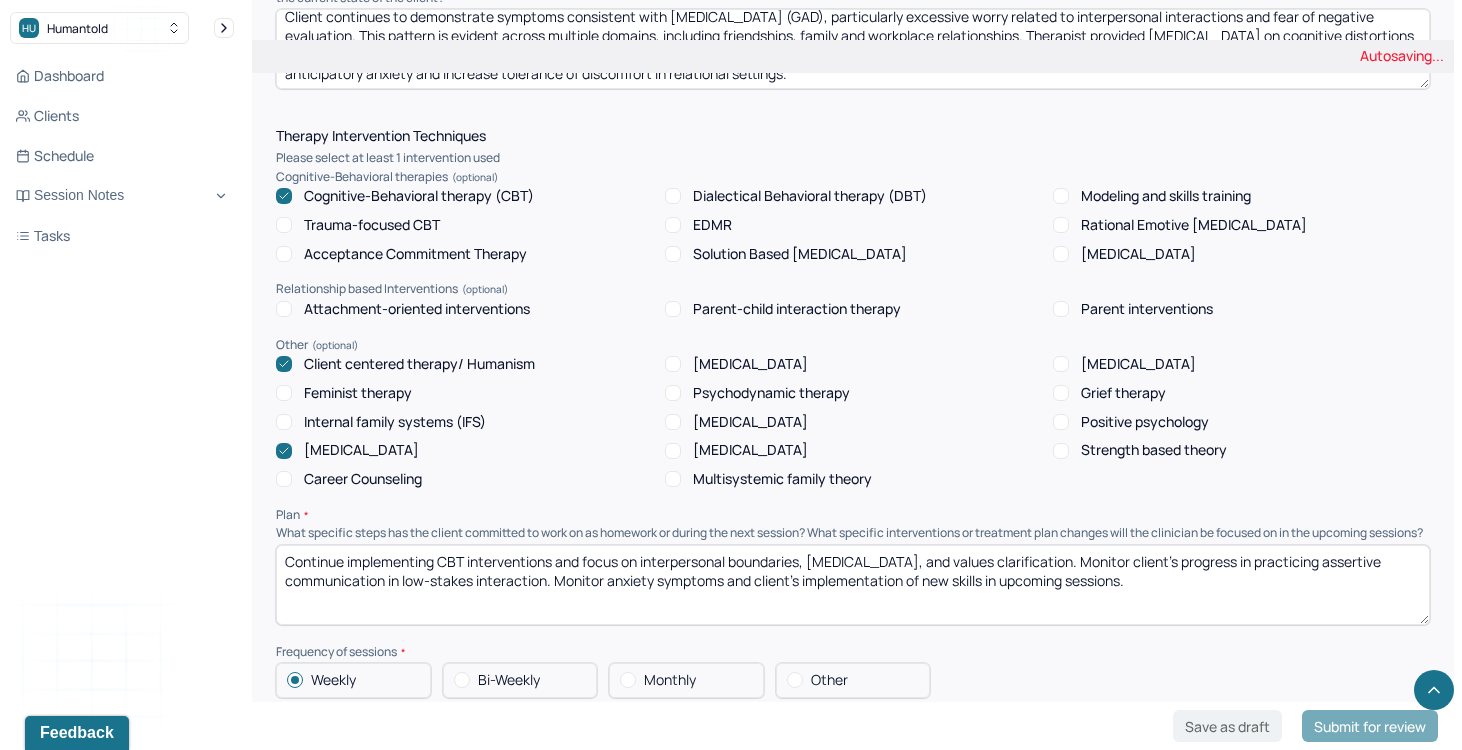 click on "Continue implementing CBT interventions and focus on interpersonal boundaries, cognitive restructuring, and values clarification. Monitor client's progress in practicing assertive communication in a low-stakes interaction. Monitor anxiety symptoms and client’s implementation of new skills in upcoming sessions." at bounding box center (853, 585) 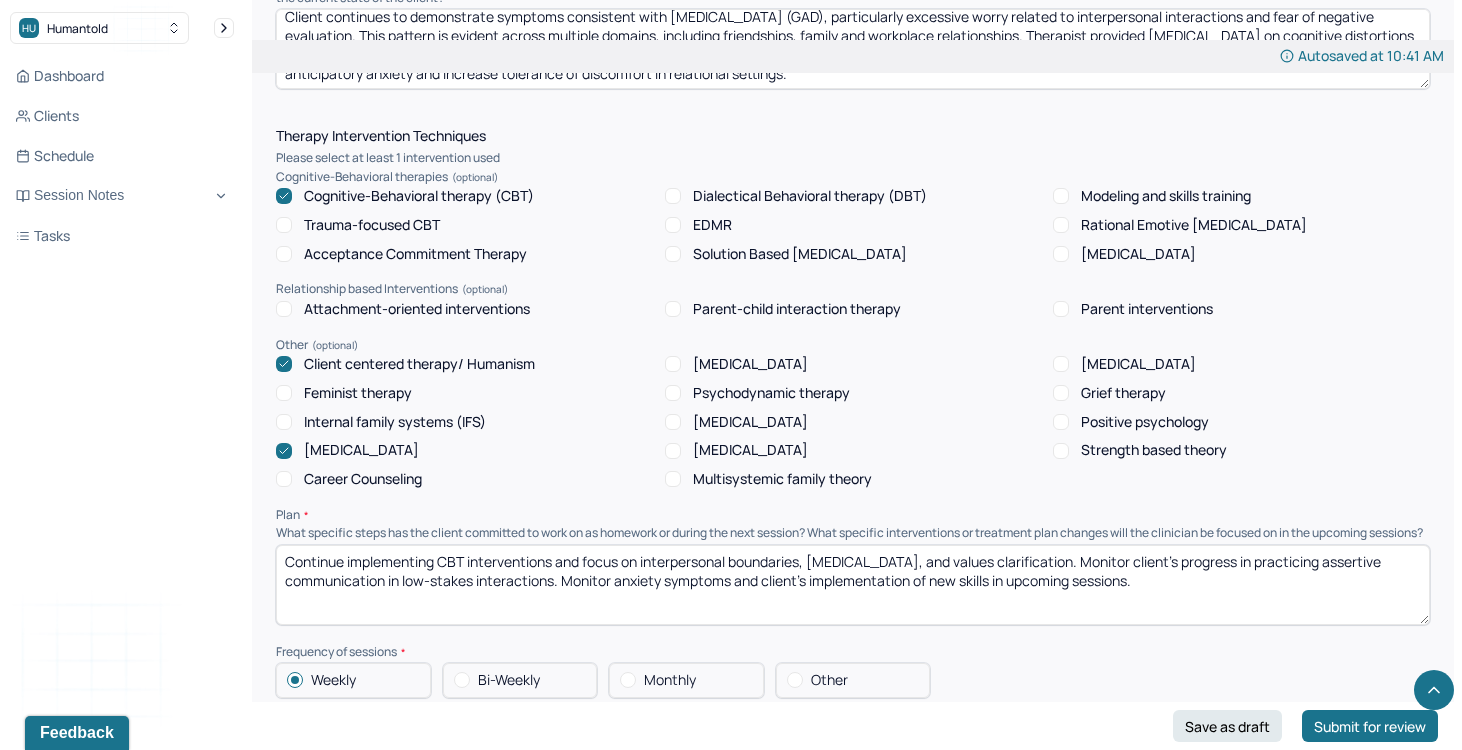 drag, startPoint x: 837, startPoint y: 588, endPoint x: 901, endPoint y: 597, distance: 64.629715 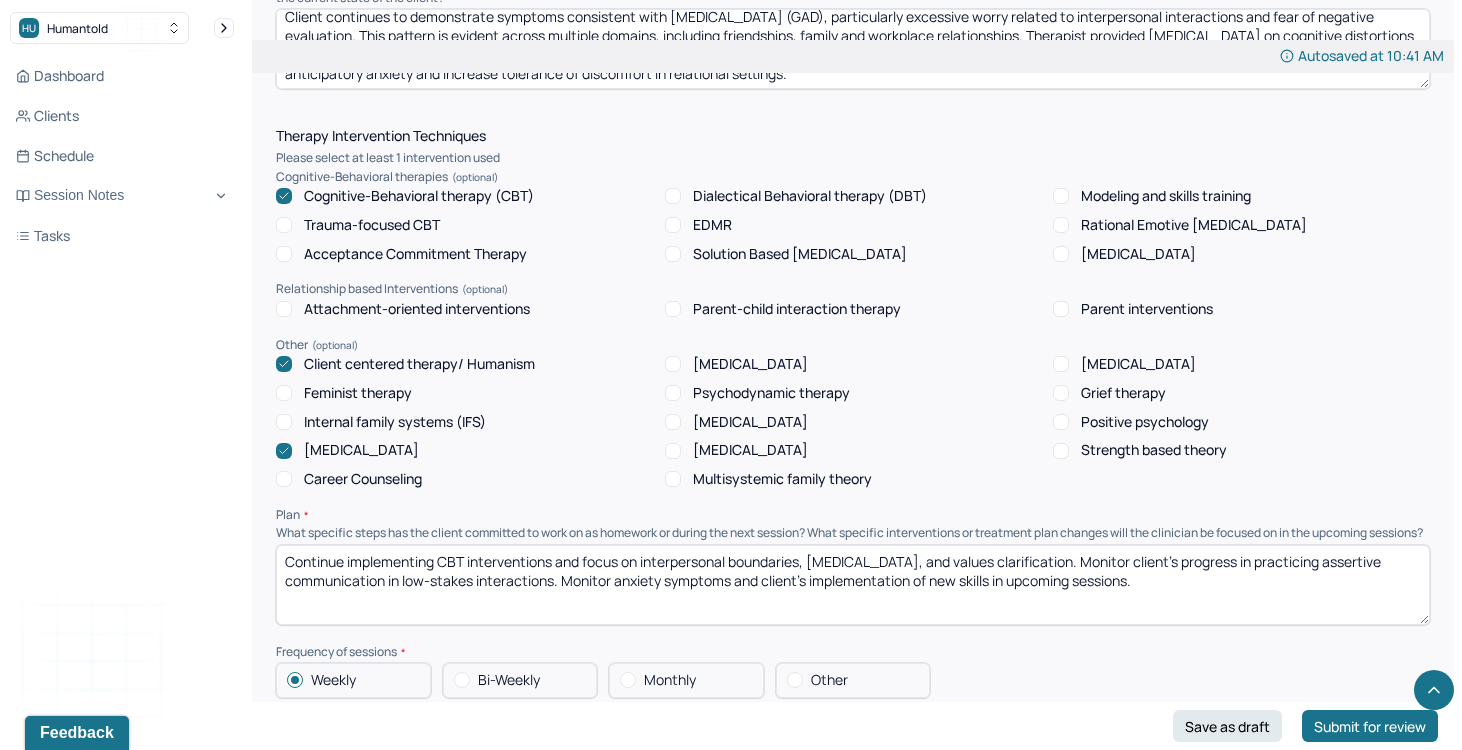 click on "Continue implementing CBT interventions and focus on interpersonal boundaries, cognitive restructuring, and values clarification. Monitor client's progress in practicing assertive communication in low-stakes interaction. Monitor anxiety symptoms and client’s implementation of new skills in upcoming sessions." at bounding box center [853, 585] 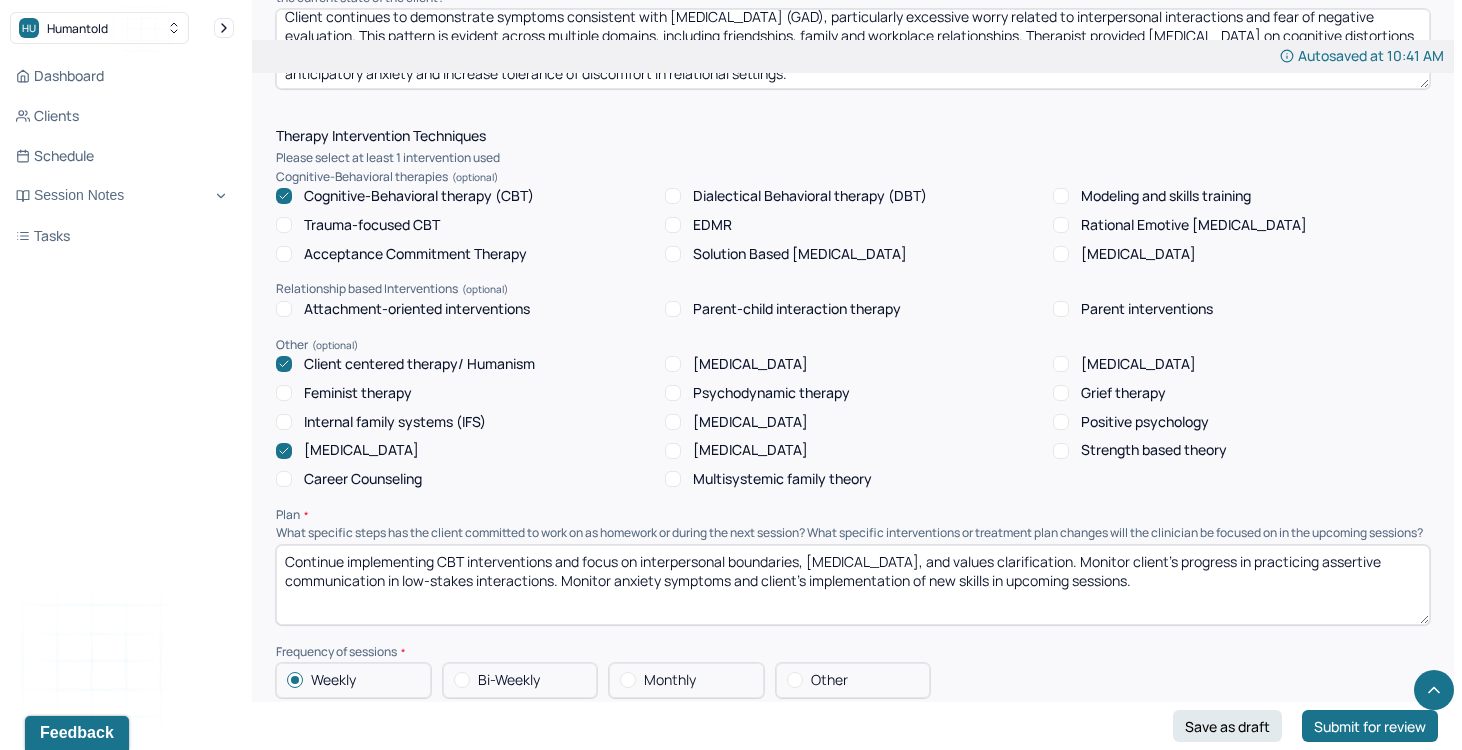 drag, startPoint x: 1120, startPoint y: 597, endPoint x: 623, endPoint y: 586, distance: 497.1217 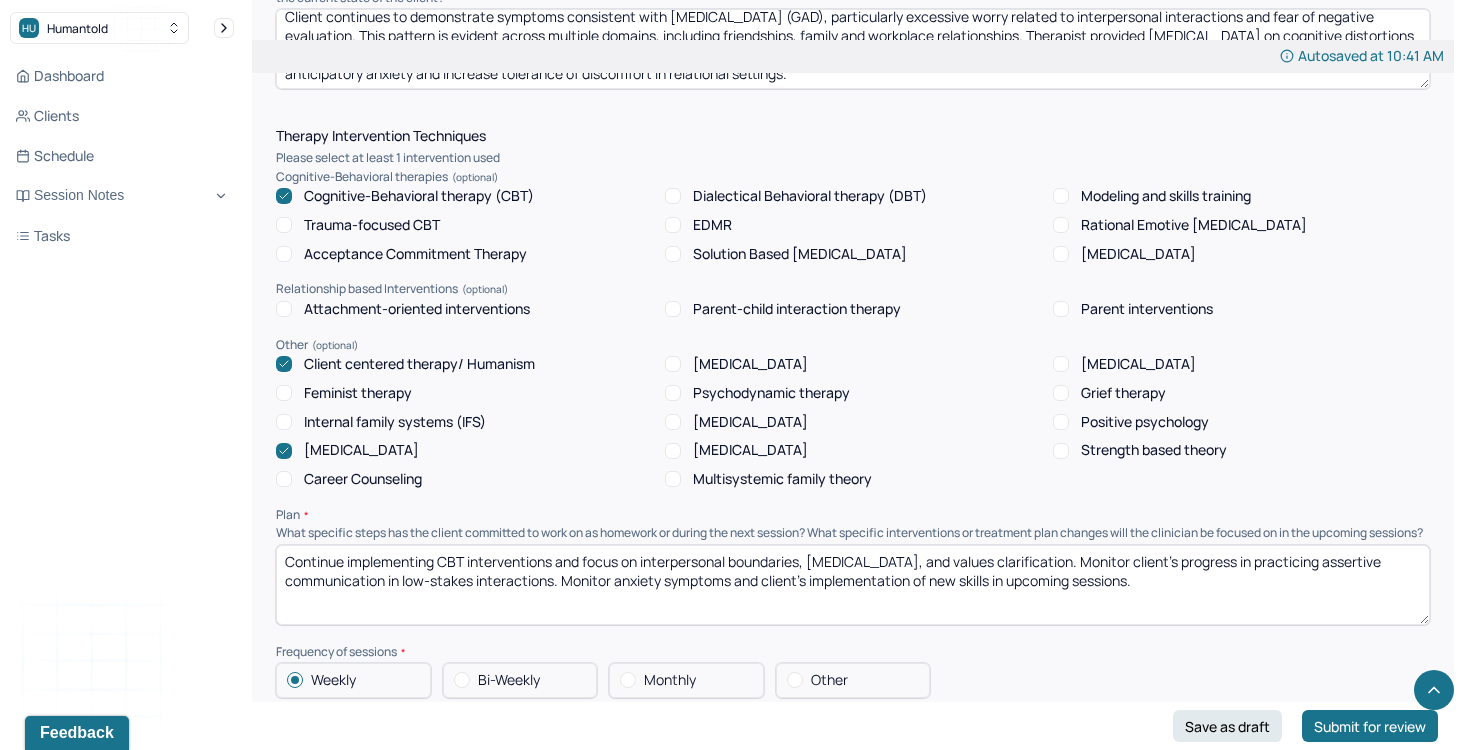 click on "Continue implementing CBT interventions and focus on interpersonal boundaries, cognitive restructuring, and values clarification. Monitor client's progress in practicing assertive communication in low-stakes interaction. Monitor anxiety symptoms and client’s implementation of new skills in upcoming sessions." at bounding box center [853, 585] 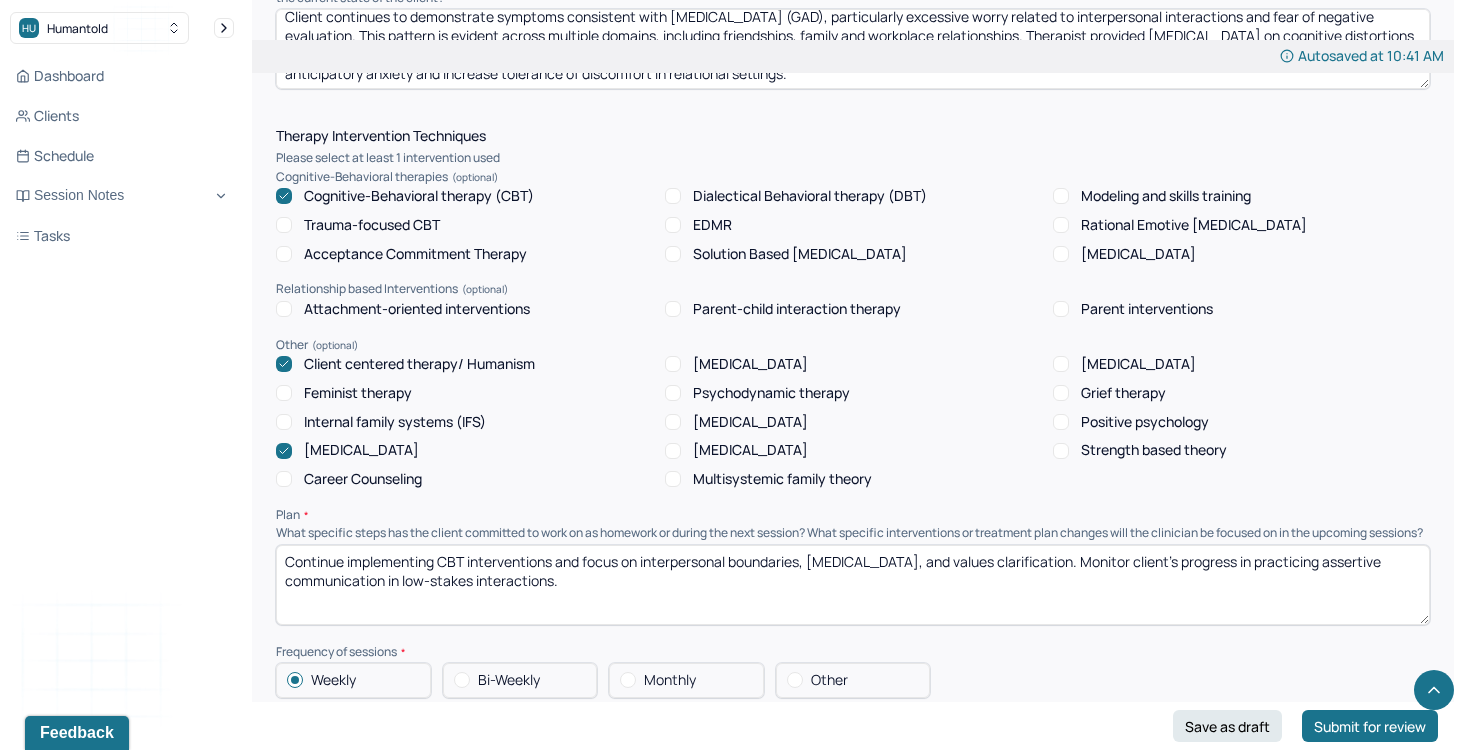 drag, startPoint x: 403, startPoint y: 584, endPoint x: 655, endPoint y: 597, distance: 252.3351 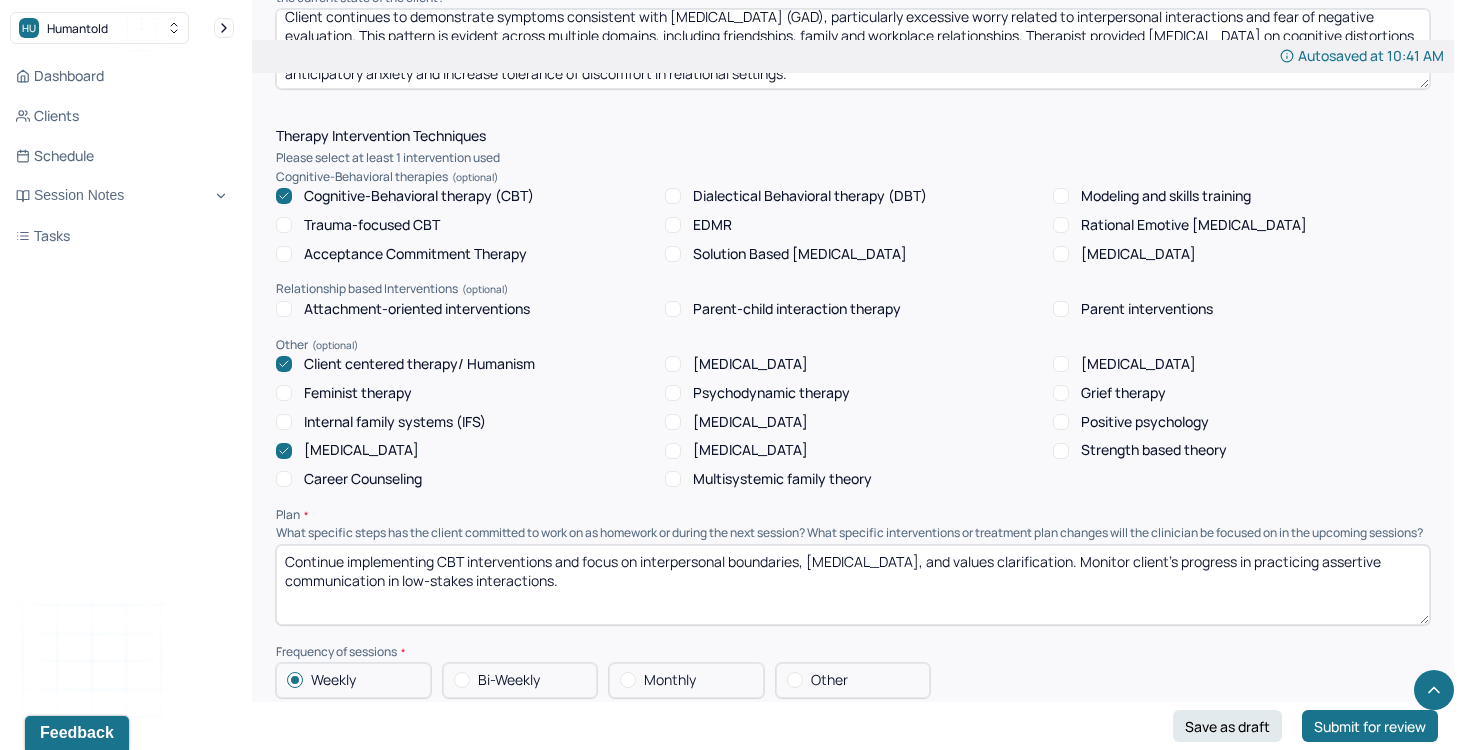 click on "Continue implementing CBT interventions and focus on interpersonal boundaries, cognitive restructuring, and values clarification. Monitor client's progress in practicing assertive communication in low-stakes interaction. Monitor anxiety symptoms and client’s implementation of new skills in upcoming sessions." at bounding box center [853, 585] 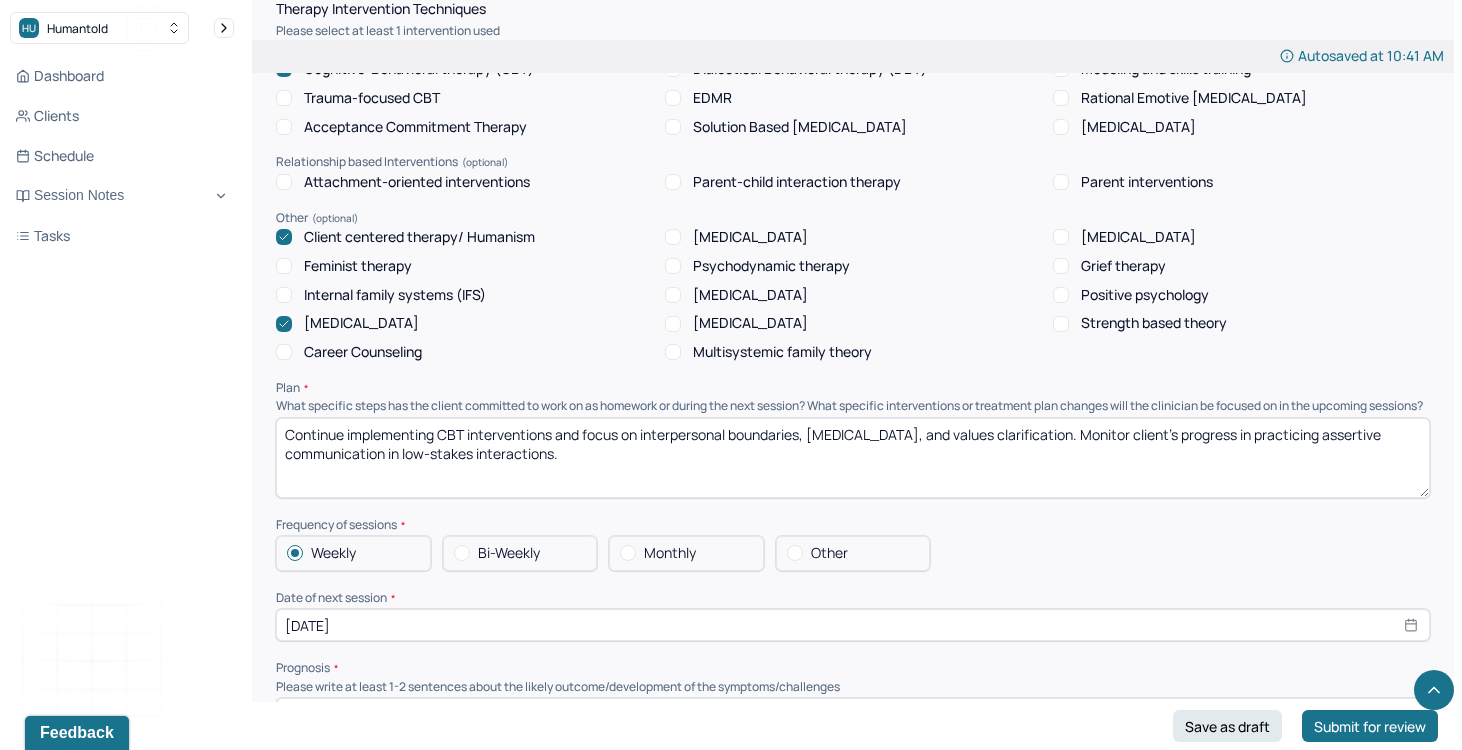 scroll, scrollTop: 1763, scrollLeft: 0, axis: vertical 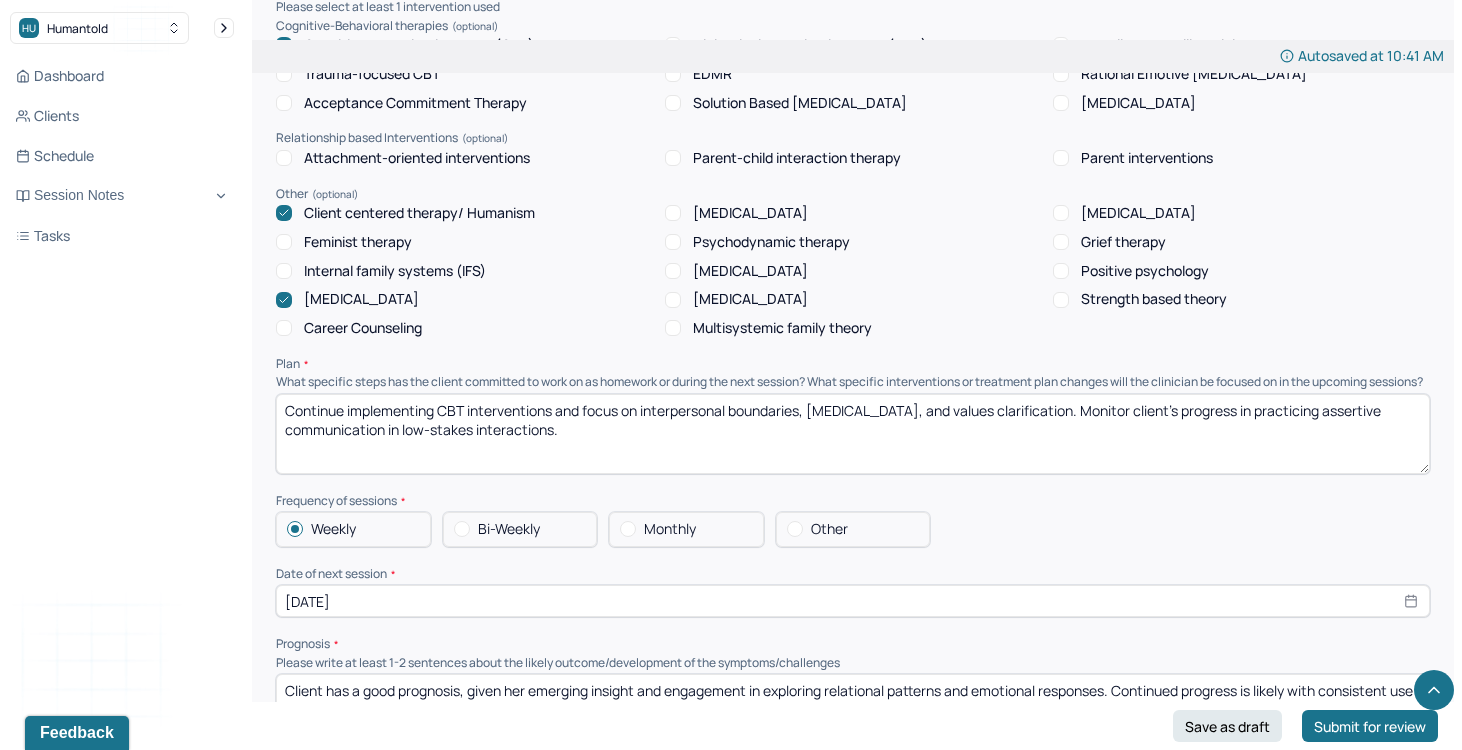type on "Continue implementing CBT interventions and focus on interpersonal boundaries, cognitive restructuring, and values clarification. Monitor client's progress in practicing assertive communication in low-stakes interactions." 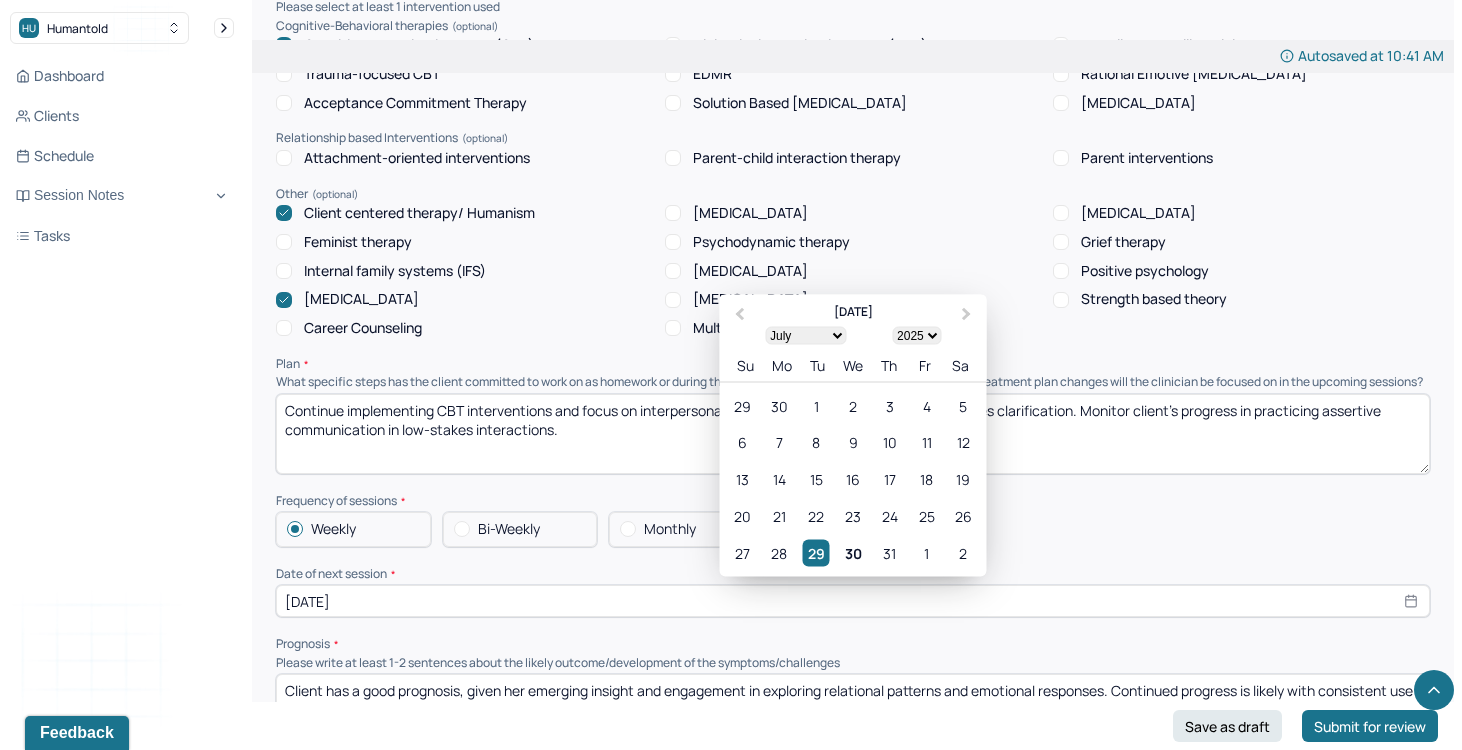 click on "Next Month" at bounding box center (969, 316) 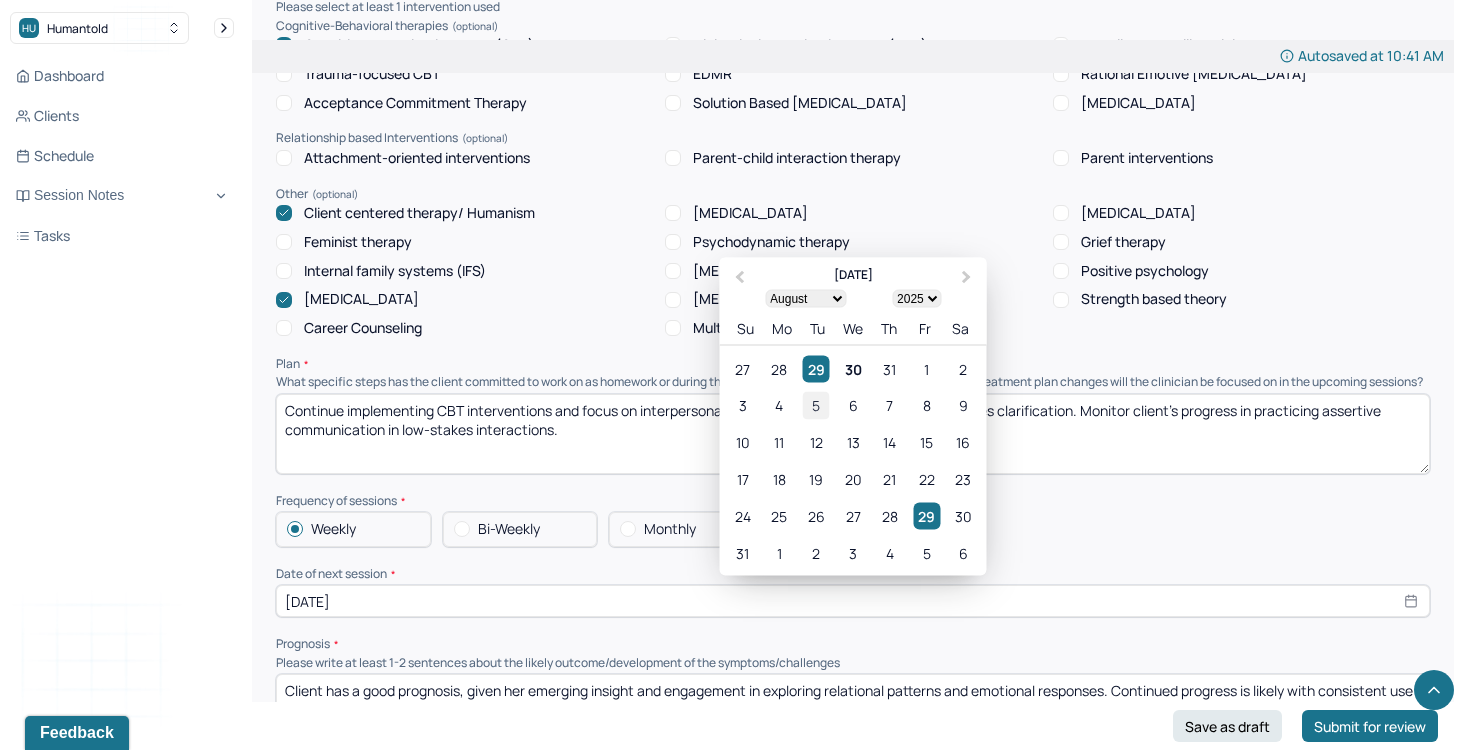 click on "5" at bounding box center [816, 405] 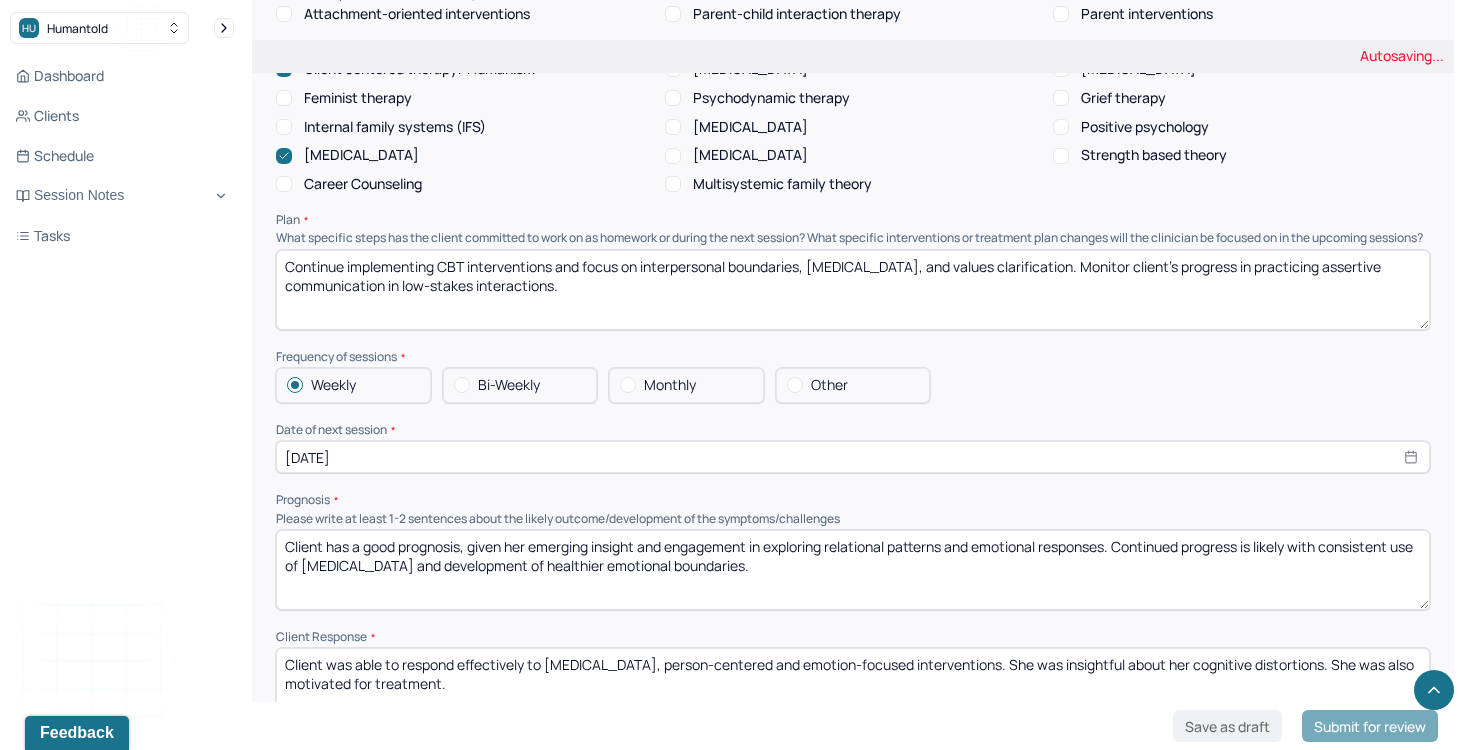 scroll, scrollTop: 1901, scrollLeft: 0, axis: vertical 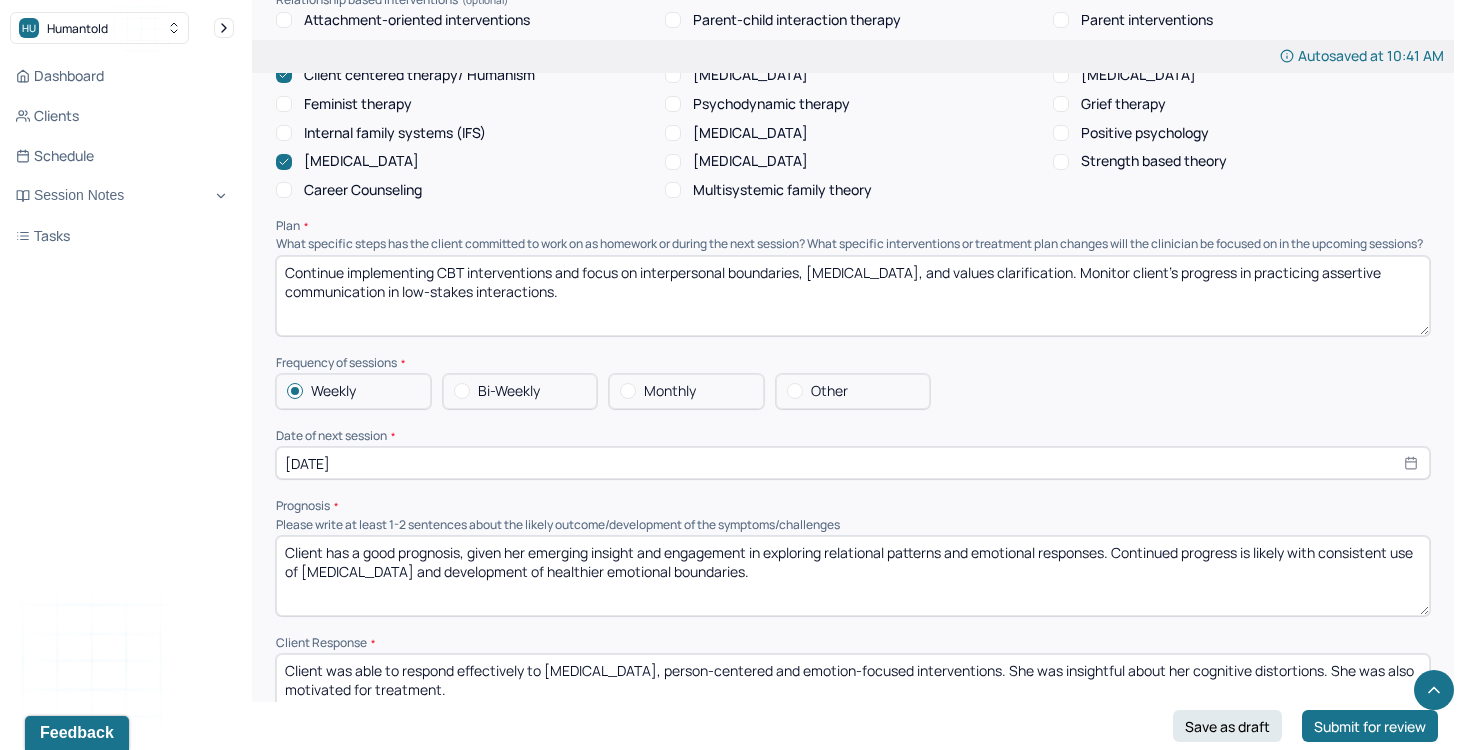 select on "7" 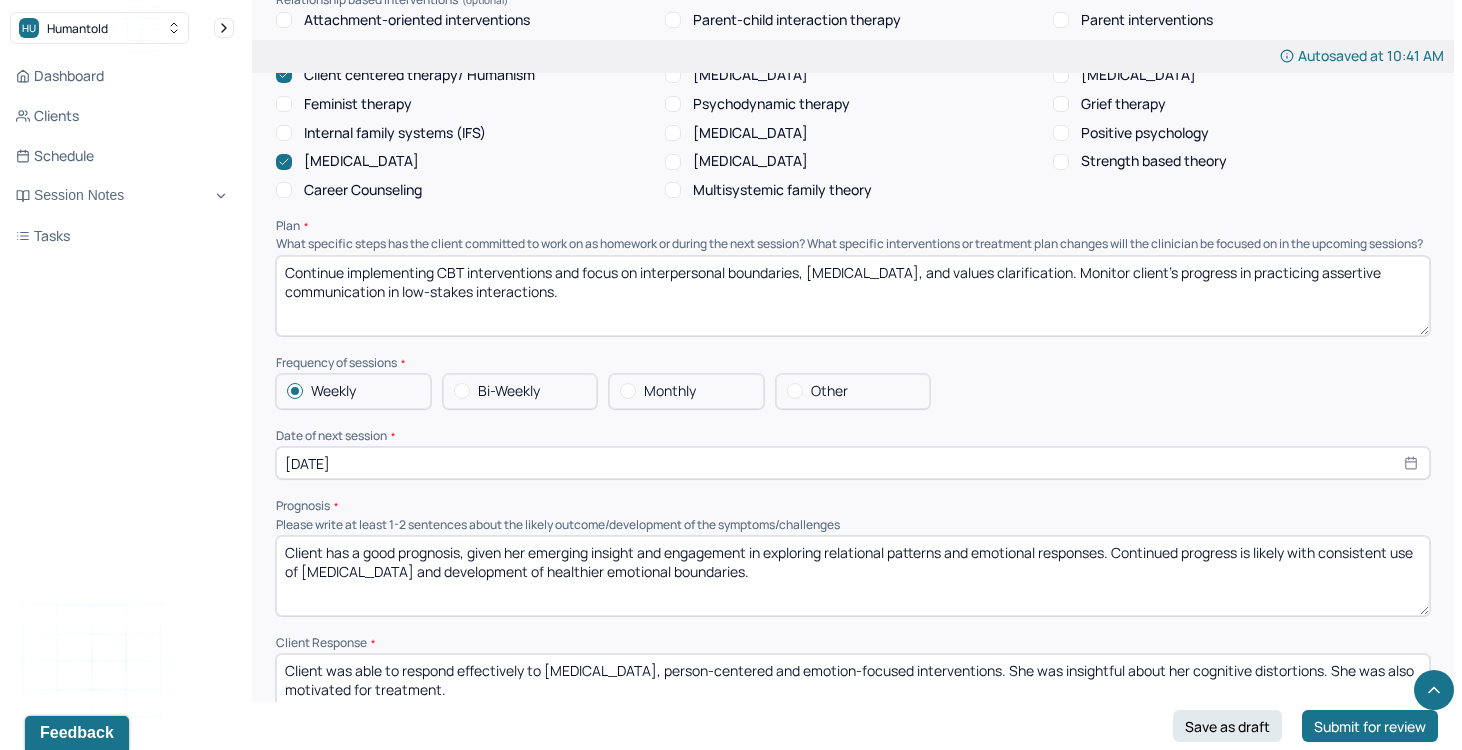 click on "Client has a good prognosis, given her emerging insight and engagement in exploring relational patterns and emotional responses. Continued progress is likely with consistent use of cognitive restructuring and development of healthier emotional boundaries." at bounding box center (853, 576) 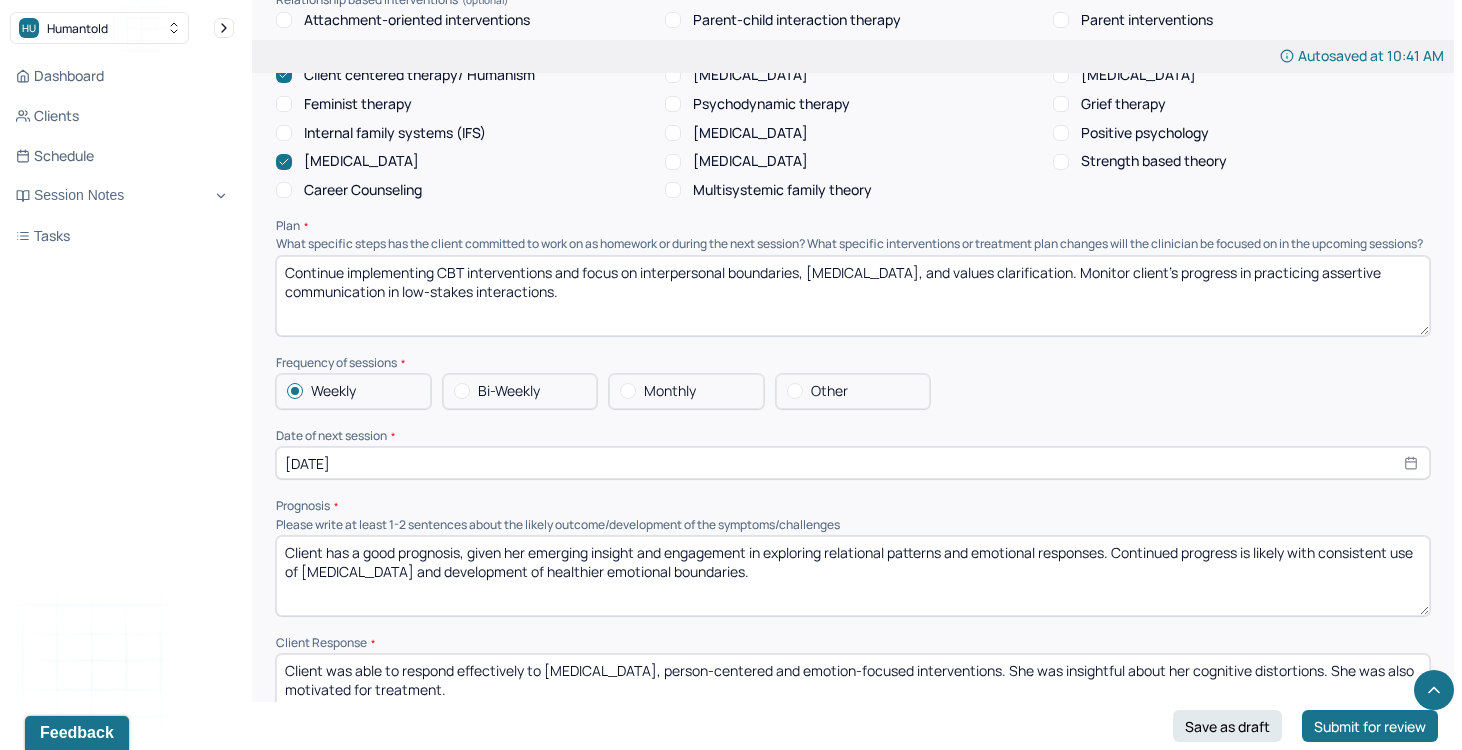 drag, startPoint x: 553, startPoint y: 562, endPoint x: 821, endPoint y: 579, distance: 268.53864 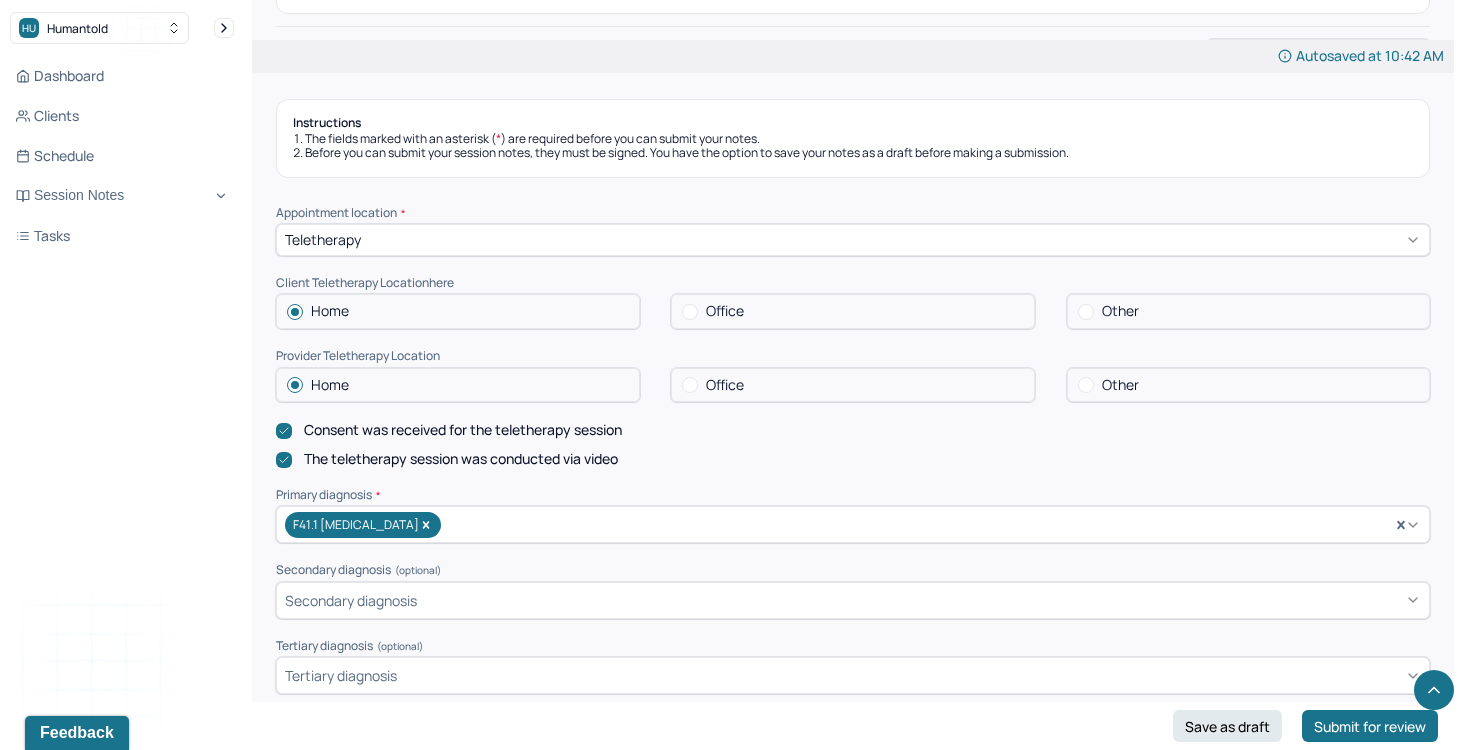 scroll, scrollTop: 0, scrollLeft: 0, axis: both 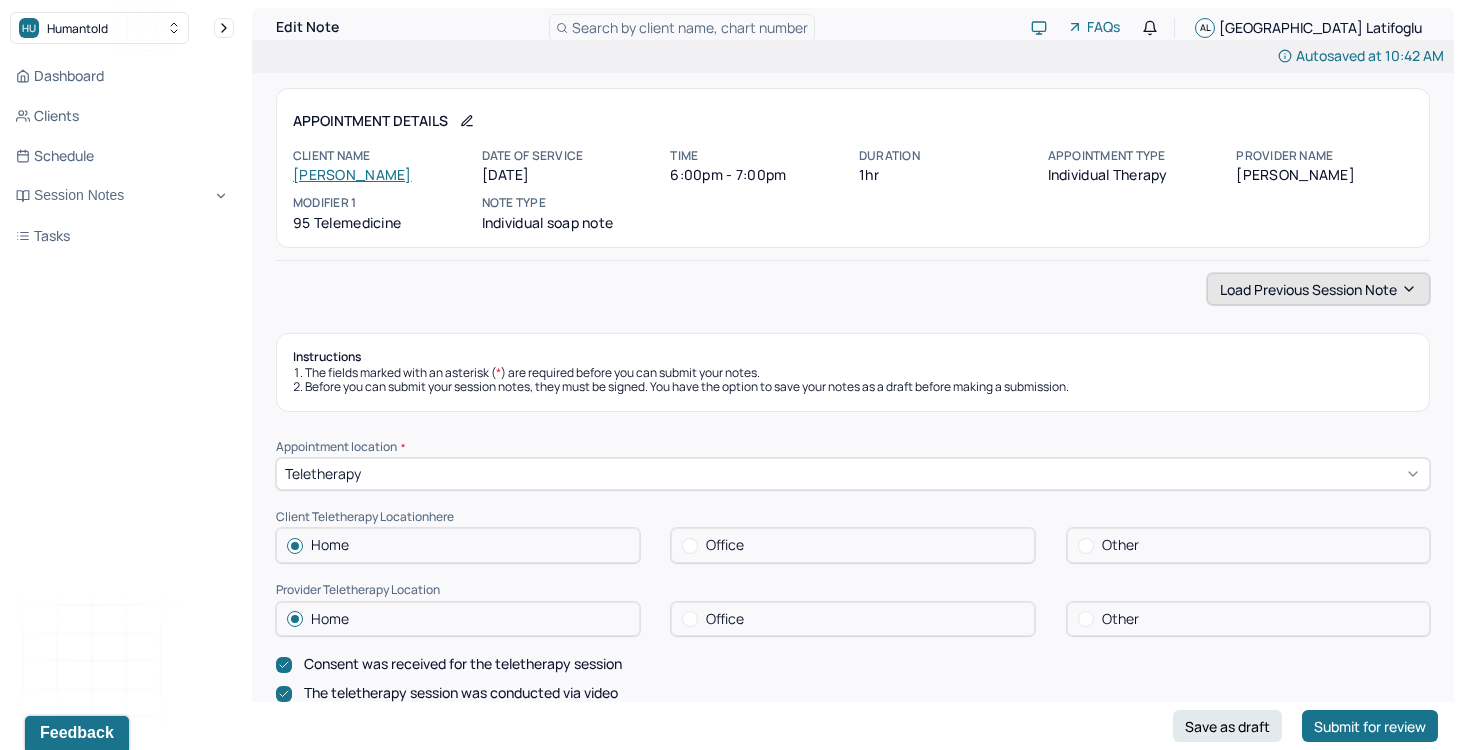 click on "Load previous session note" at bounding box center (1318, 289) 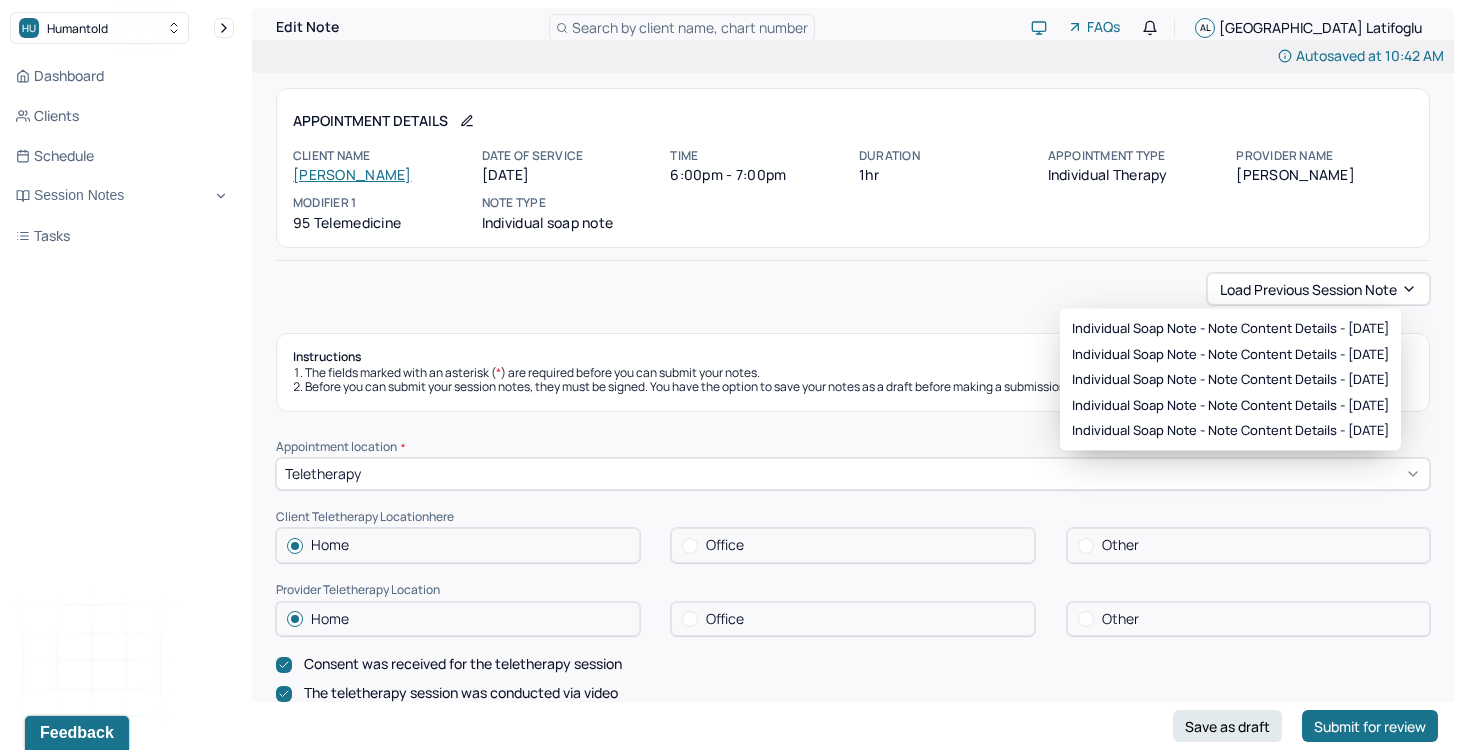 click on "Load previous session note Instructions The fields marked with an asterisk ( * ) are required before you can submit your notes. Before you can submit your session notes, they must be signed. You have the option to save your notes as a draft before making a submission. Appointment location * Teletherapy Client Teletherapy Location here Home Office Other Provider Teletherapy Location Home Office Other Consent was received for the teletherapy session The teletherapy session was conducted via video Primary diagnosis * F41.1 GENERALIZED ANXIETY DISORDER Secondary diagnosis (optional) Secondary diagnosis Tertiary diagnosis (optional) Tertiary diagnosis Emotional / Behavioural symptoms demonstrated * Difficulties in assertive communication, low self-esteem, fear of judgment and anxiety  Causing * Maladaptive Functioning Intention for Session * Attempts to alleviate the emotional disturbances Session Note Subjective Objective How did they present themselves? Was there nervous talking or lack of eye contact? EDMR Plan" at bounding box center [853, 1881] 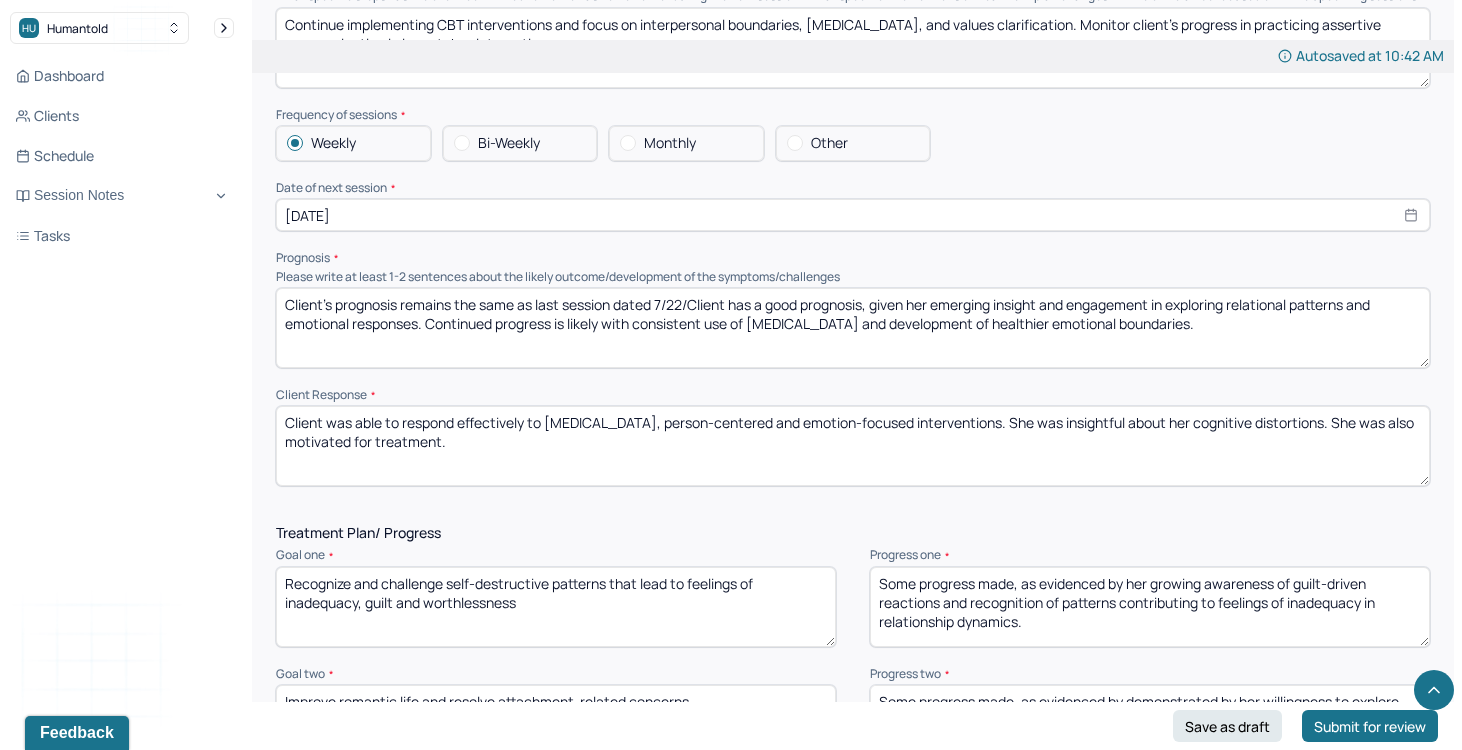 scroll, scrollTop: 2062, scrollLeft: 0, axis: vertical 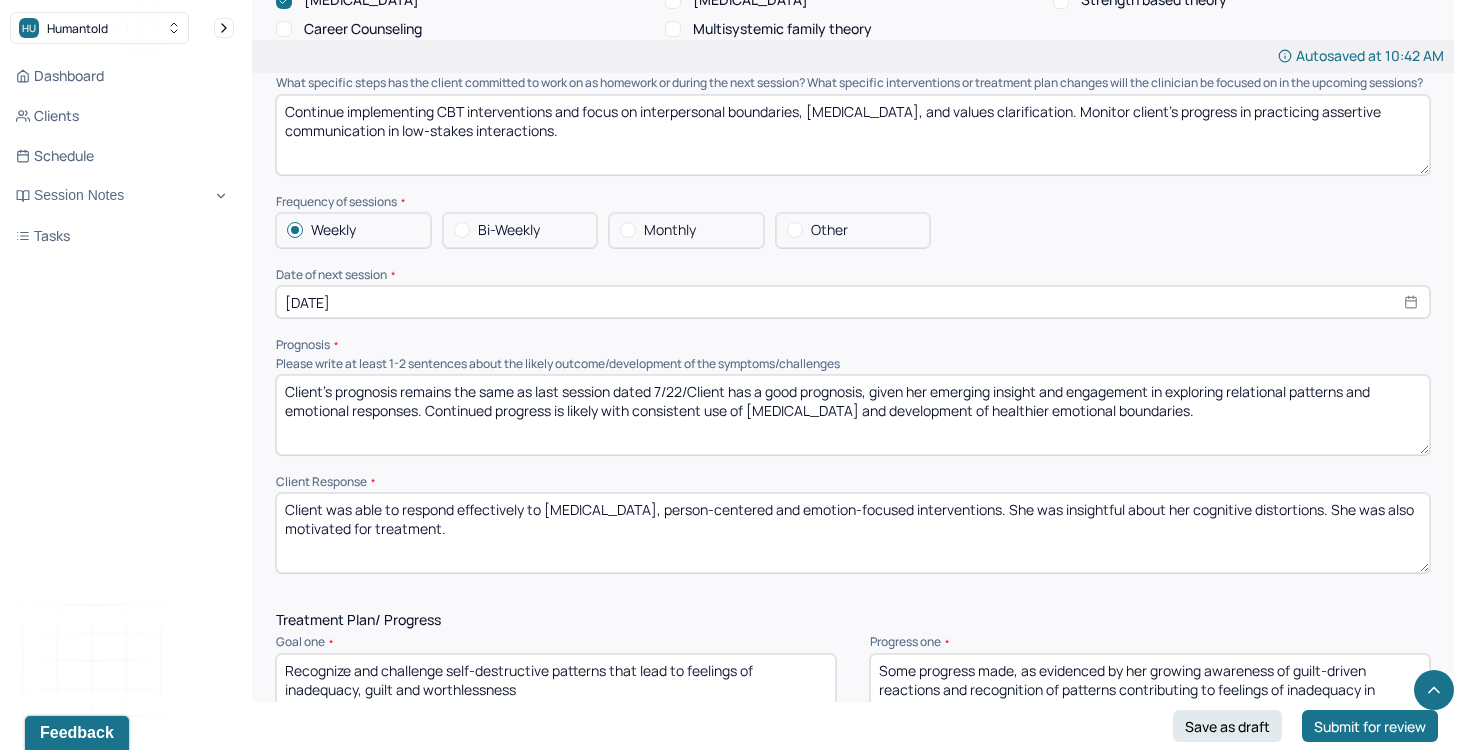 click on "Client's prognosis remains the same as last session dated Client has a good prognosis, given her emerging insight and engagement in exploring relational patterns and emotional responses. Continued progress is likely with consistent use of cognitive restructuring and development of healthier emotional boundaries." at bounding box center (853, 415) 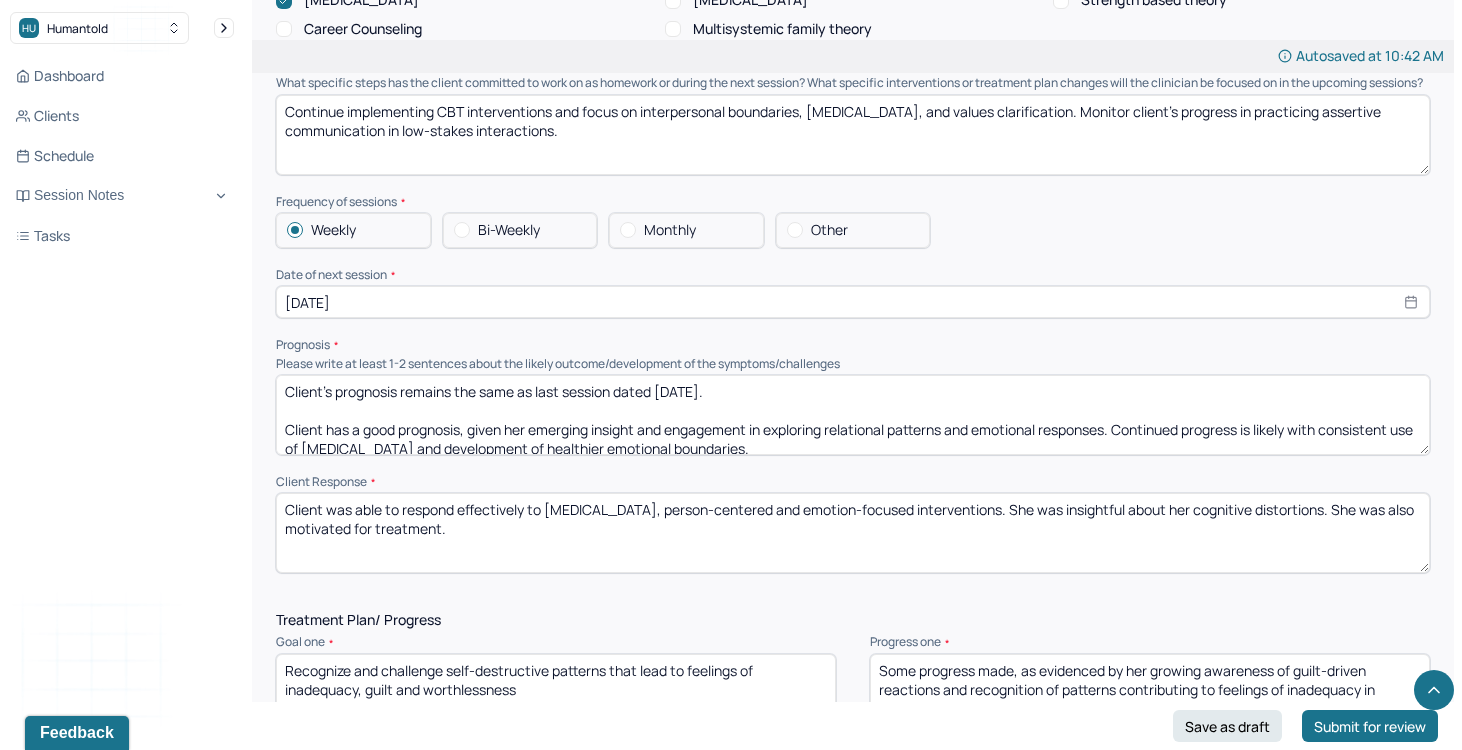 type on "Client's prognosis remains the same as last session dated 7/22/25.
Client has a good prognosis, given her emerging insight and engagement in exploring relational patterns and emotional responses. Continued progress is likely with consistent use of cognitive restructuring and development of healthier emotional boundaries." 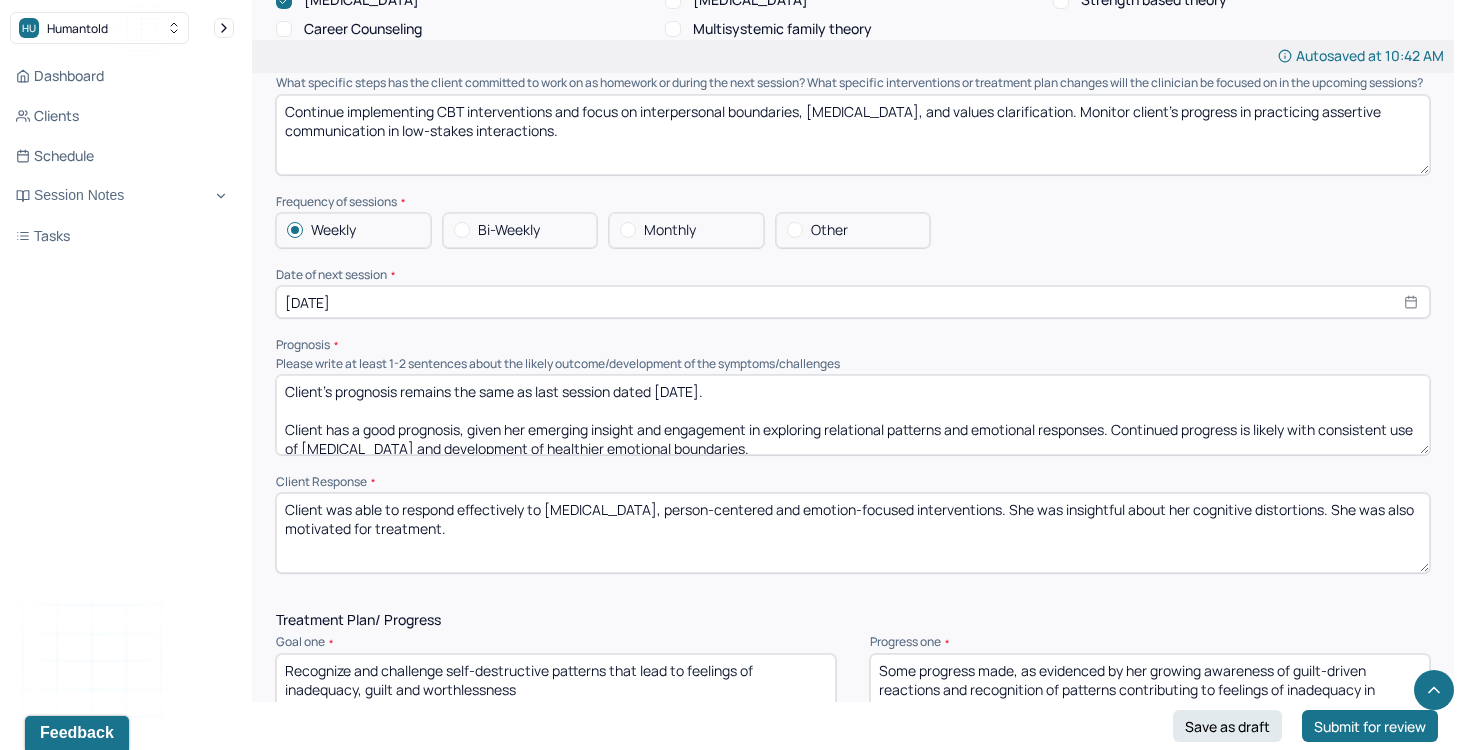 click on "Client was able to respond effectively to psychoeducation, person-centered and emotion-focused interventions. She was insightful about her cognitive distortions. She was also motivated for treatment." at bounding box center (853, 533) 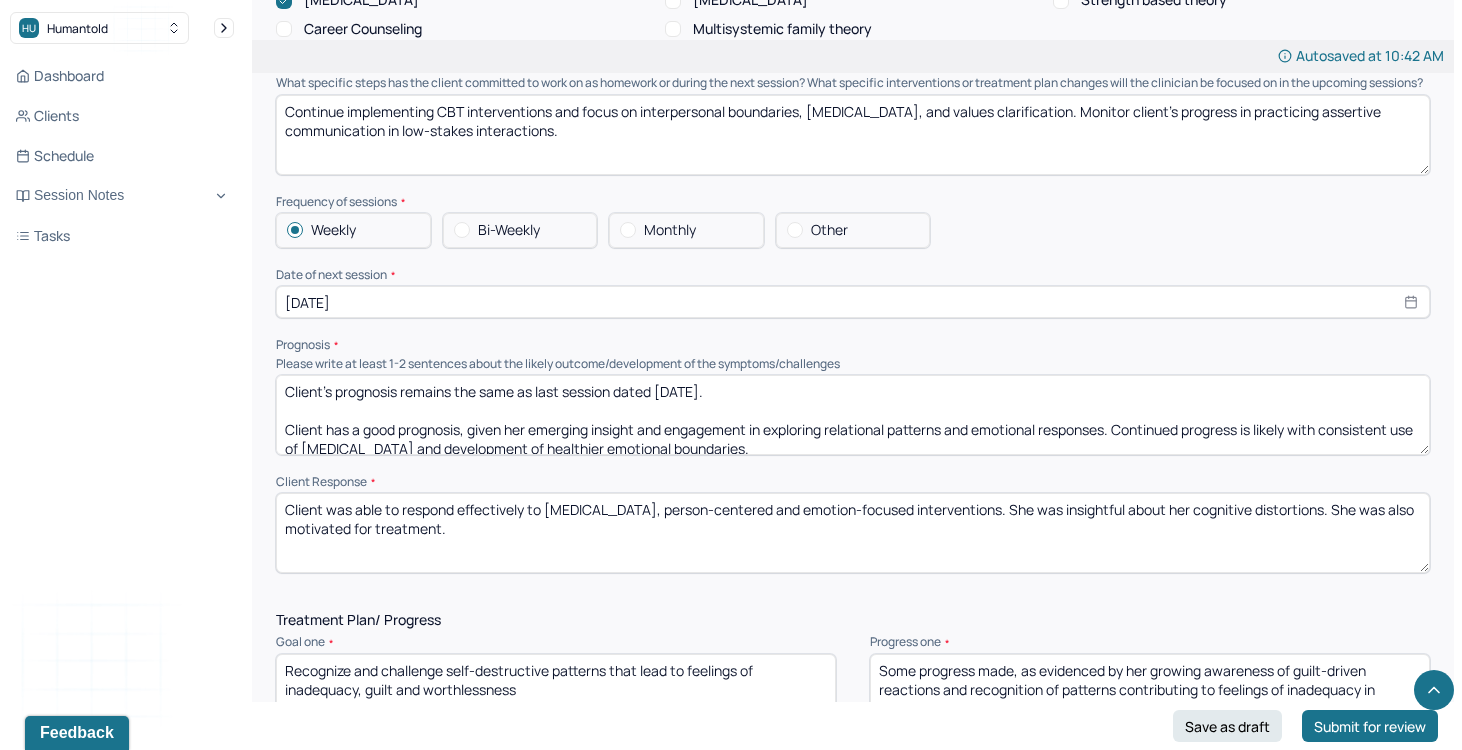 drag, startPoint x: 511, startPoint y: 537, endPoint x: 385, endPoint y: 496, distance: 132.50282 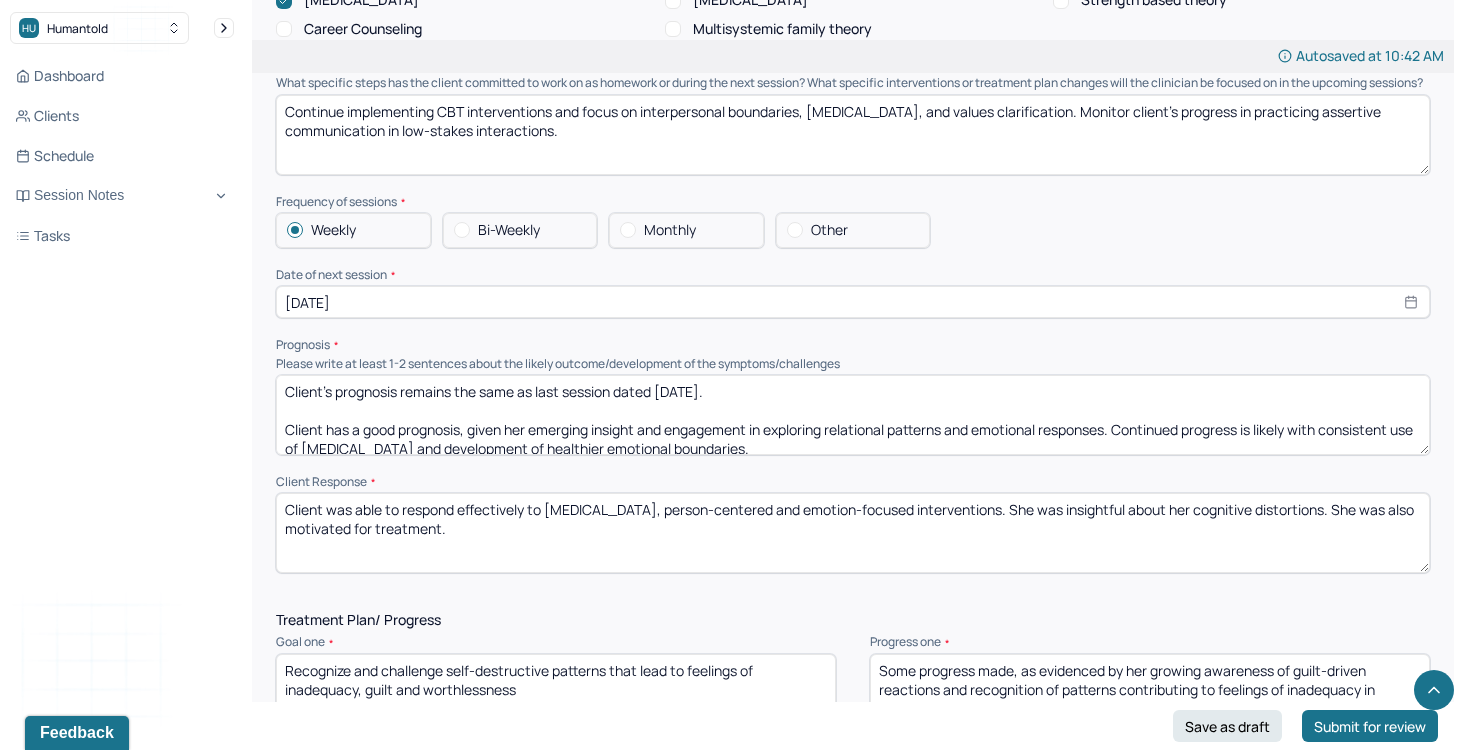 click on "Therapy Intervention Techniques Please select at least 1 intervention used Cognitive-Behavioral therapies Cognitive-Behavioral therapy (CBT) Dialectical Behavioral therapy (DBT) Modeling and skills training Trauma-focused CBT EDMR Rational Emotive Behaviour therapy Acceptance Commitment Therapy Solution Based Brief Therapy Mindfulness Based Cognitive Therapy Relationship based Interventions Attachment-oriented interventions Parent-child interaction therapy Parent interventions Other Client centered therapy/ Humanism Gestalt therapy Existential therapy Feminist therapy Psychodynamic therapy Grief therapy Internal family systems (IFS) Narrative therapy Positive psychology Psychoeducation Sex therapy Strength based theory Career Counseling Multisystemic family theory Plan What specific steps has the client committed to work on as homework or during the next session? What specific interventions or treatment plan changes will the clinician be focused on in the upcoming sessions? Frequency of sessions Weekly Other" at bounding box center (853, 126) 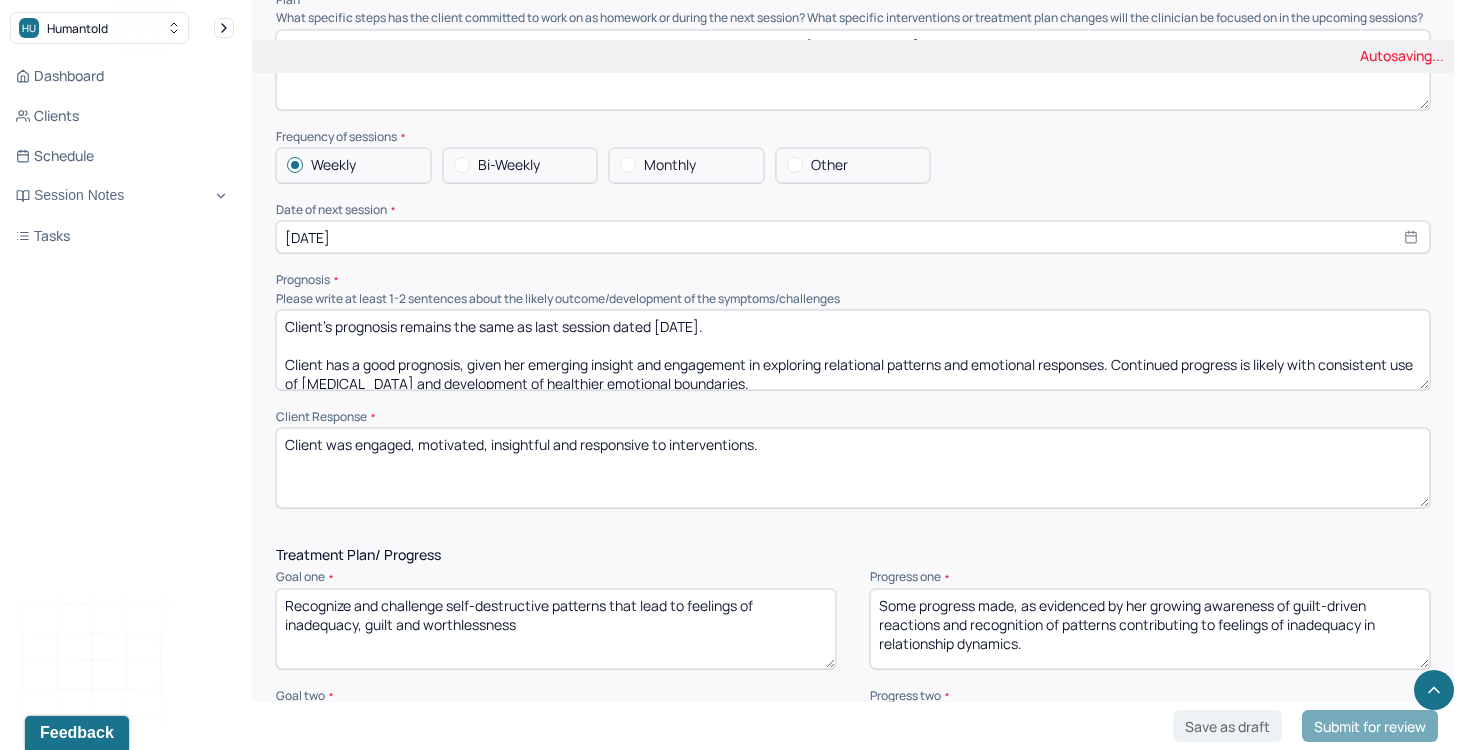 scroll, scrollTop: 2159, scrollLeft: 0, axis: vertical 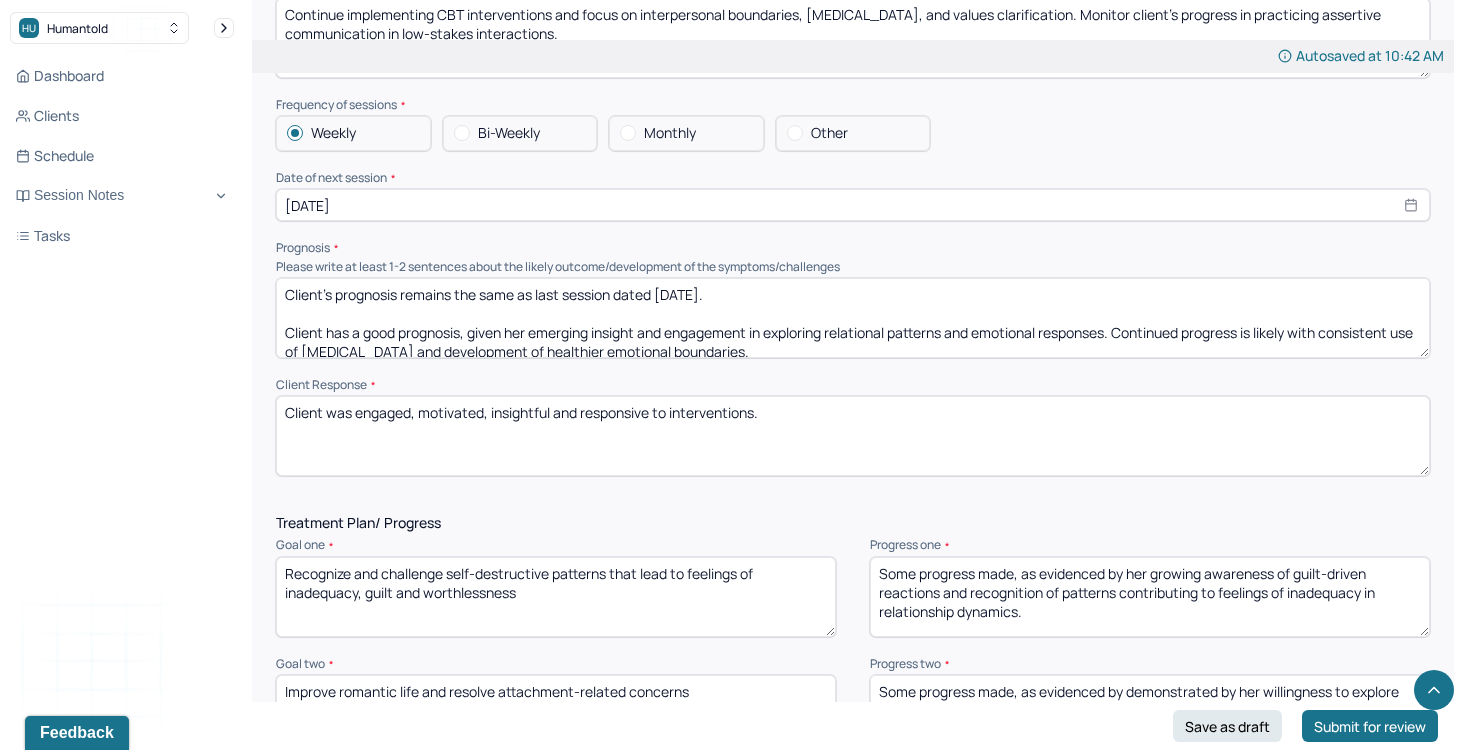 type on "Client was engaged, motivated, insightful and responsive to interventions." 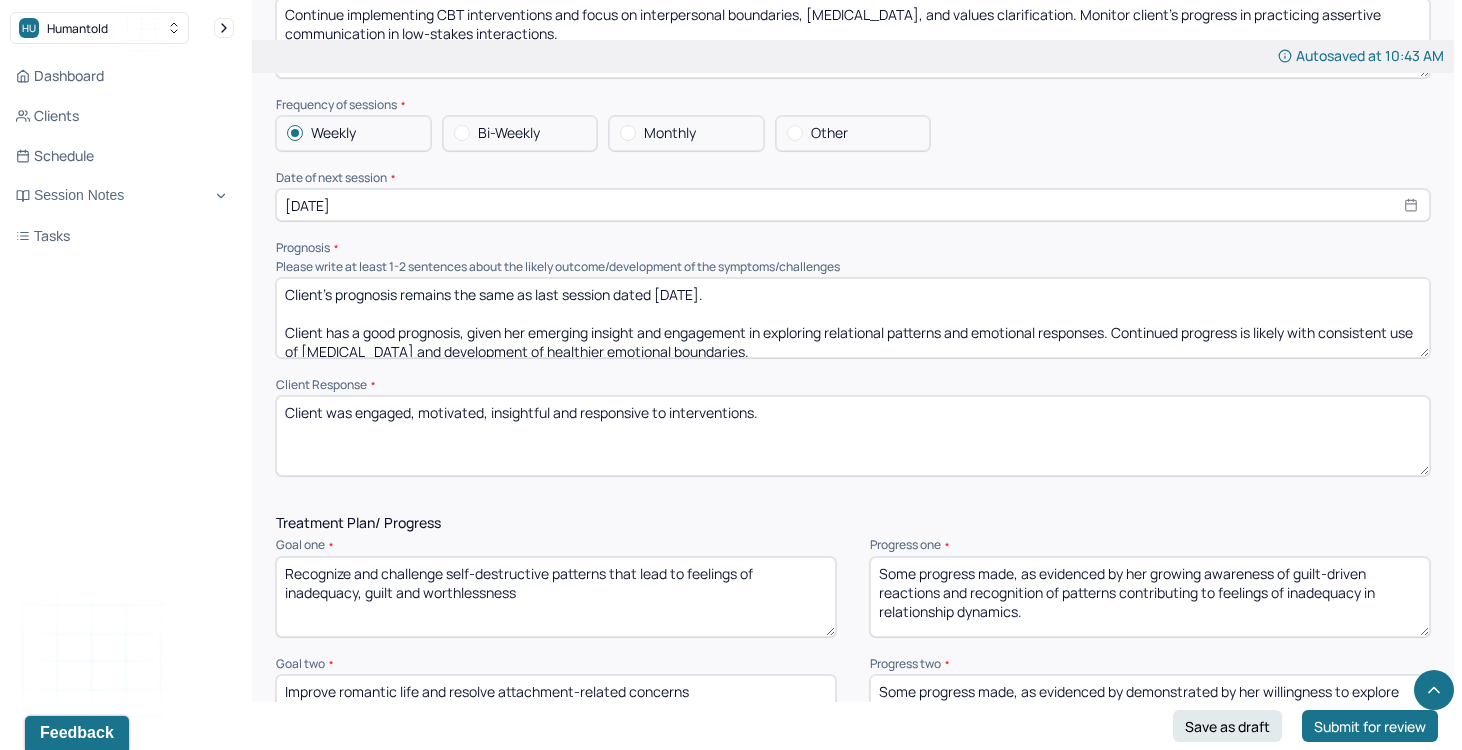 click on "Recognize and challenge self-destructive patterns that lead to feelings of inadequacy, guilt and worthlessness" at bounding box center (556, 597) 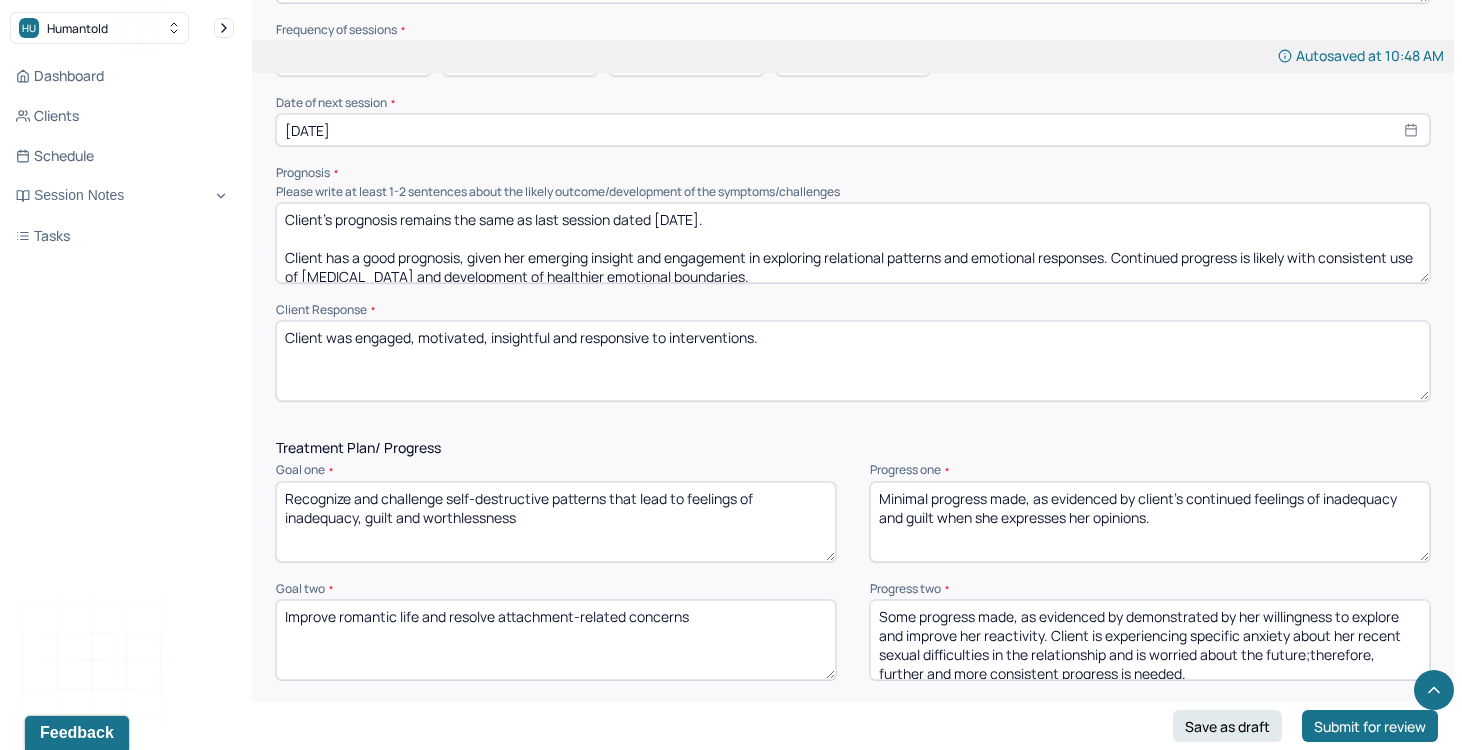 scroll, scrollTop: 2239, scrollLeft: 0, axis: vertical 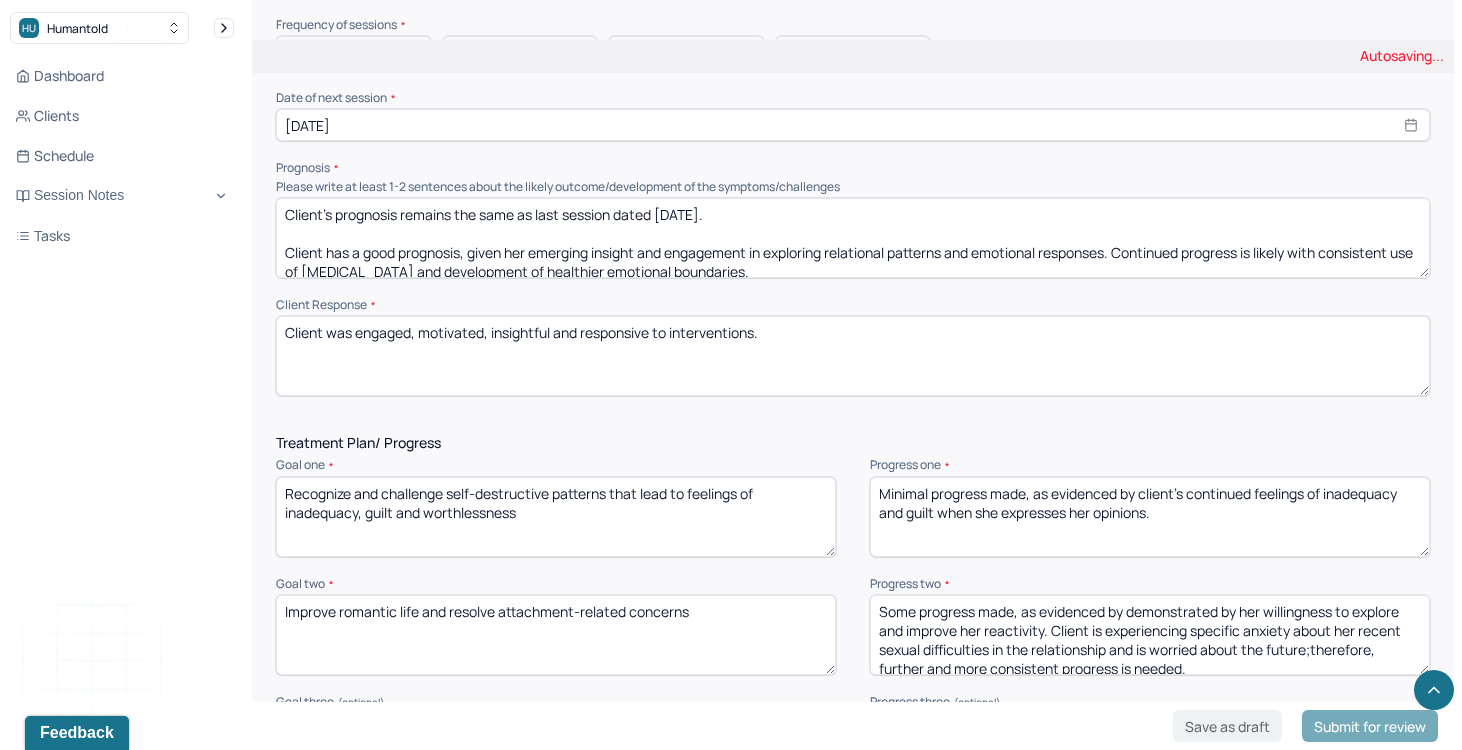 type on "Minimal progress made, as evidenced by client's continued feelings of inadequacy and guilt when she expresses her opinions." 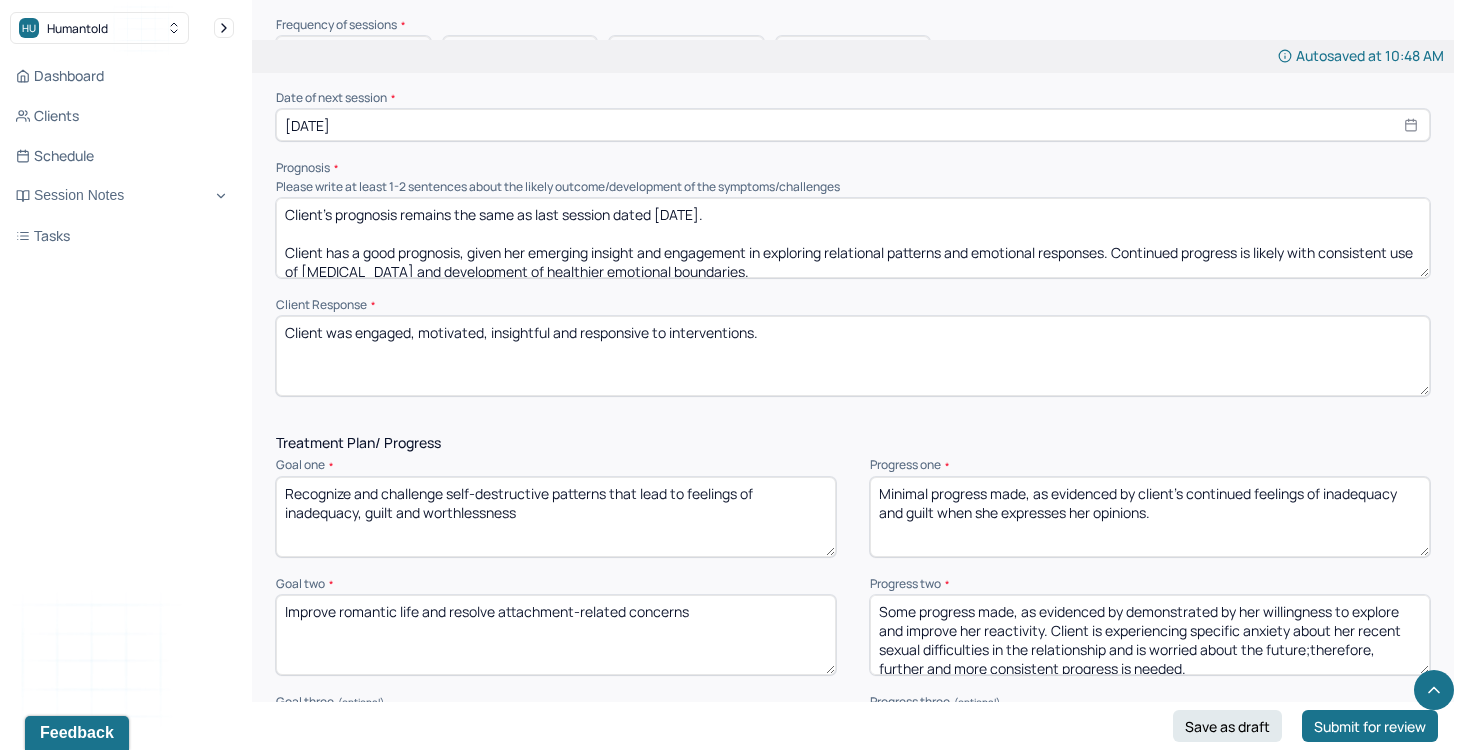 click on "Some progress made, as evidenced by demonstrated by her willingness to explore and improve her reactivity. Client is experiencing specific anxiety about her recent sexual difficulties in the relationship and is worried about the future;therefore, further and more consistent progress is needed." at bounding box center [1150, 635] 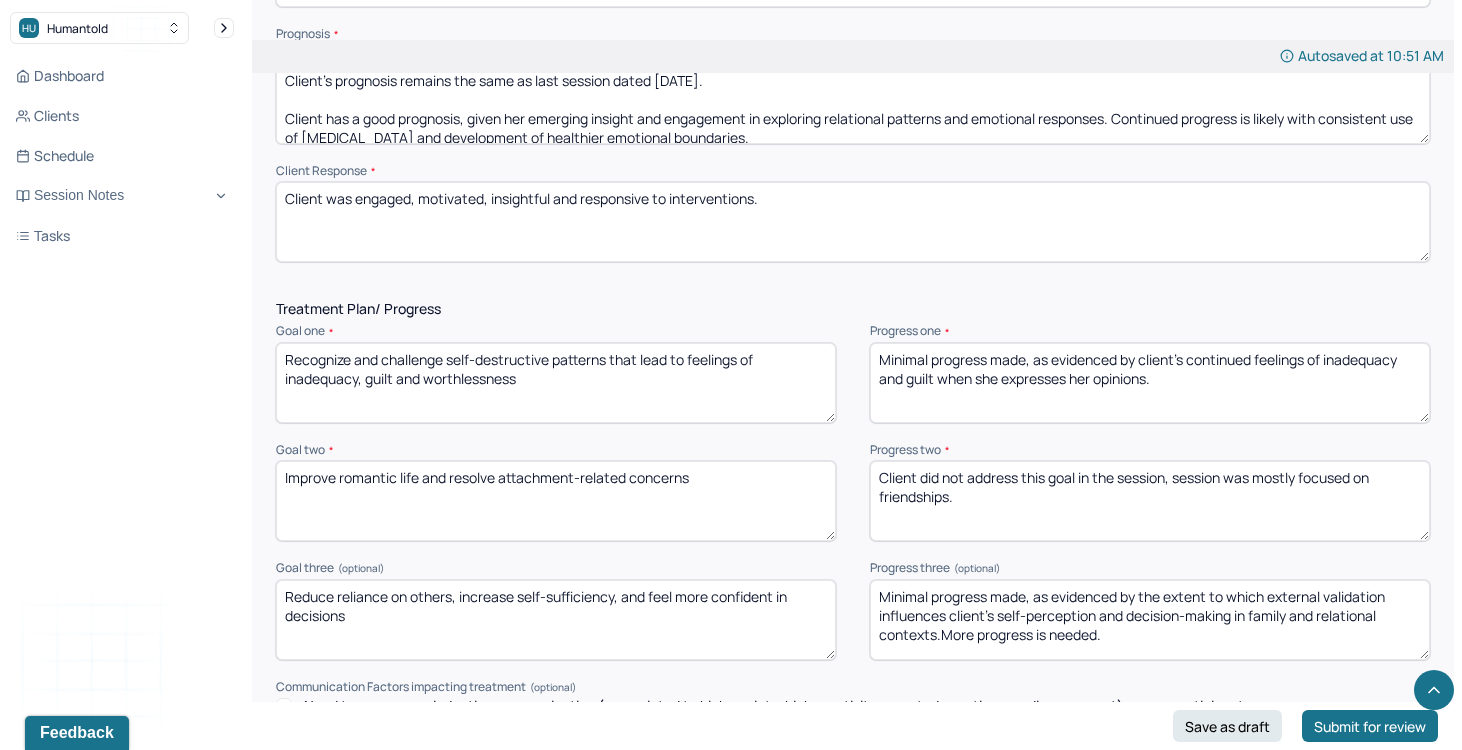 scroll, scrollTop: 2415, scrollLeft: 0, axis: vertical 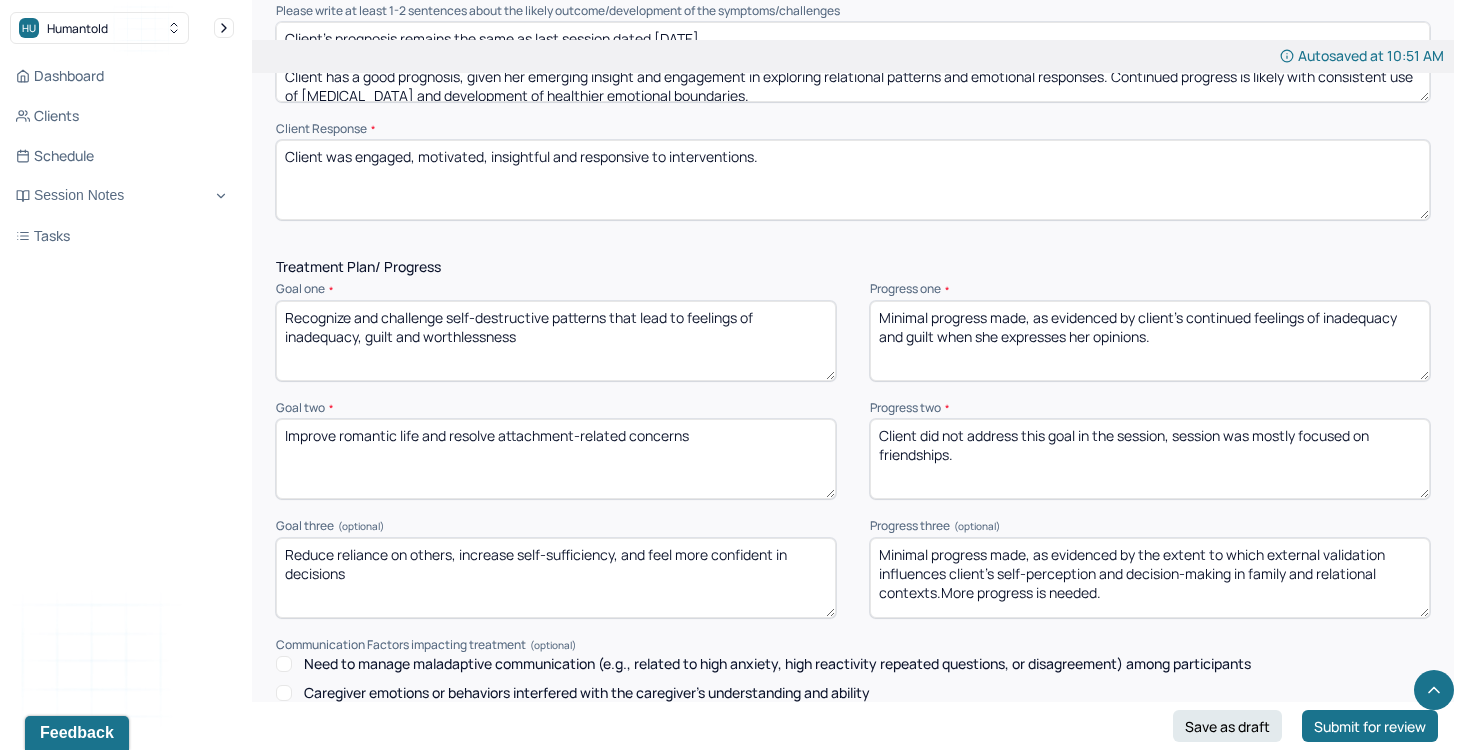 click on "Client did not address this goal in the session, session was mostly focused on" at bounding box center (1150, 459) 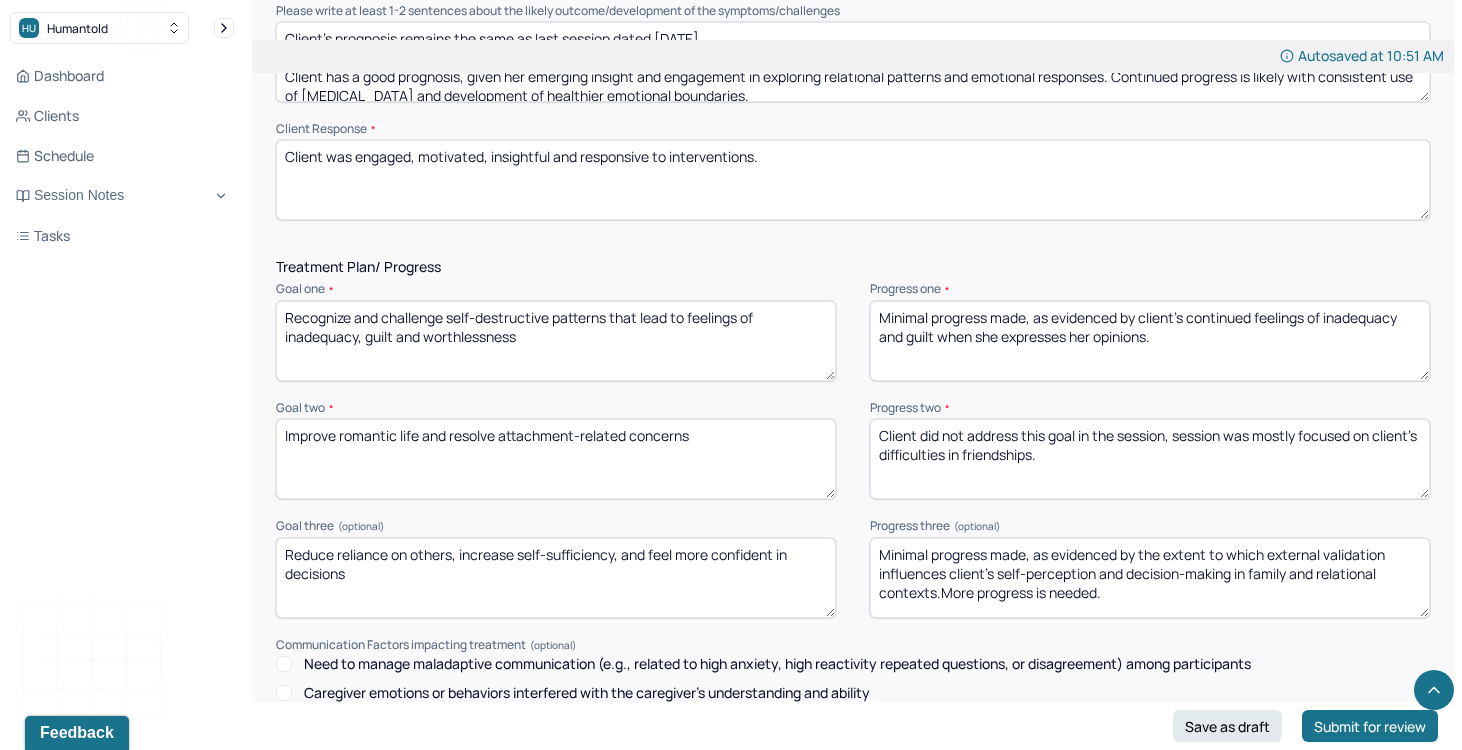 type on "Client did not address this goal in the session, session was mostly focused on client's difficulties in friendships." 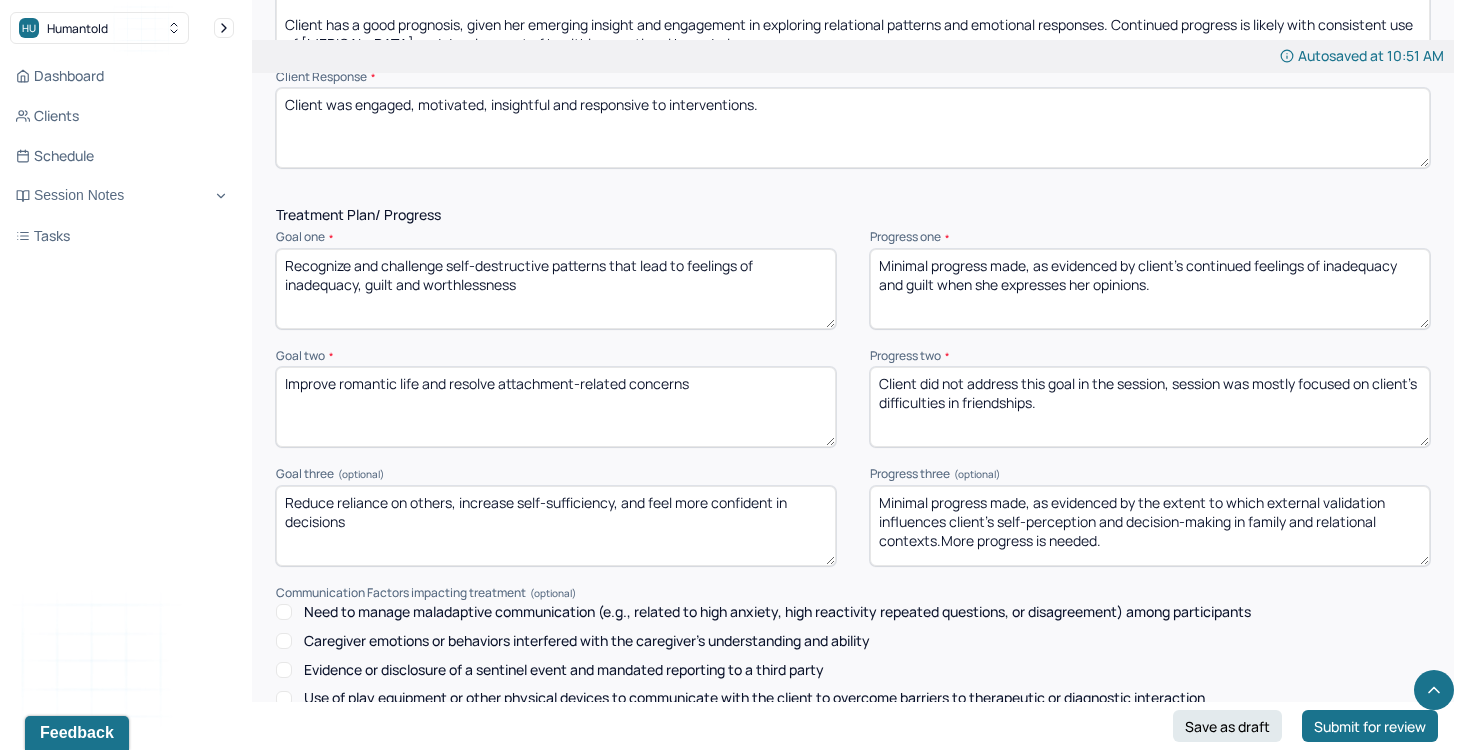 scroll, scrollTop: 2471, scrollLeft: 0, axis: vertical 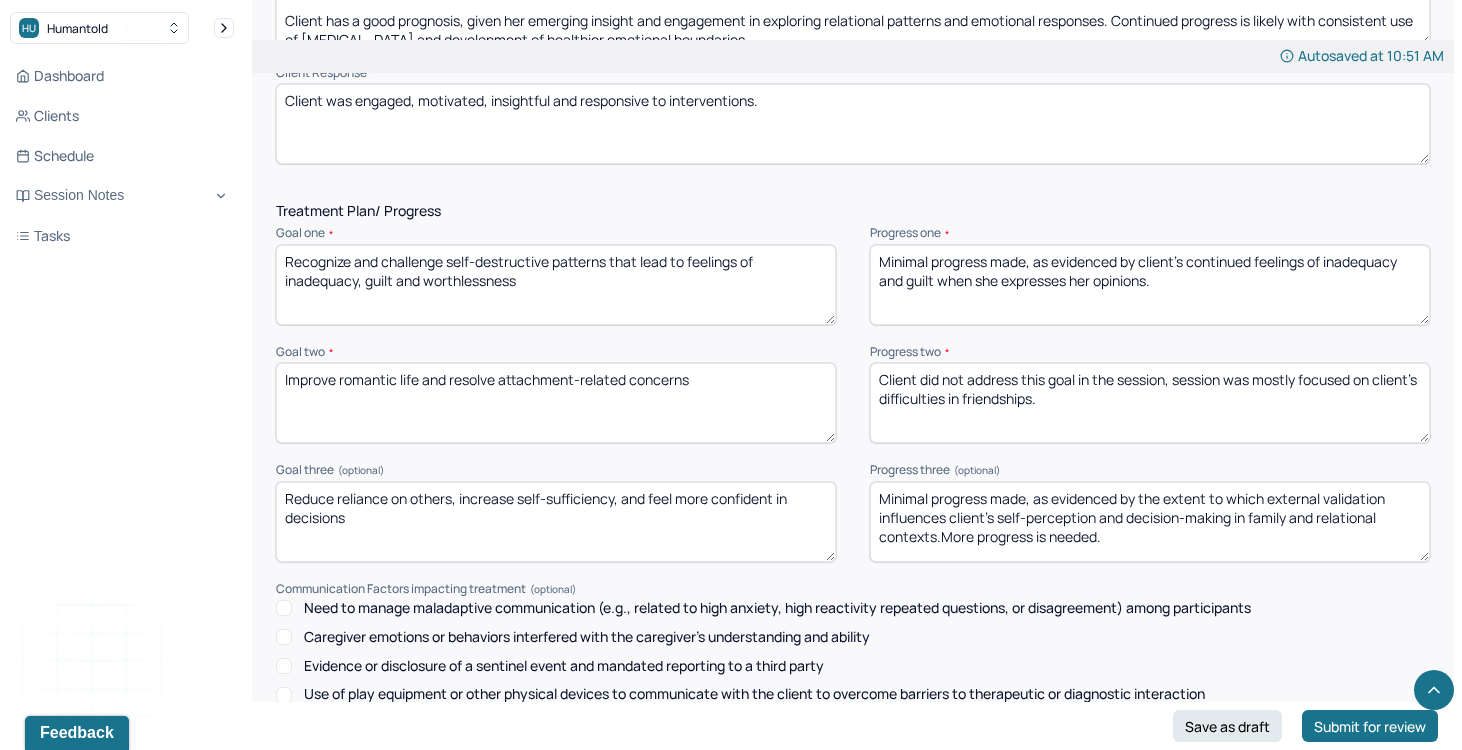 drag, startPoint x: 1115, startPoint y: 547, endPoint x: 868, endPoint y: 489, distance: 253.71835 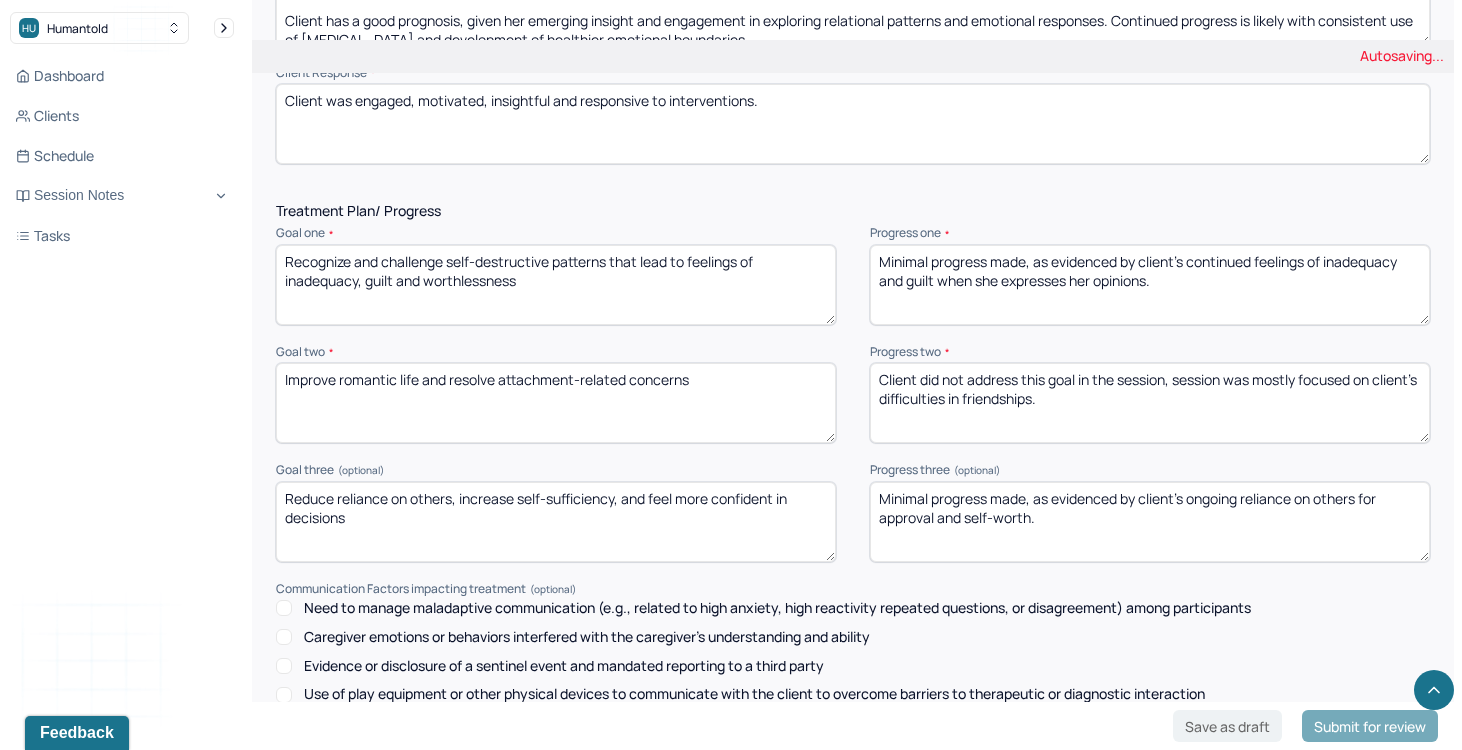 scroll, scrollTop: 2823, scrollLeft: 0, axis: vertical 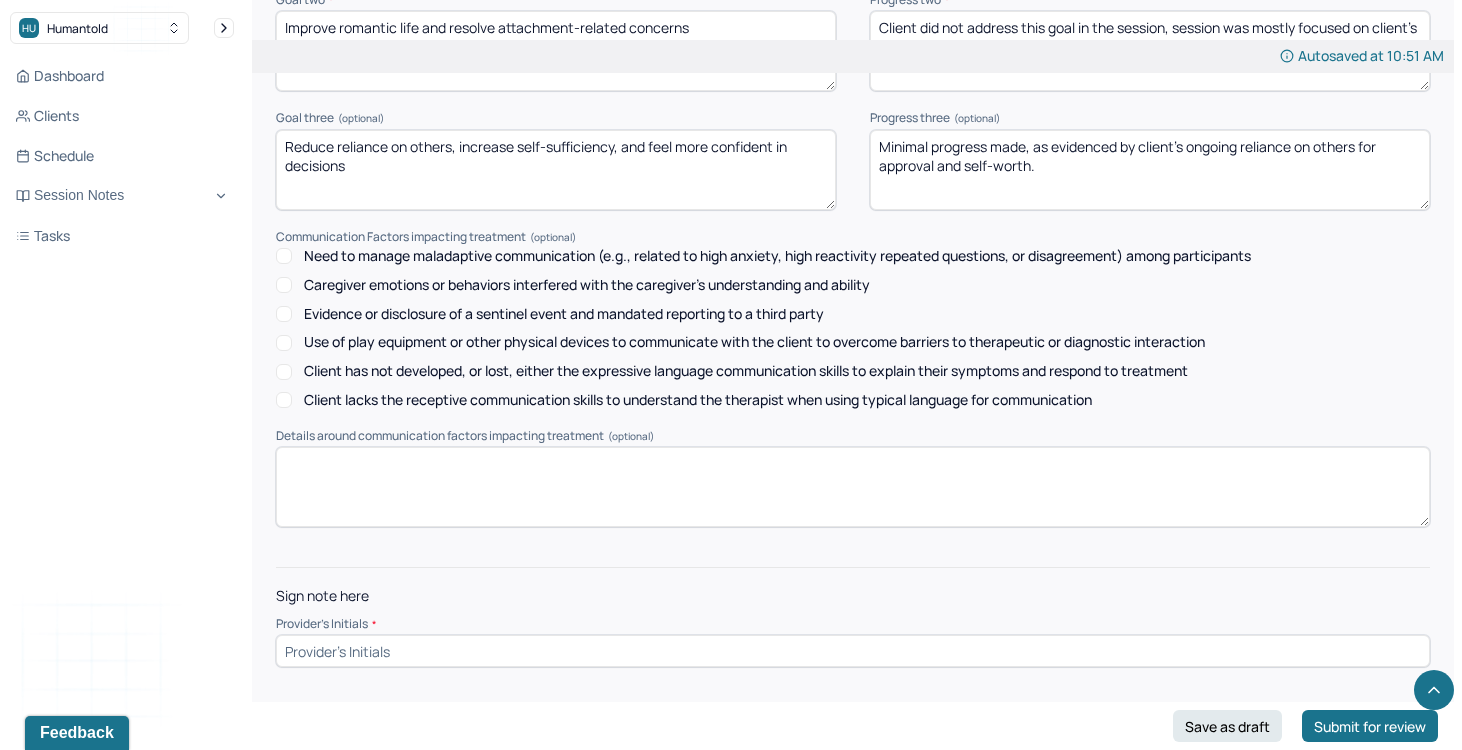 type on "Minimal progress made, as evidenced by client's ongoing reliance on others for approval and self-worth." 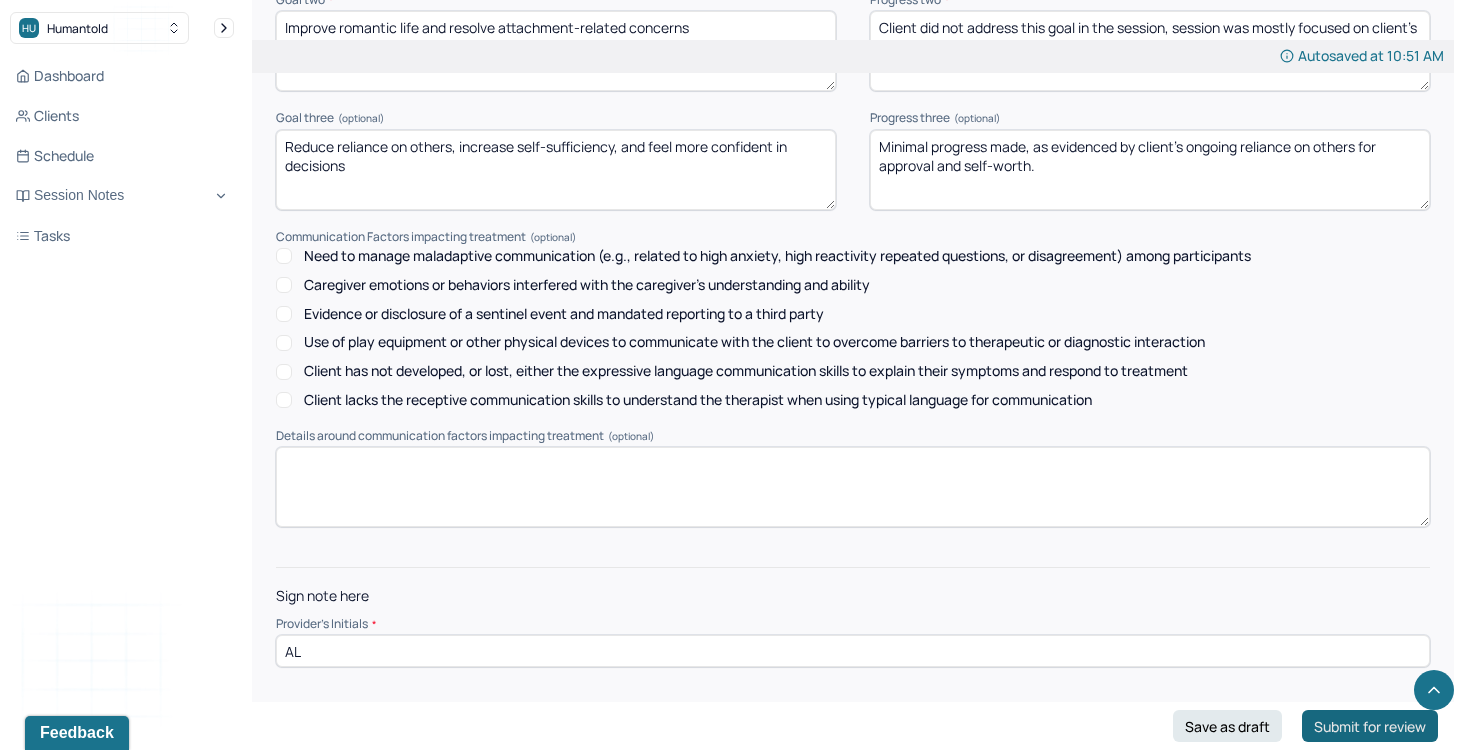 type on "AL" 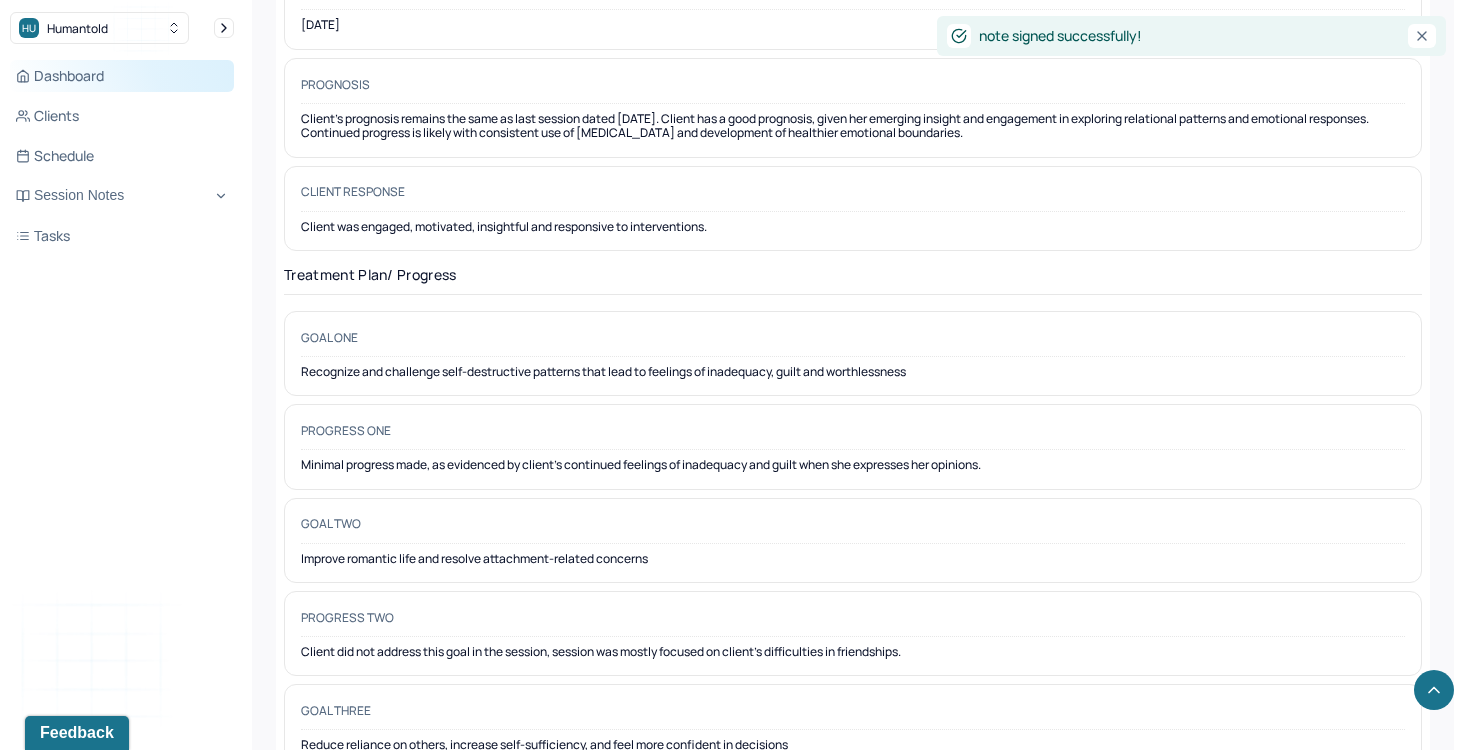 click on "Dashboard" at bounding box center (122, 76) 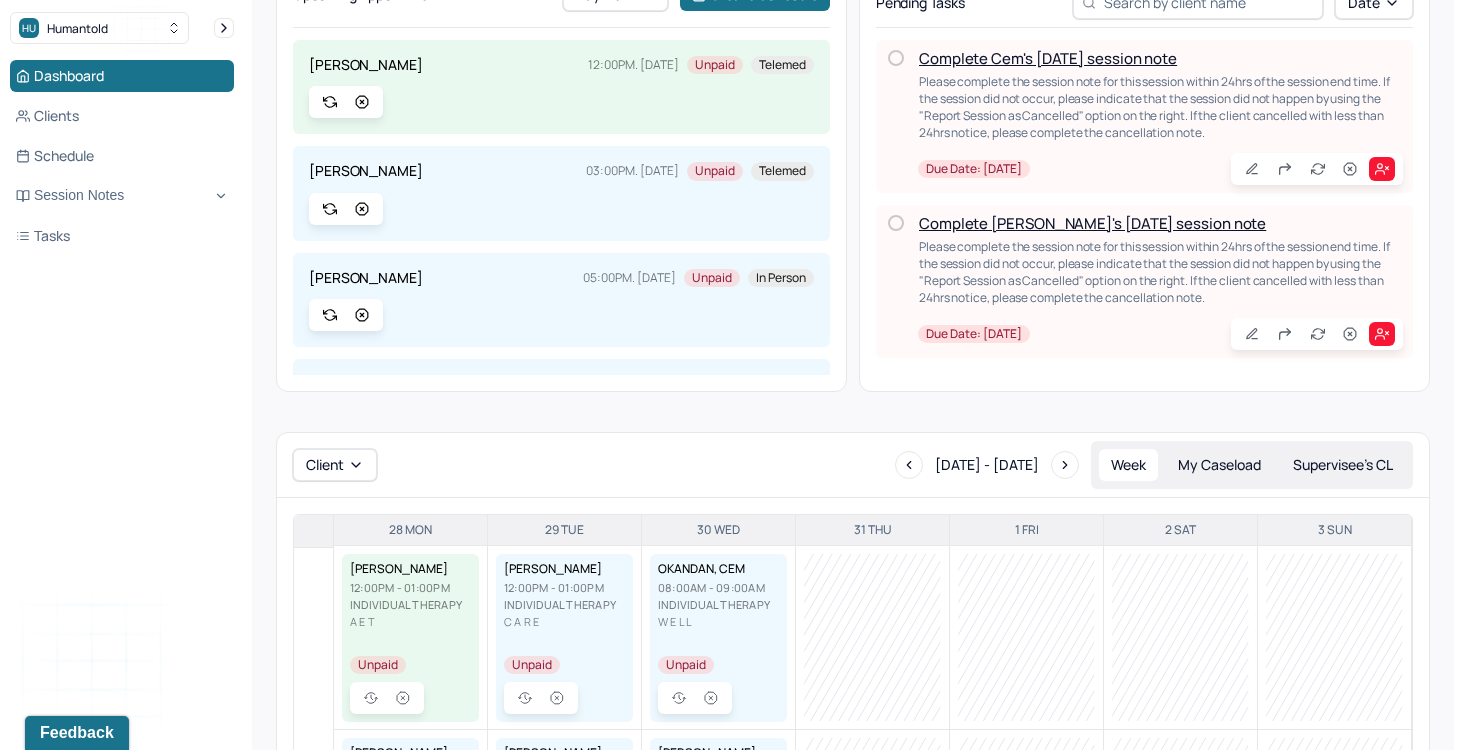 scroll, scrollTop: 0, scrollLeft: 0, axis: both 